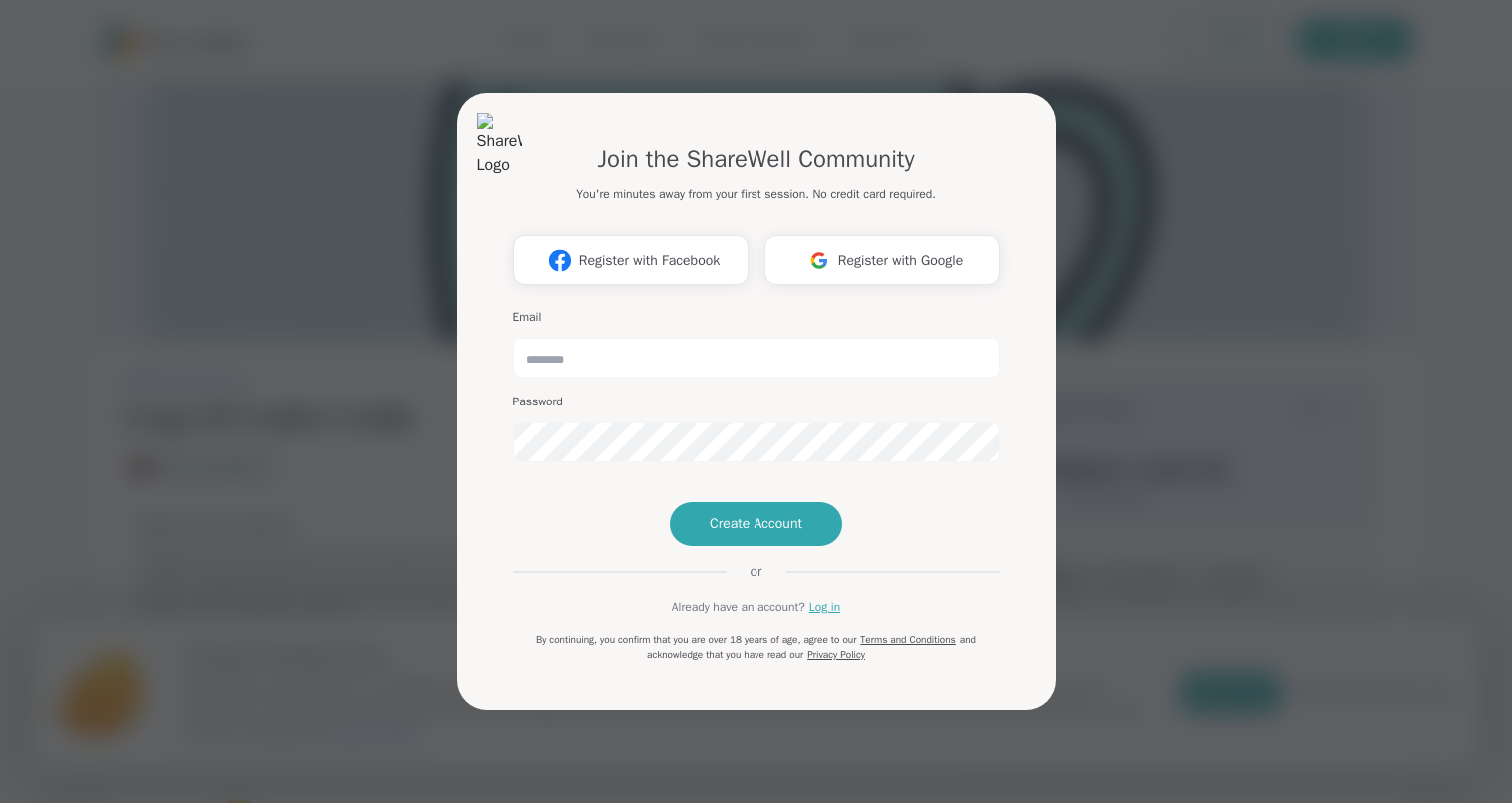 scroll, scrollTop: 0, scrollLeft: 0, axis: both 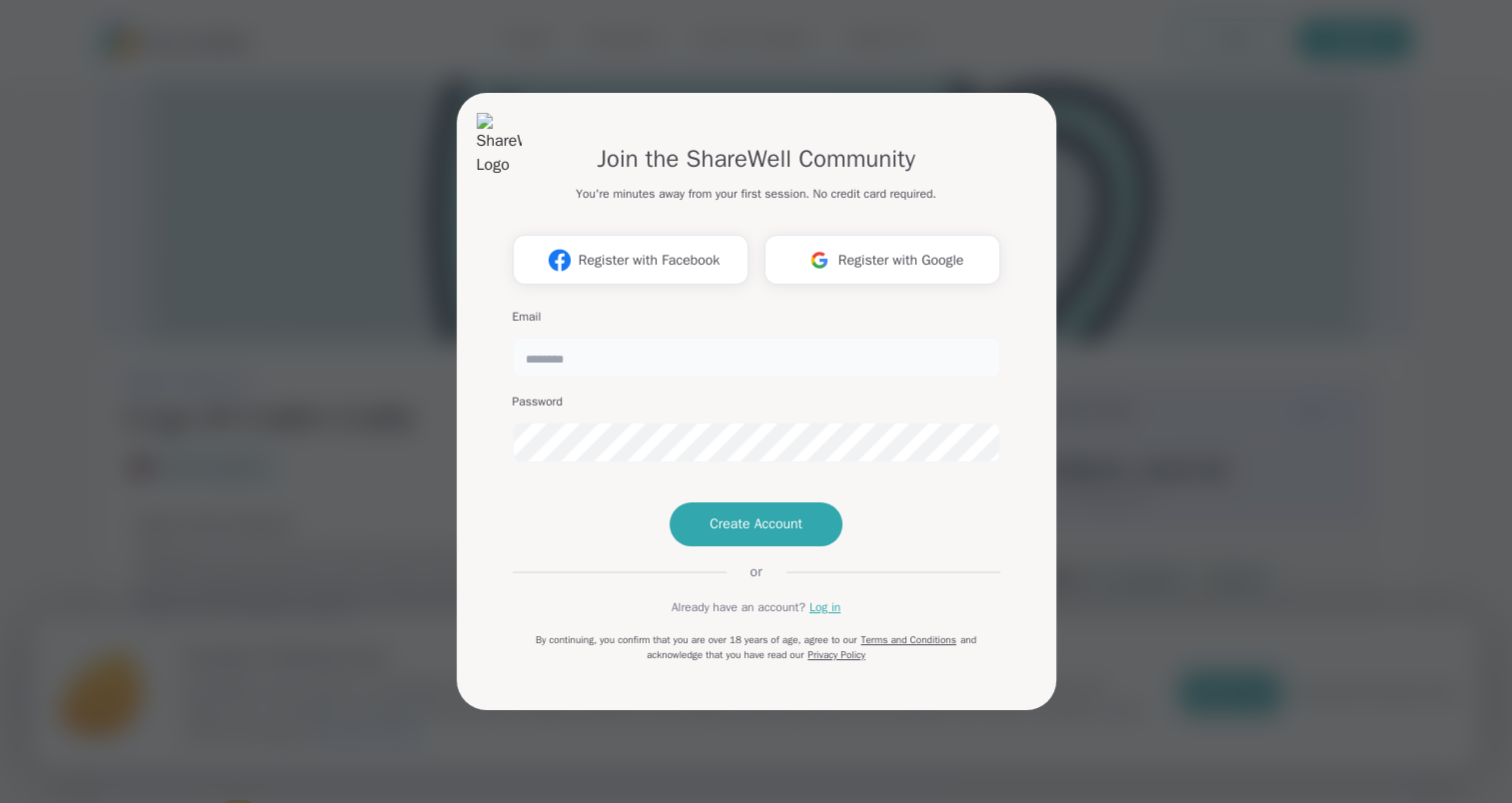 click at bounding box center [756, 358] 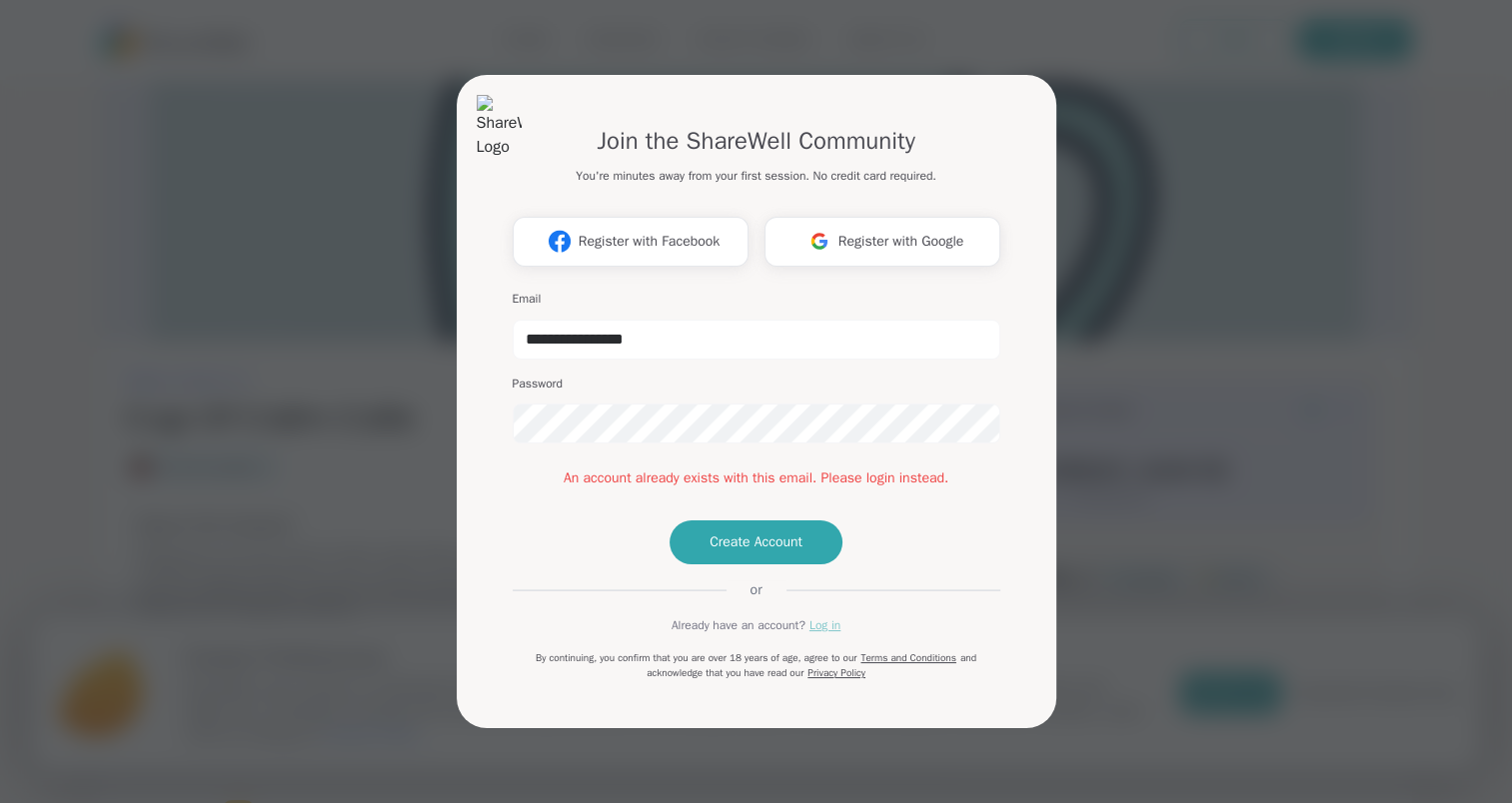 click on "Log in" at bounding box center [824, 625] 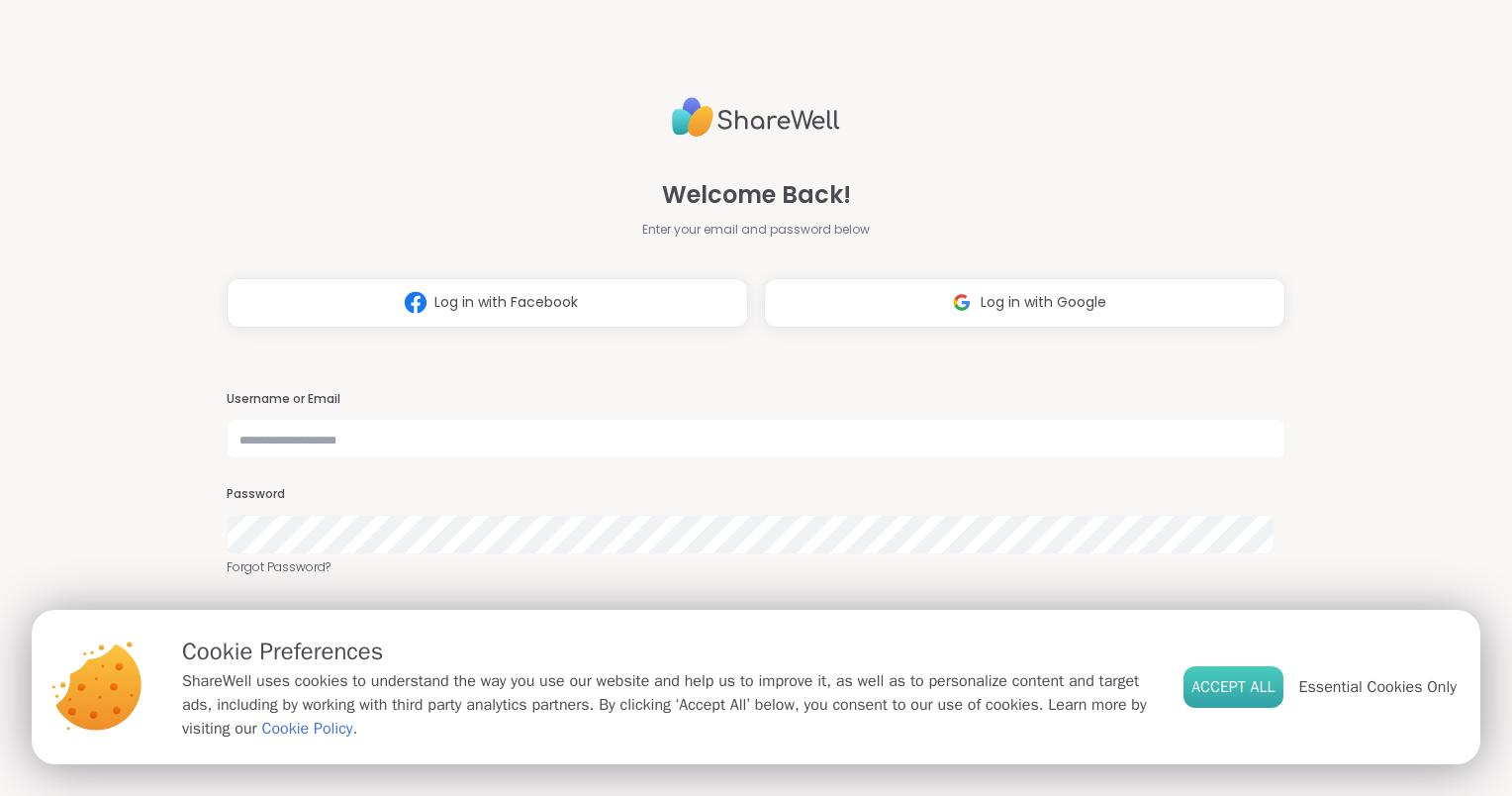click on "Accept All" at bounding box center (1233, 687) 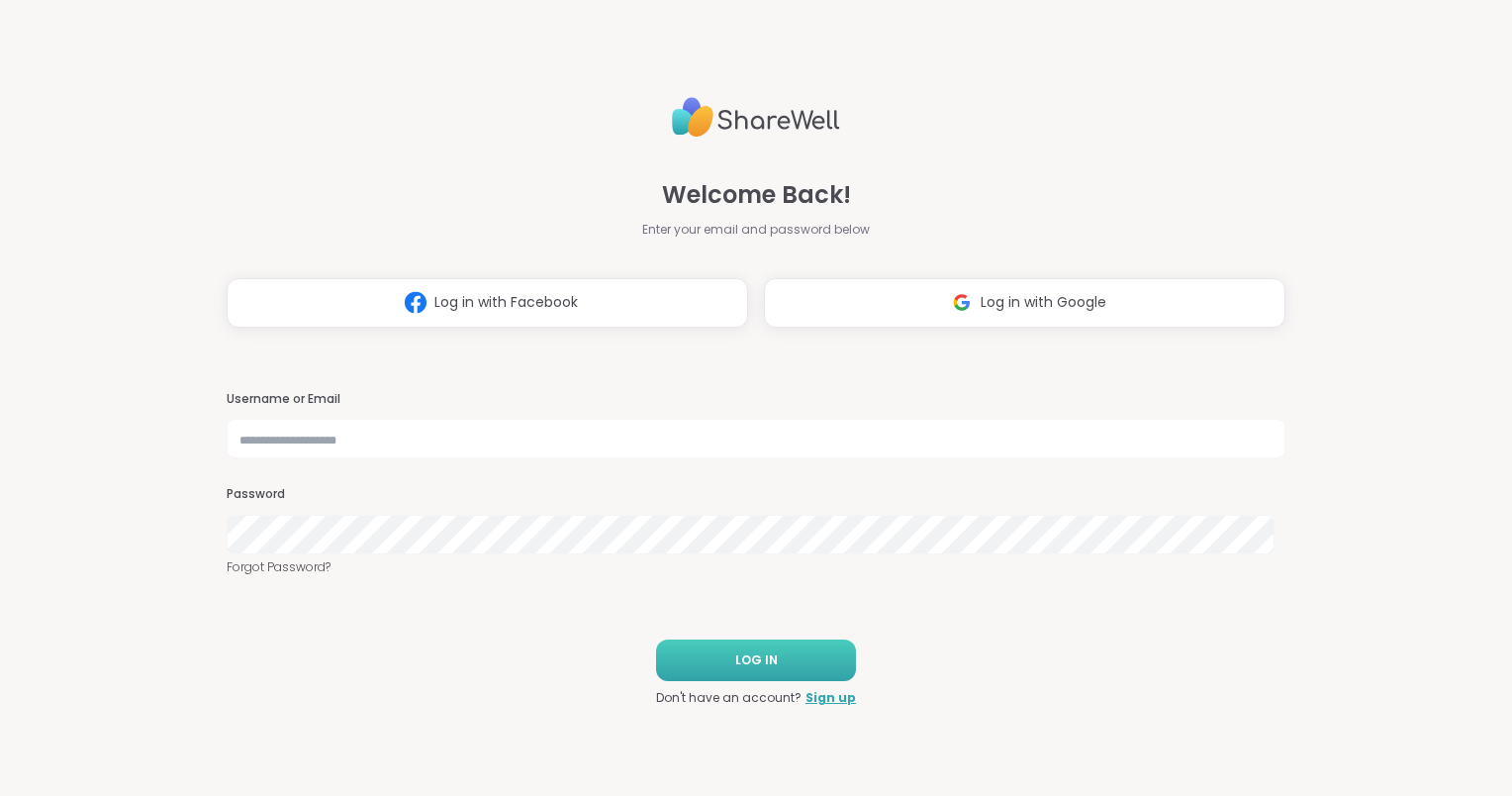 click on "LOG IN" at bounding box center [756, 660] 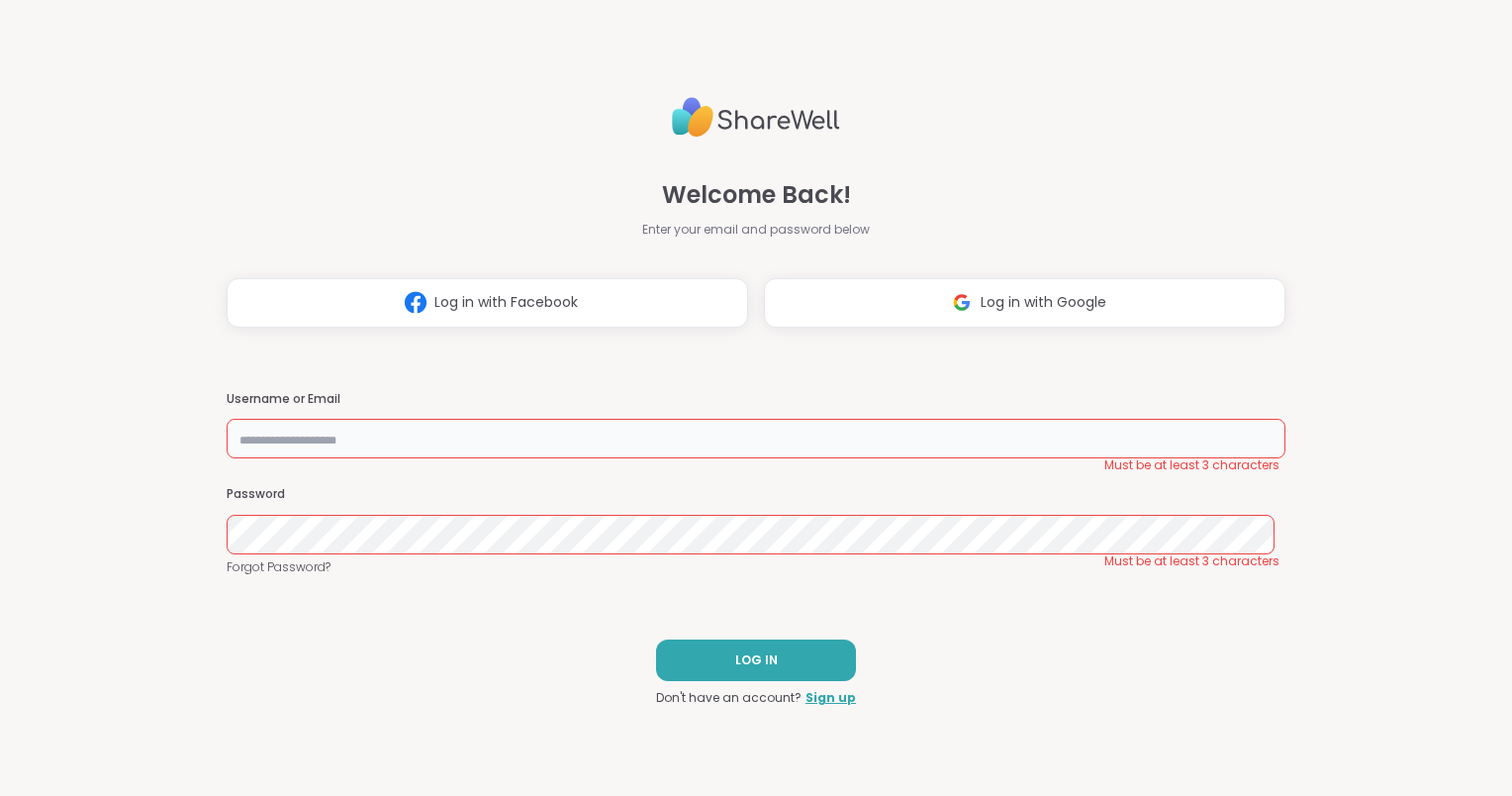 click at bounding box center (756, 439) 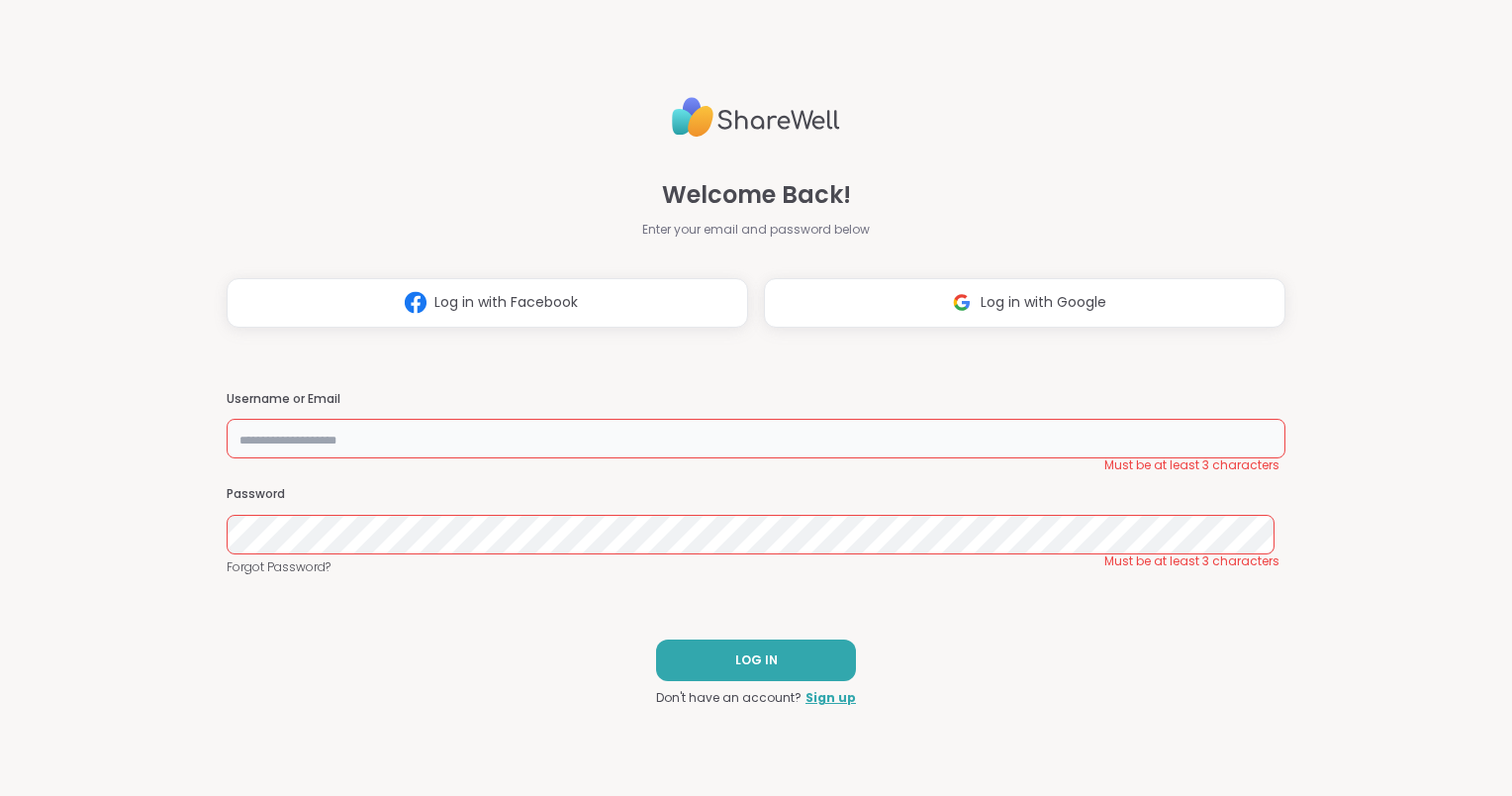 type on "**********" 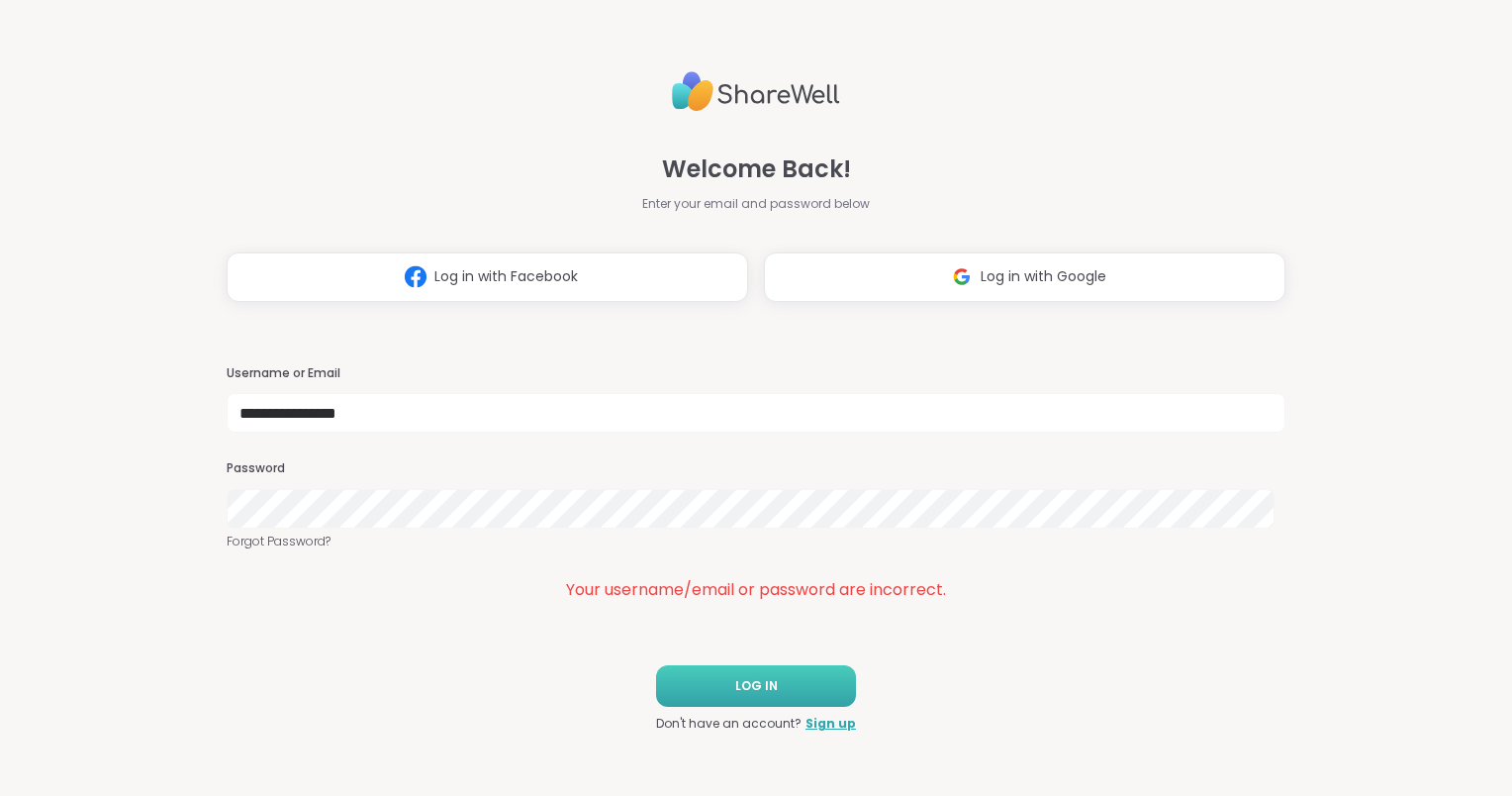 click on "LOG IN" at bounding box center (756, 686) 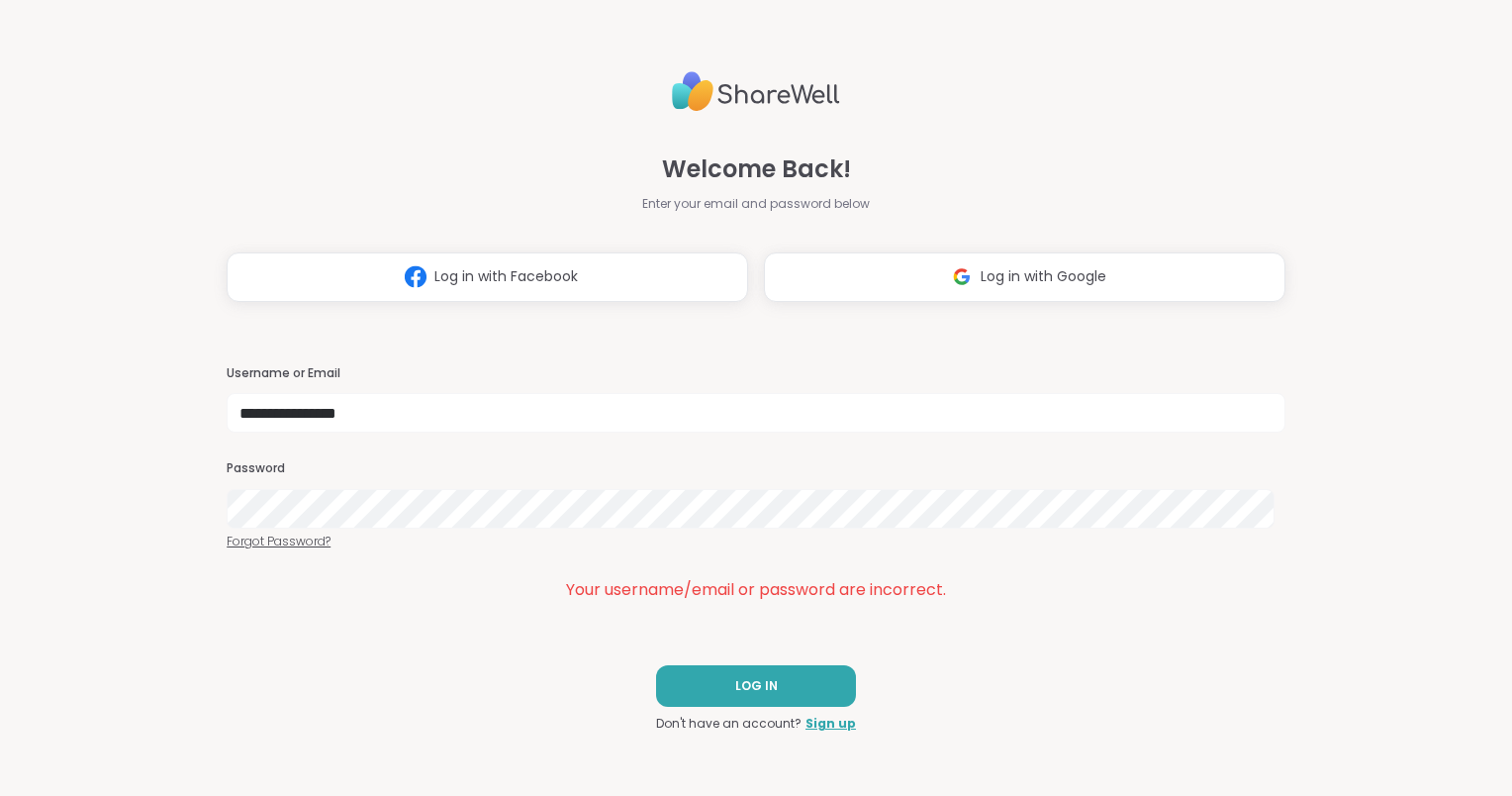 click on "Forgot Password?" at bounding box center (756, 542) 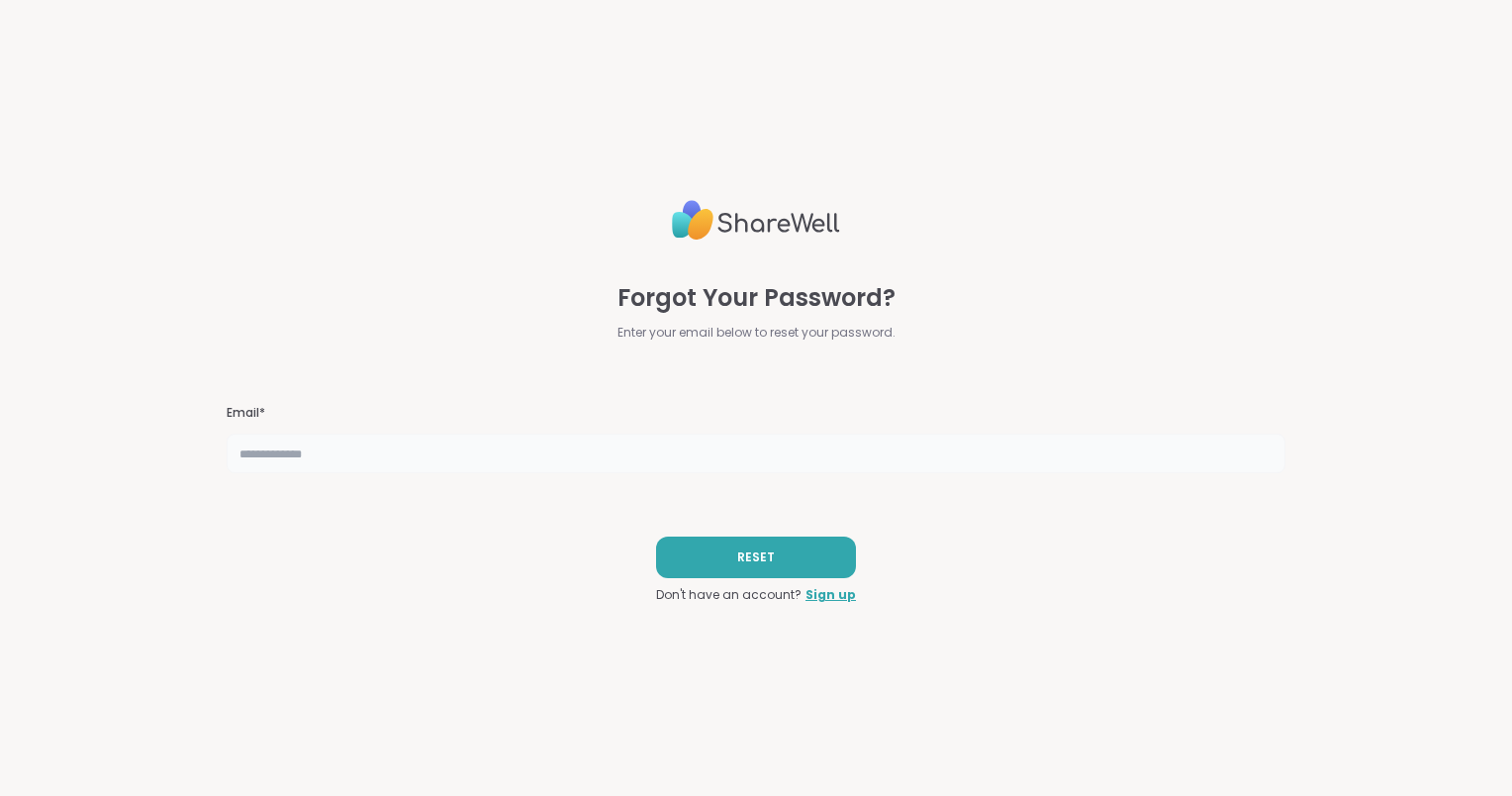 click at bounding box center (756, 453) 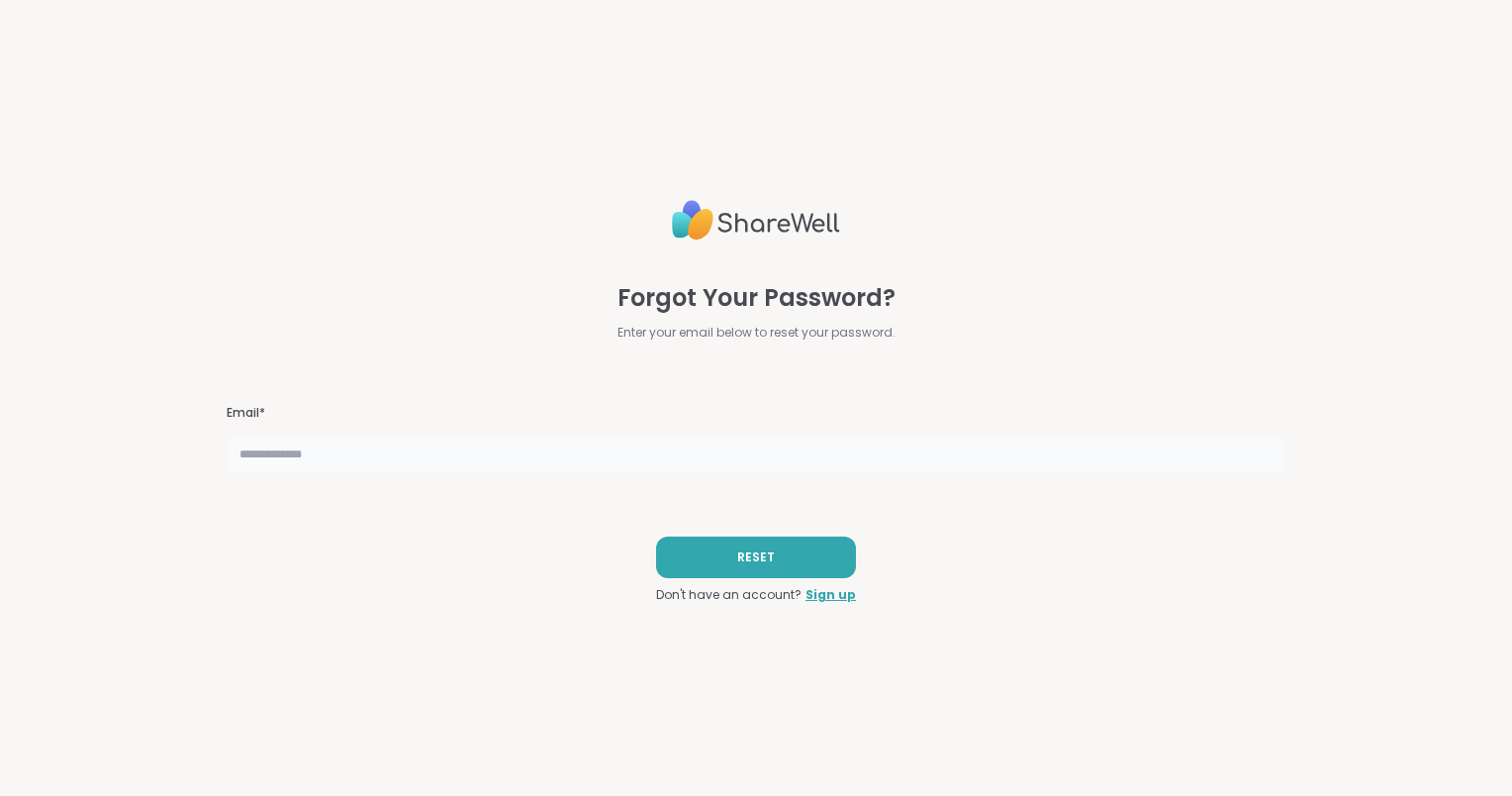 type on "**********" 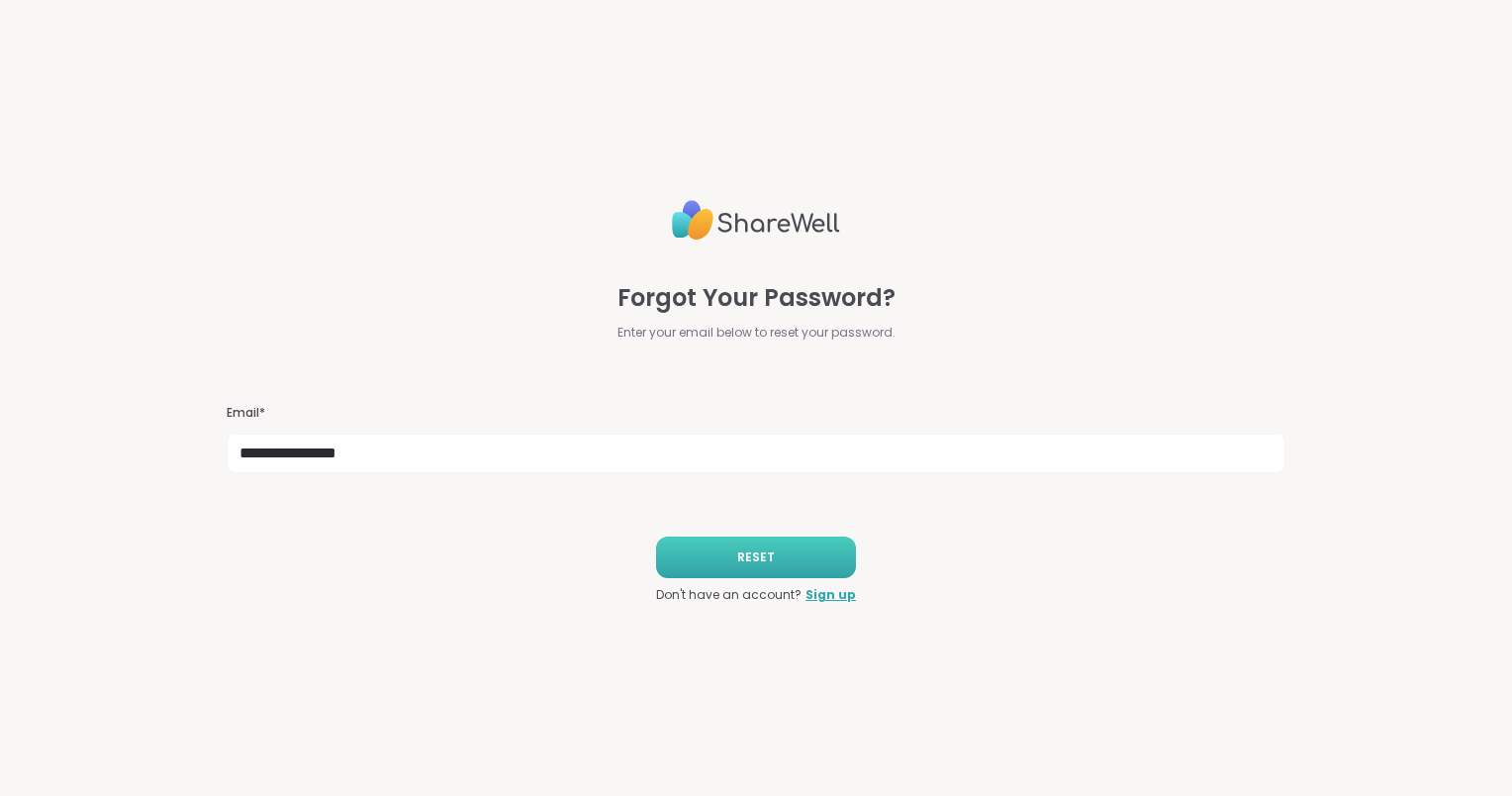click on "RESET" at bounding box center [756, 557] 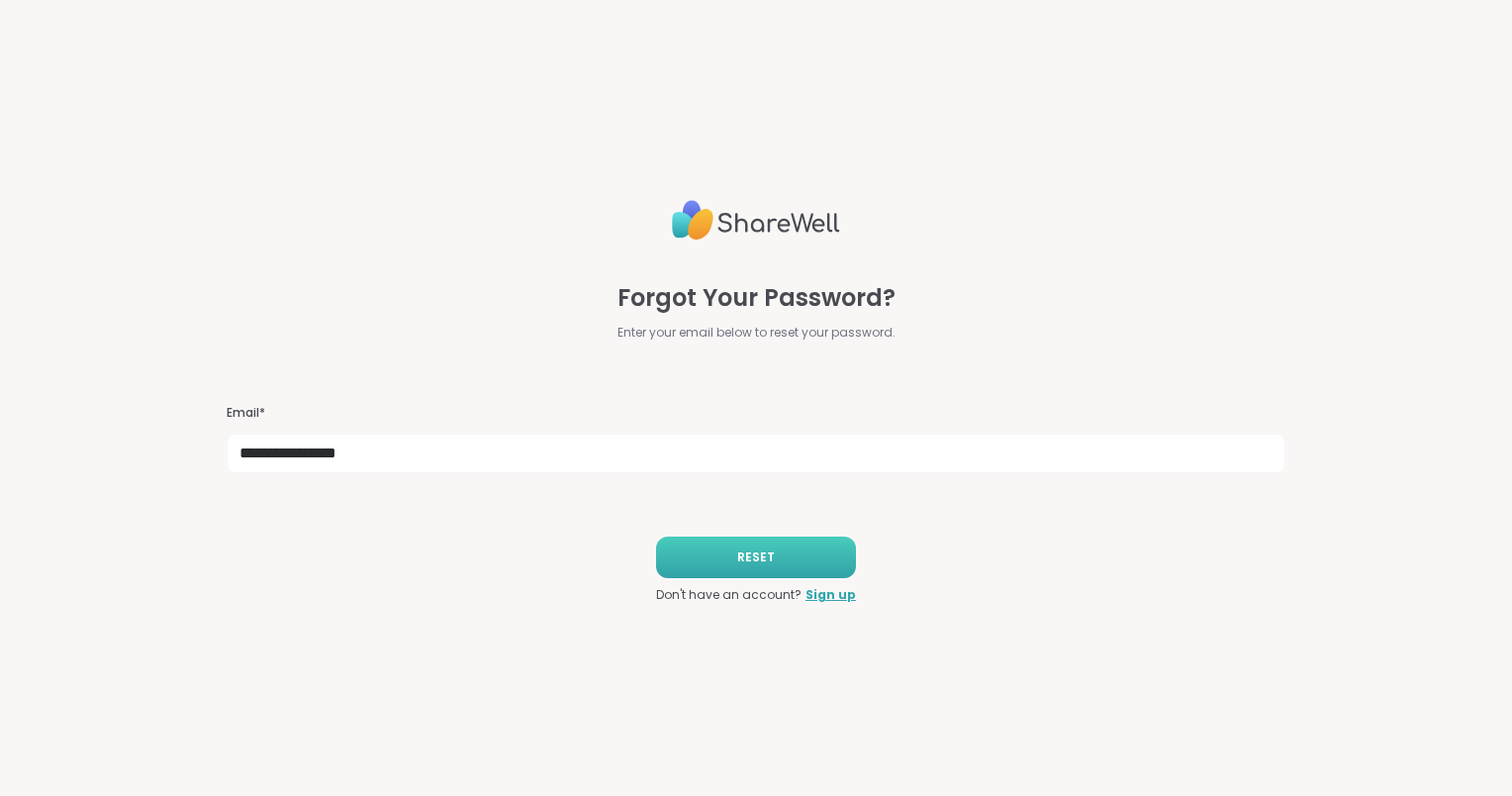 click on "RESET" at bounding box center [756, 557] 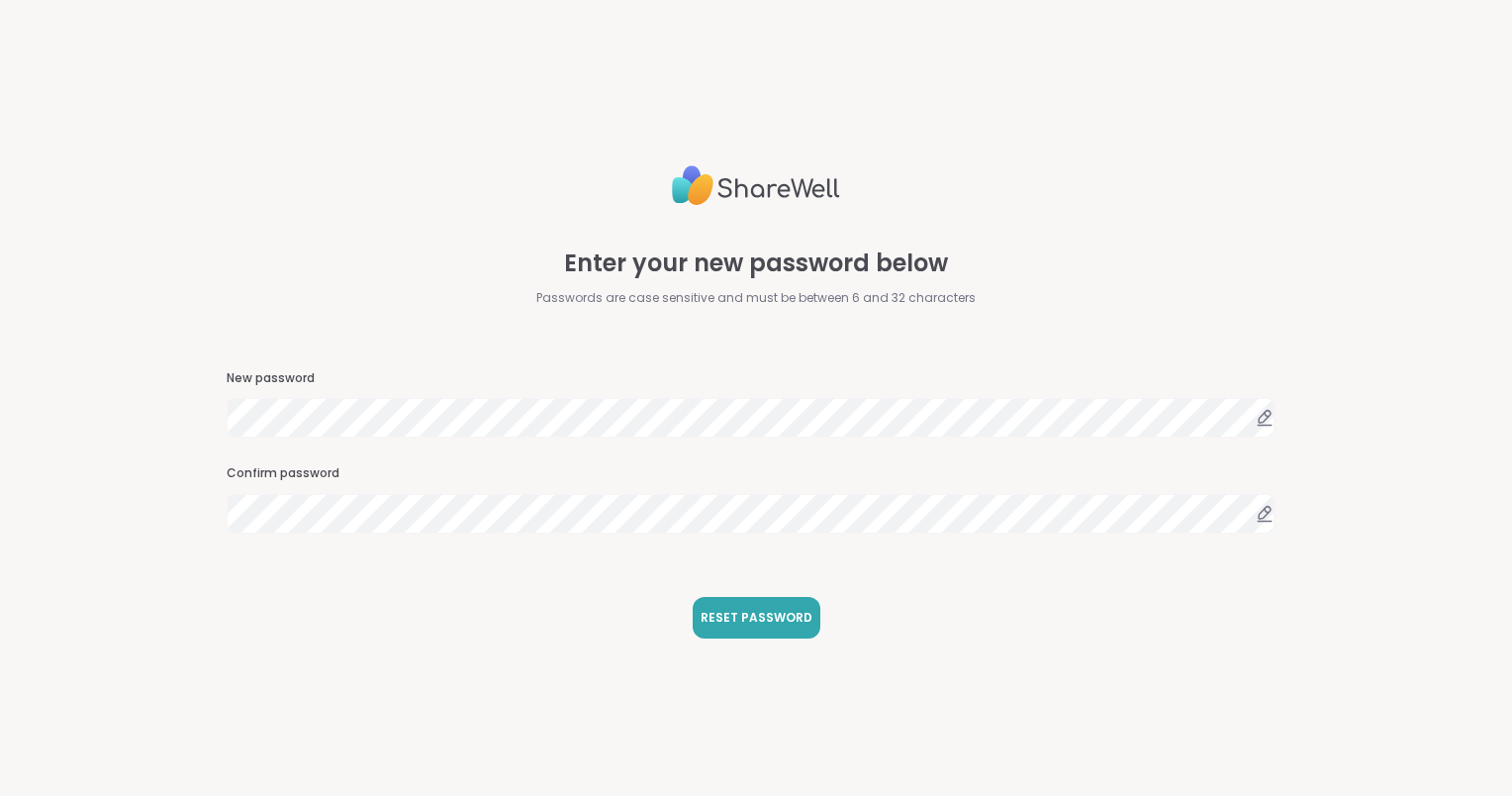 scroll, scrollTop: 0, scrollLeft: 0, axis: both 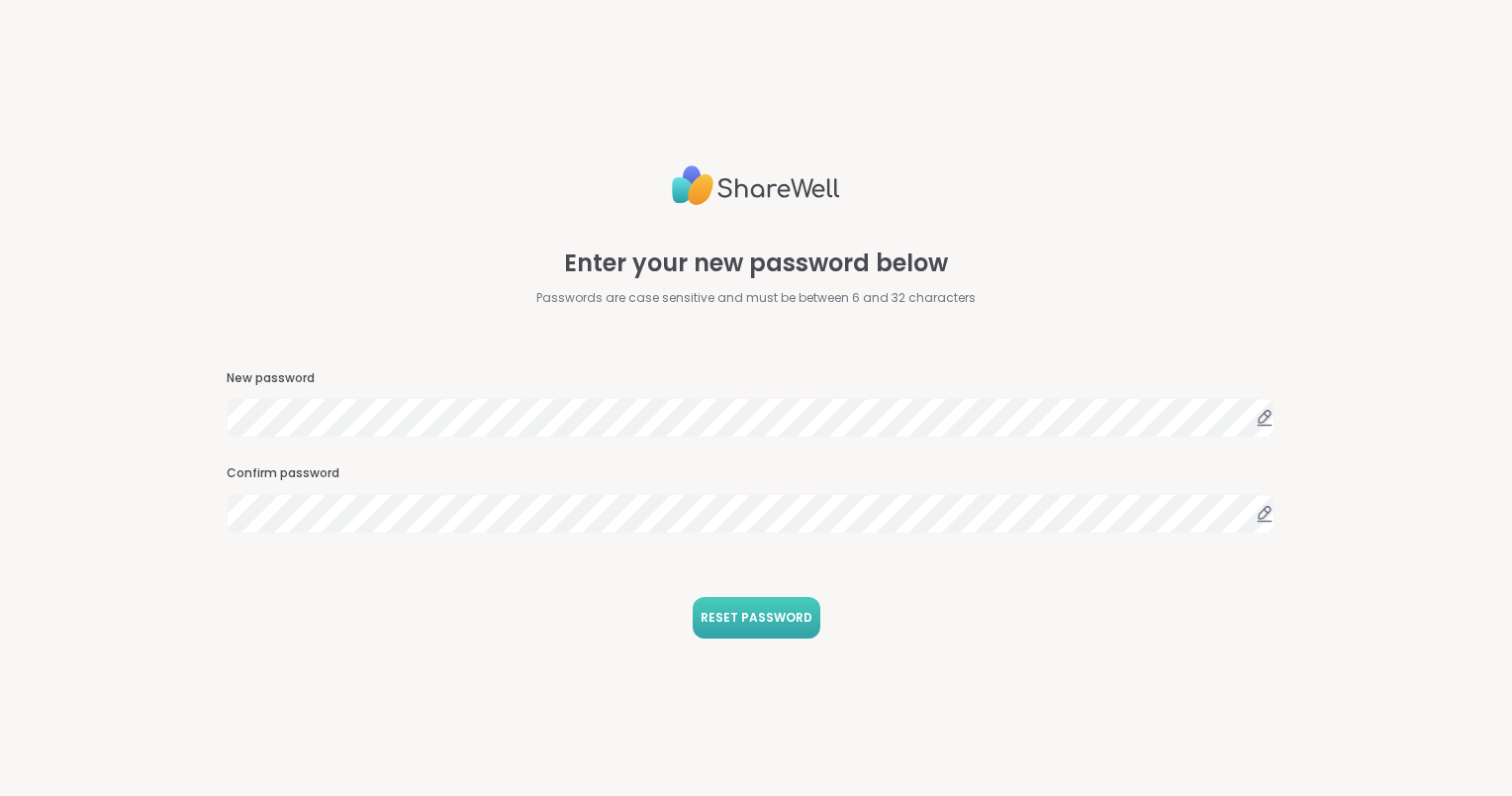 click on "RESET PASSWORD" at bounding box center [756, 618] 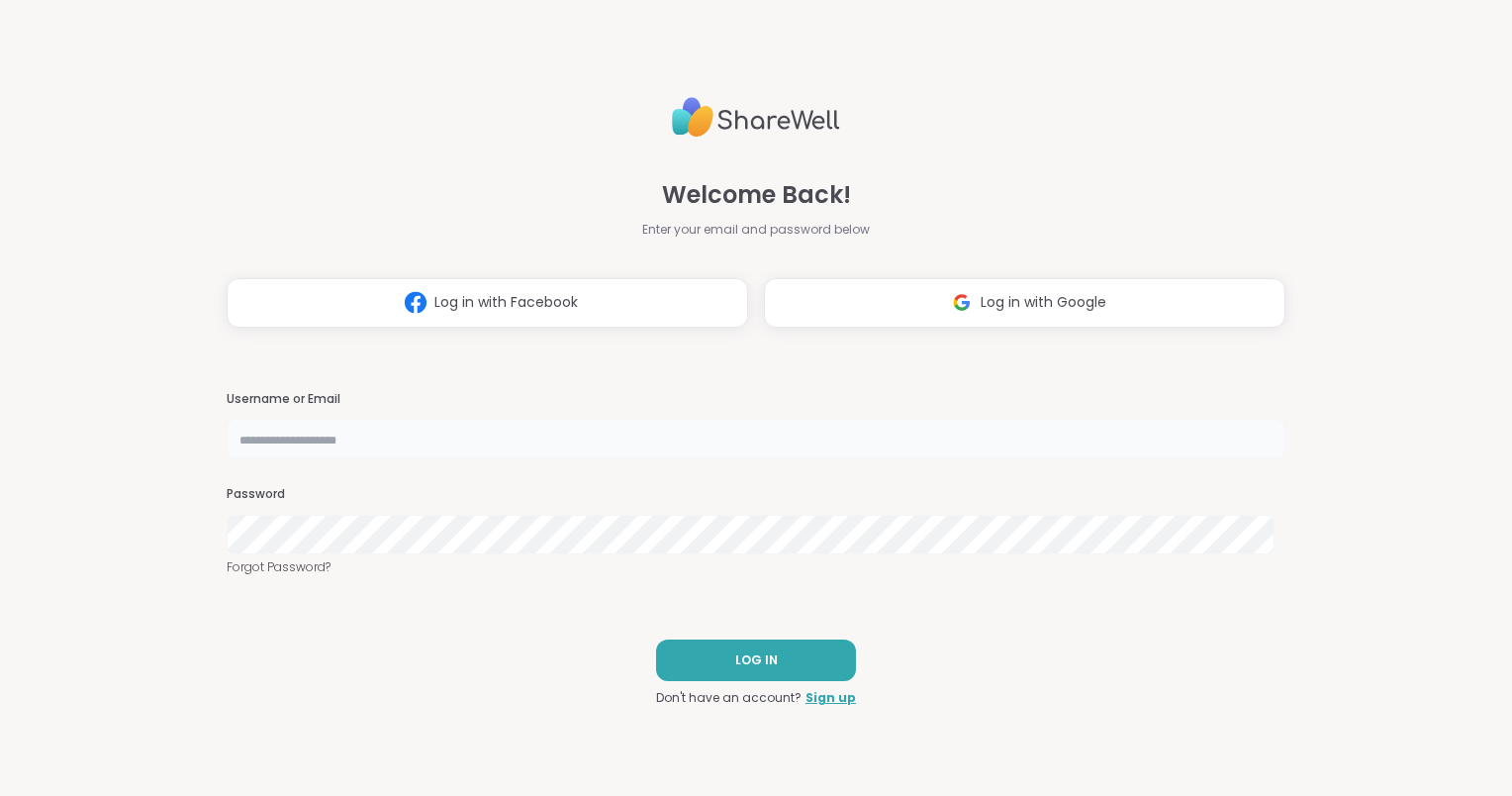 click at bounding box center (756, 439) 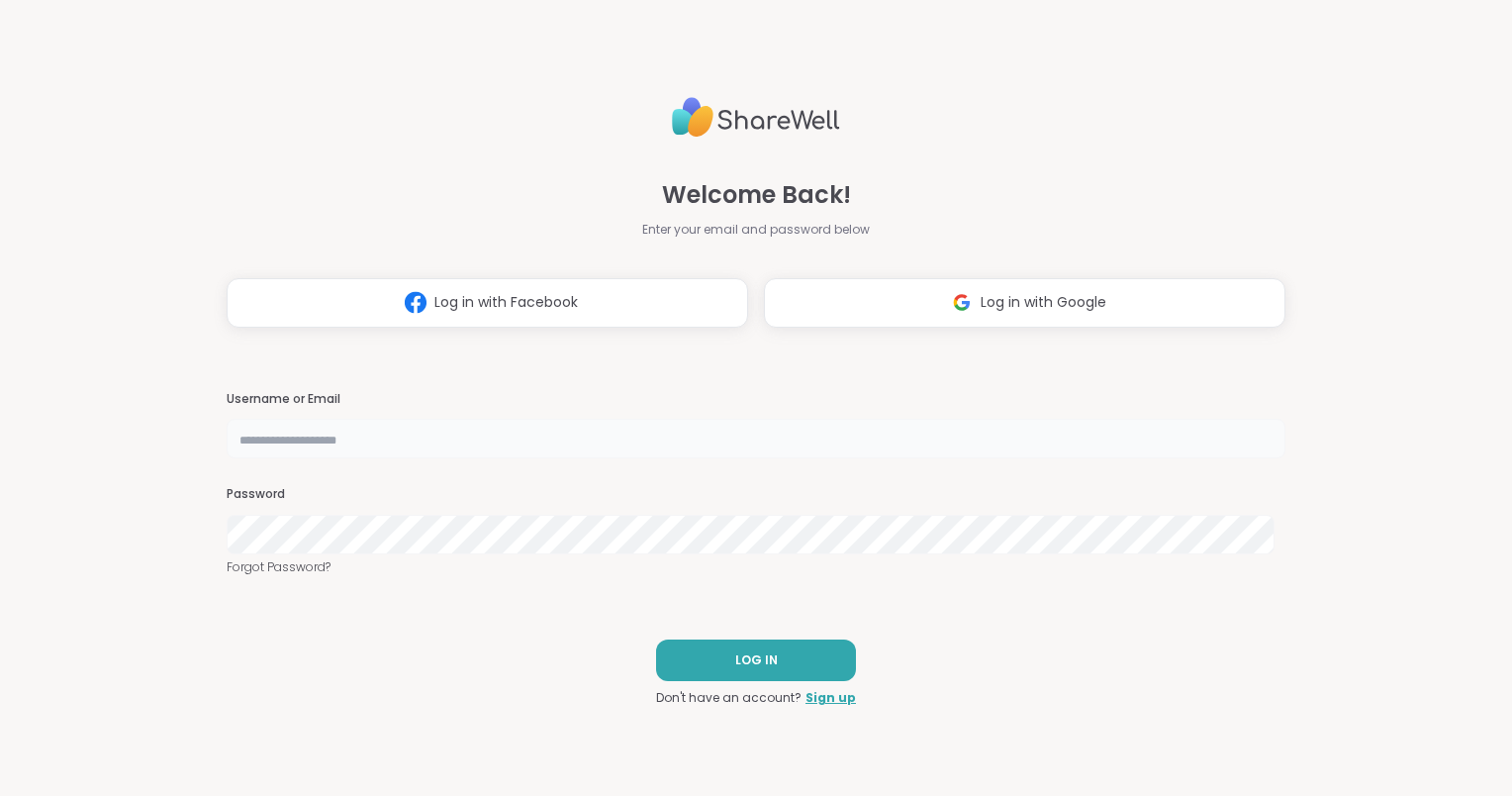 type on "**********" 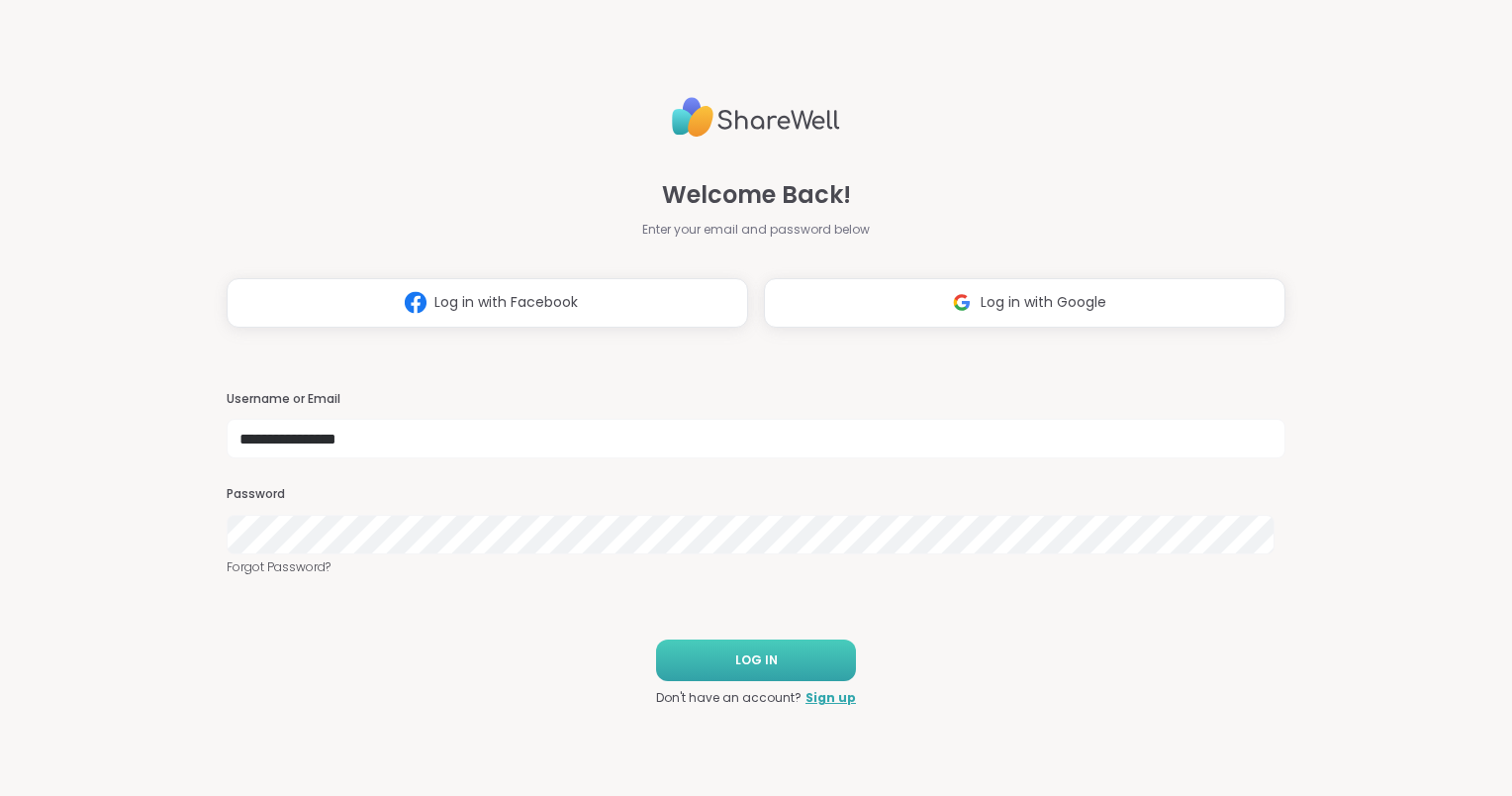 click on "LOG IN" at bounding box center [756, 660] 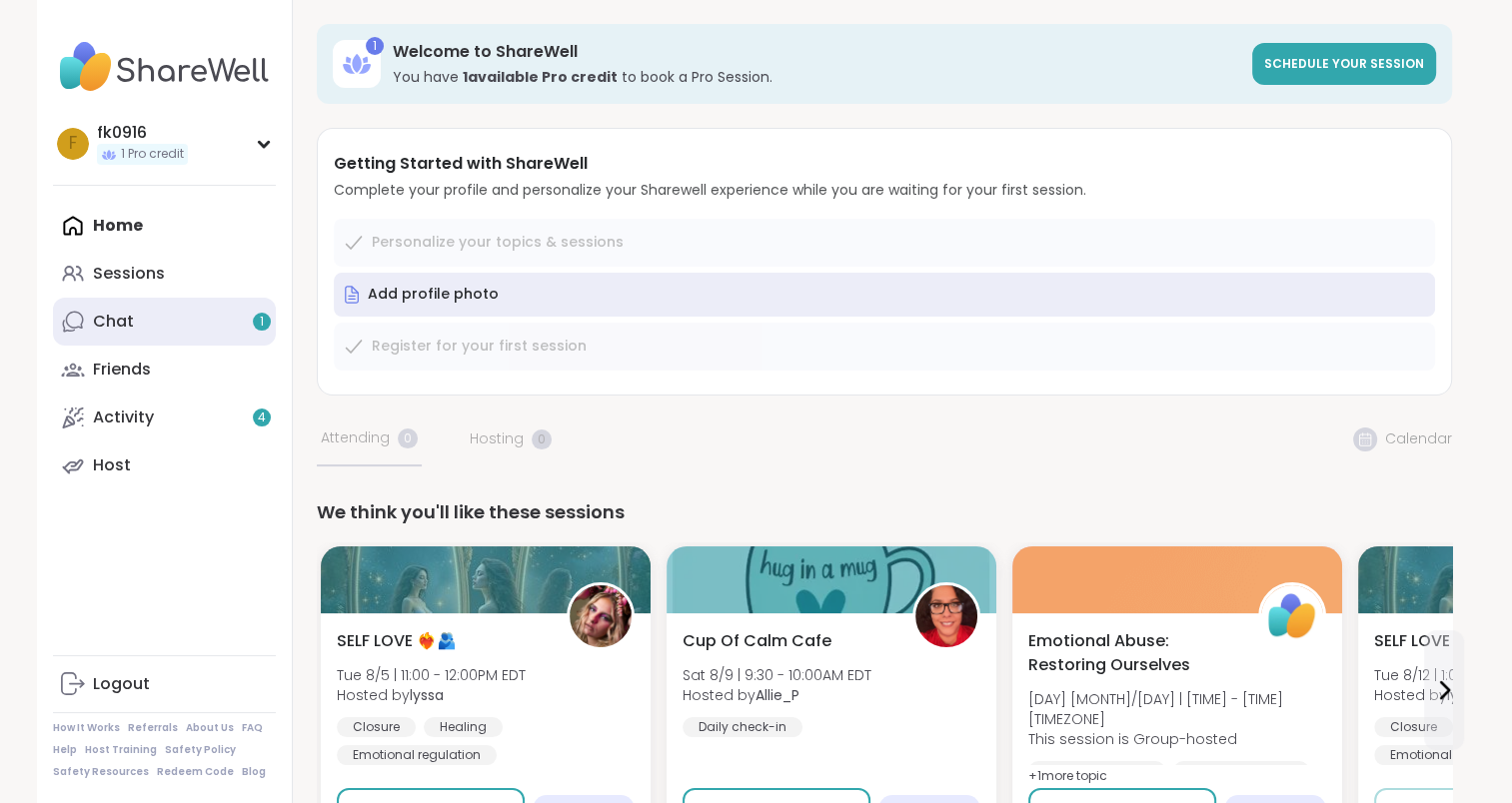 click on "Chat 1" at bounding box center (164, 322) 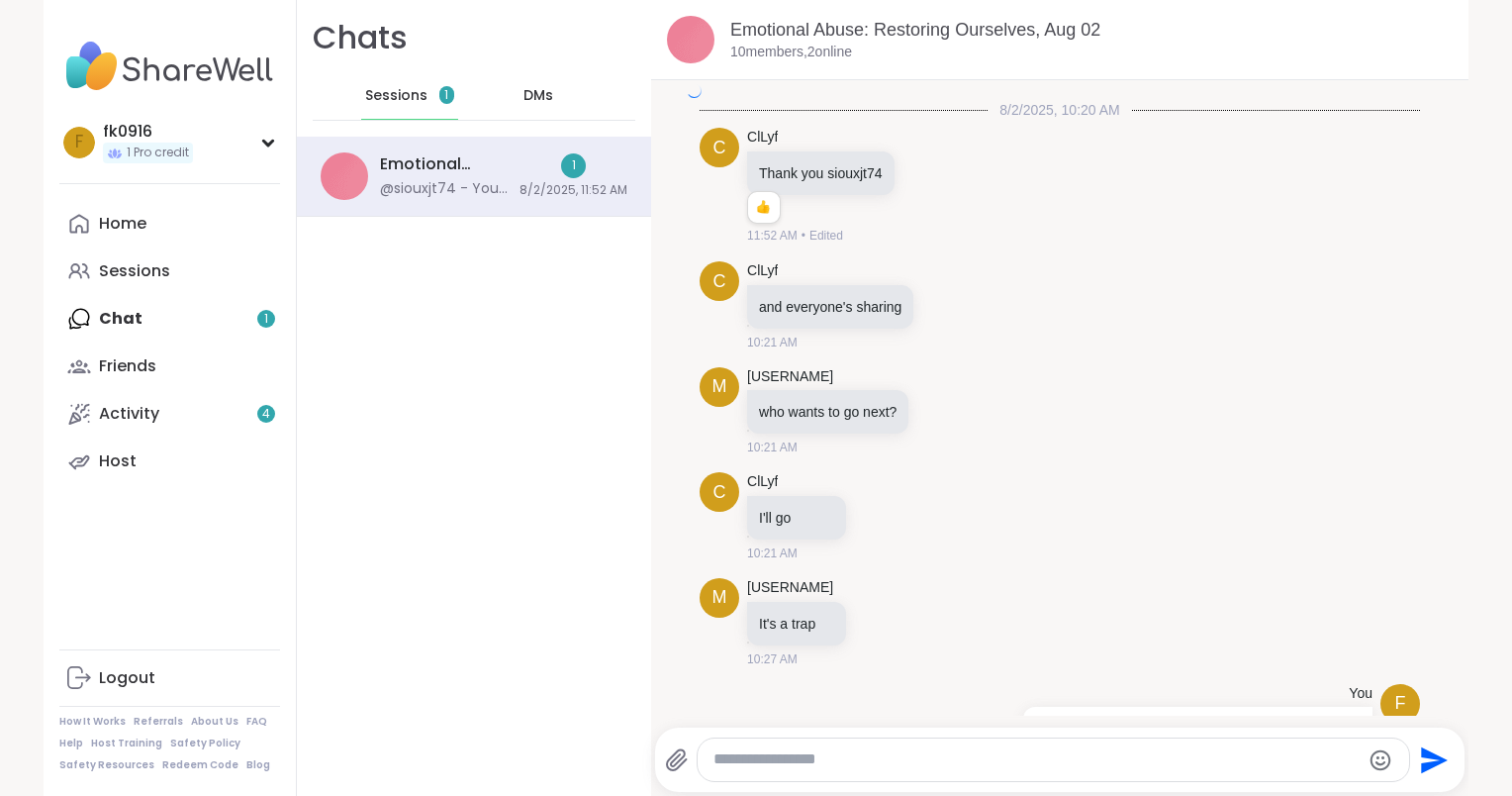 scroll, scrollTop: 3030, scrollLeft: 0, axis: vertical 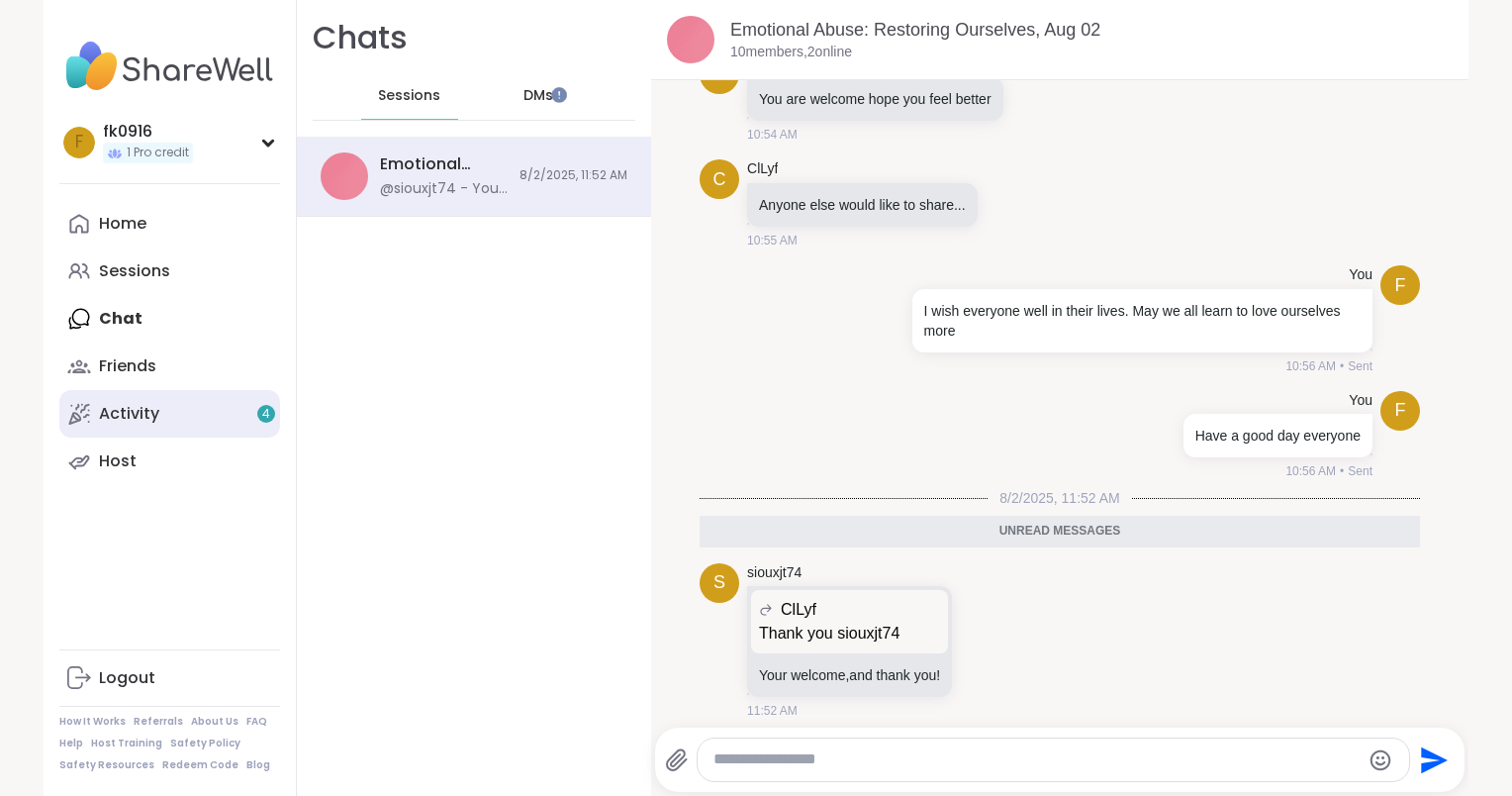 click on "Activity 4" at bounding box center [129, 414] 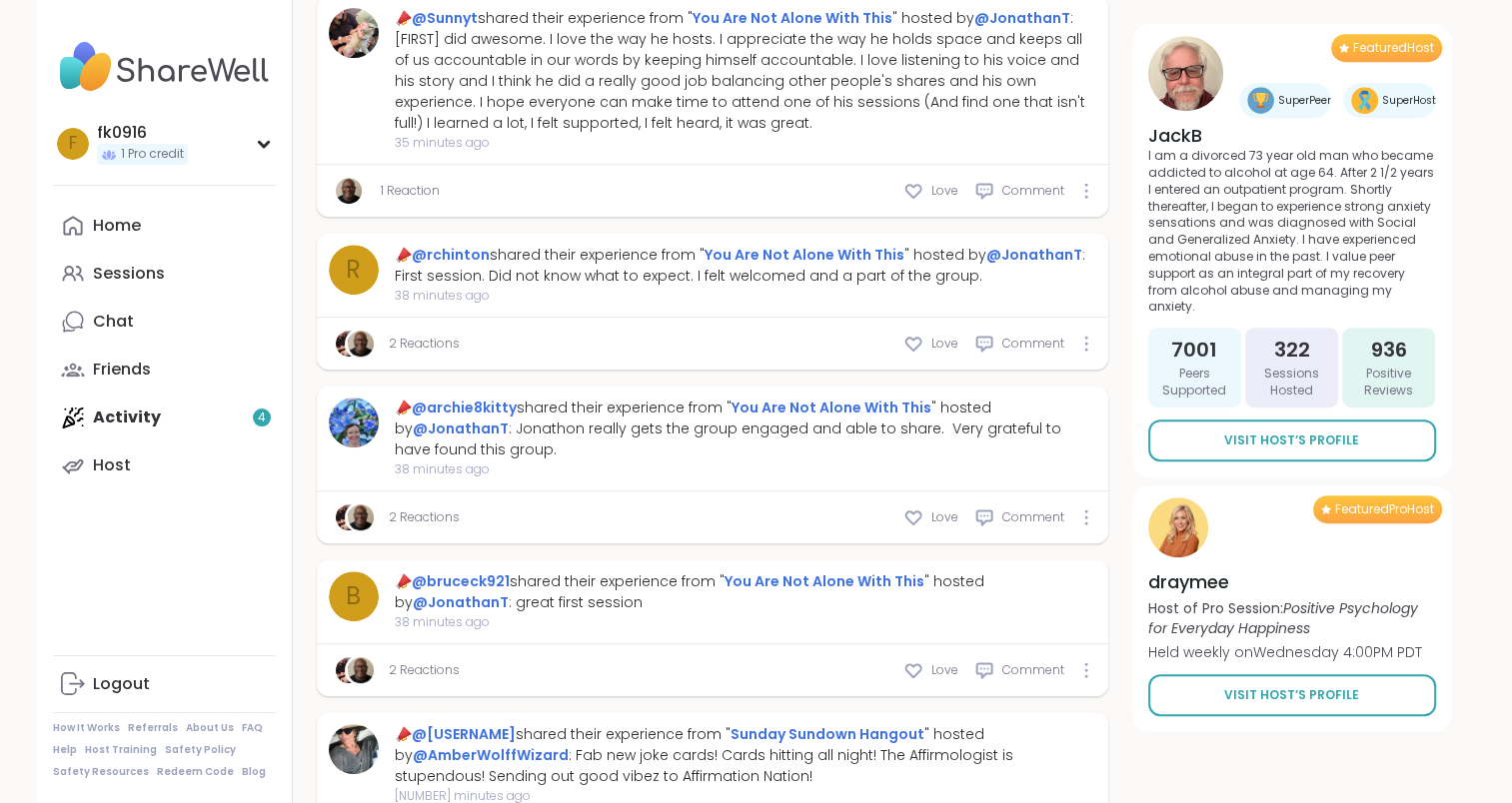 scroll, scrollTop: 945, scrollLeft: 0, axis: vertical 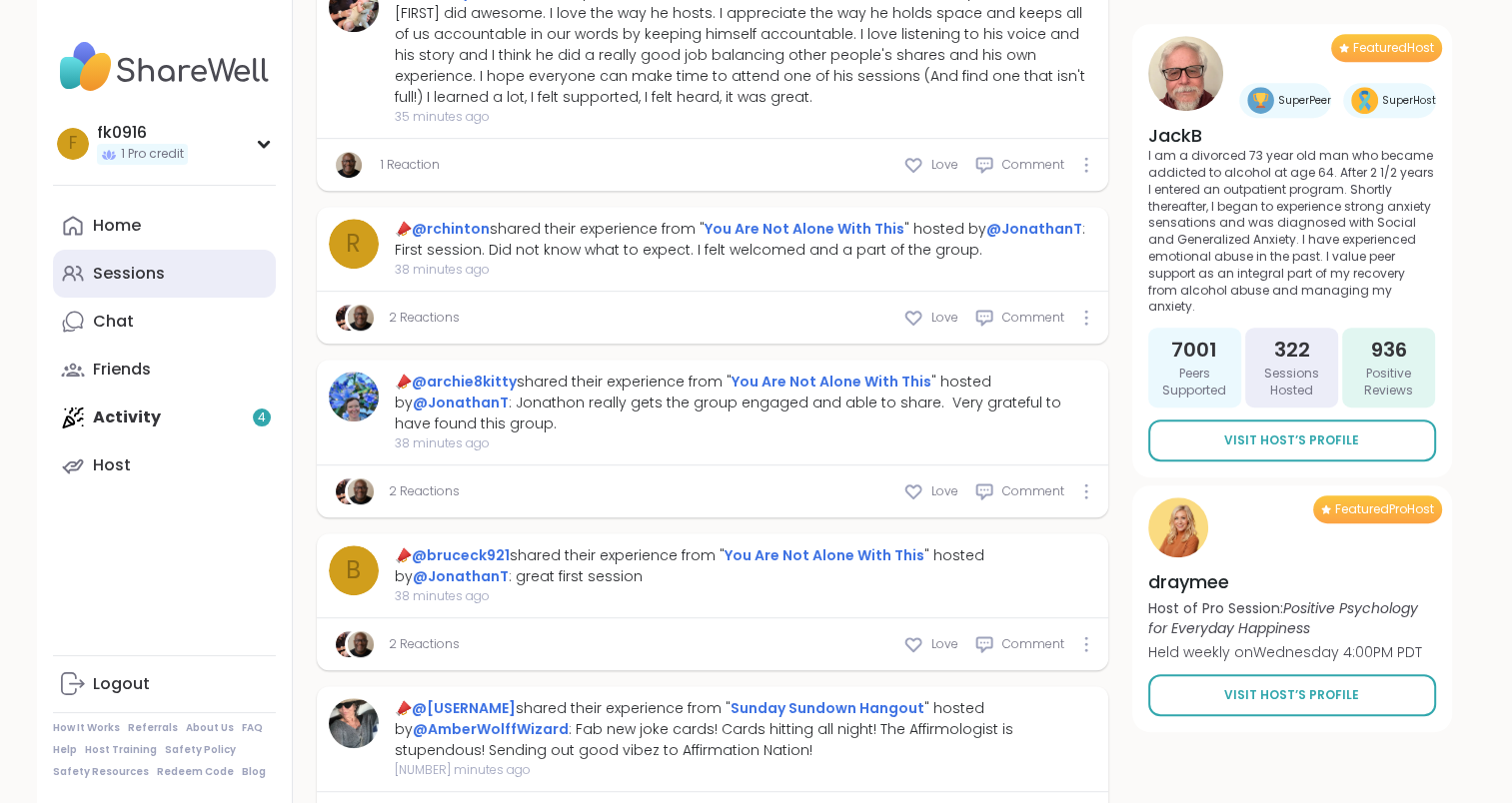 click on "Sessions" at bounding box center (129, 274) 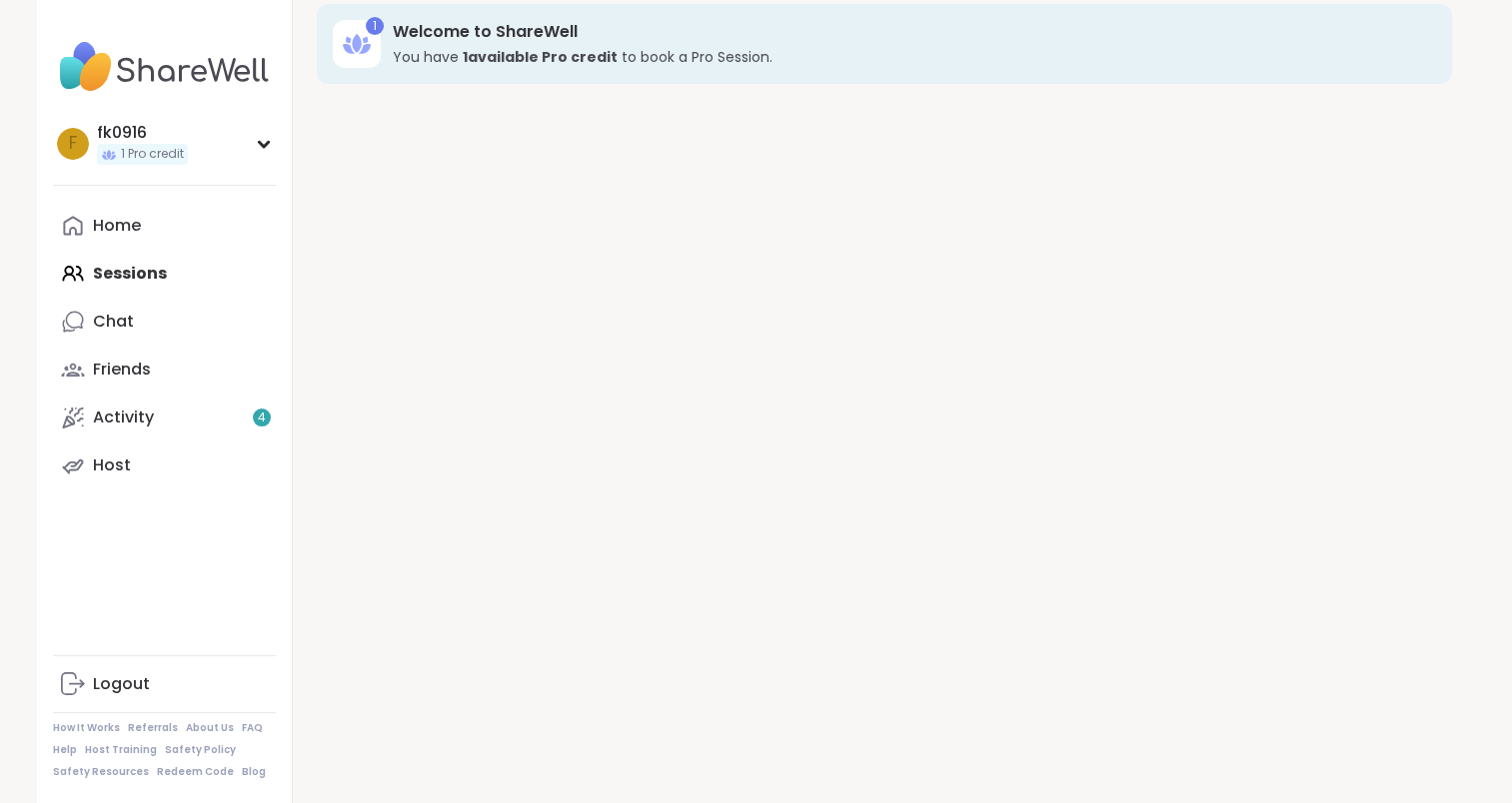 scroll, scrollTop: 0, scrollLeft: 0, axis: both 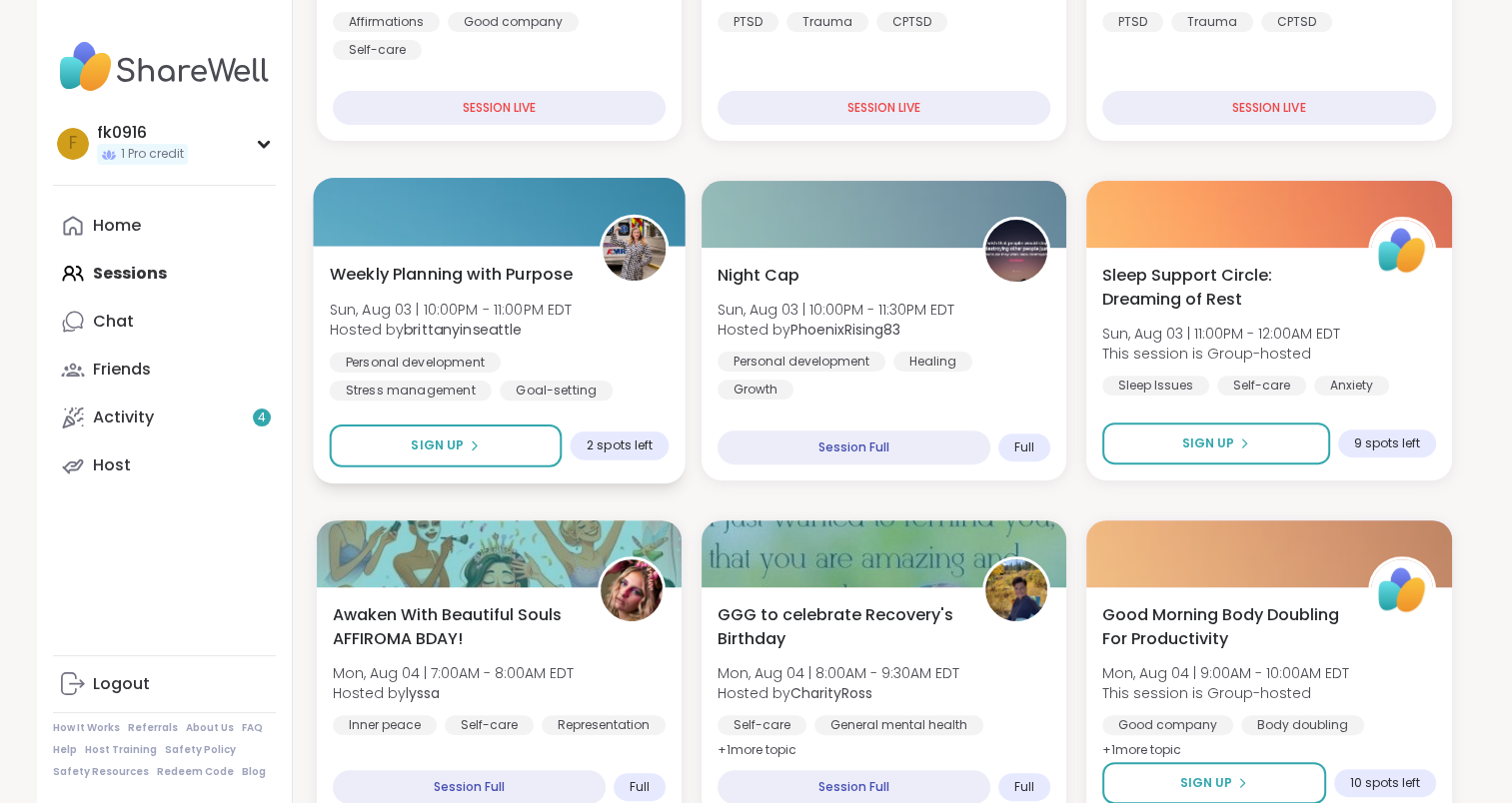 click on "Sun, Aug 03 | 10:00PM - 11:00PM EDT" at bounding box center [450, 309] 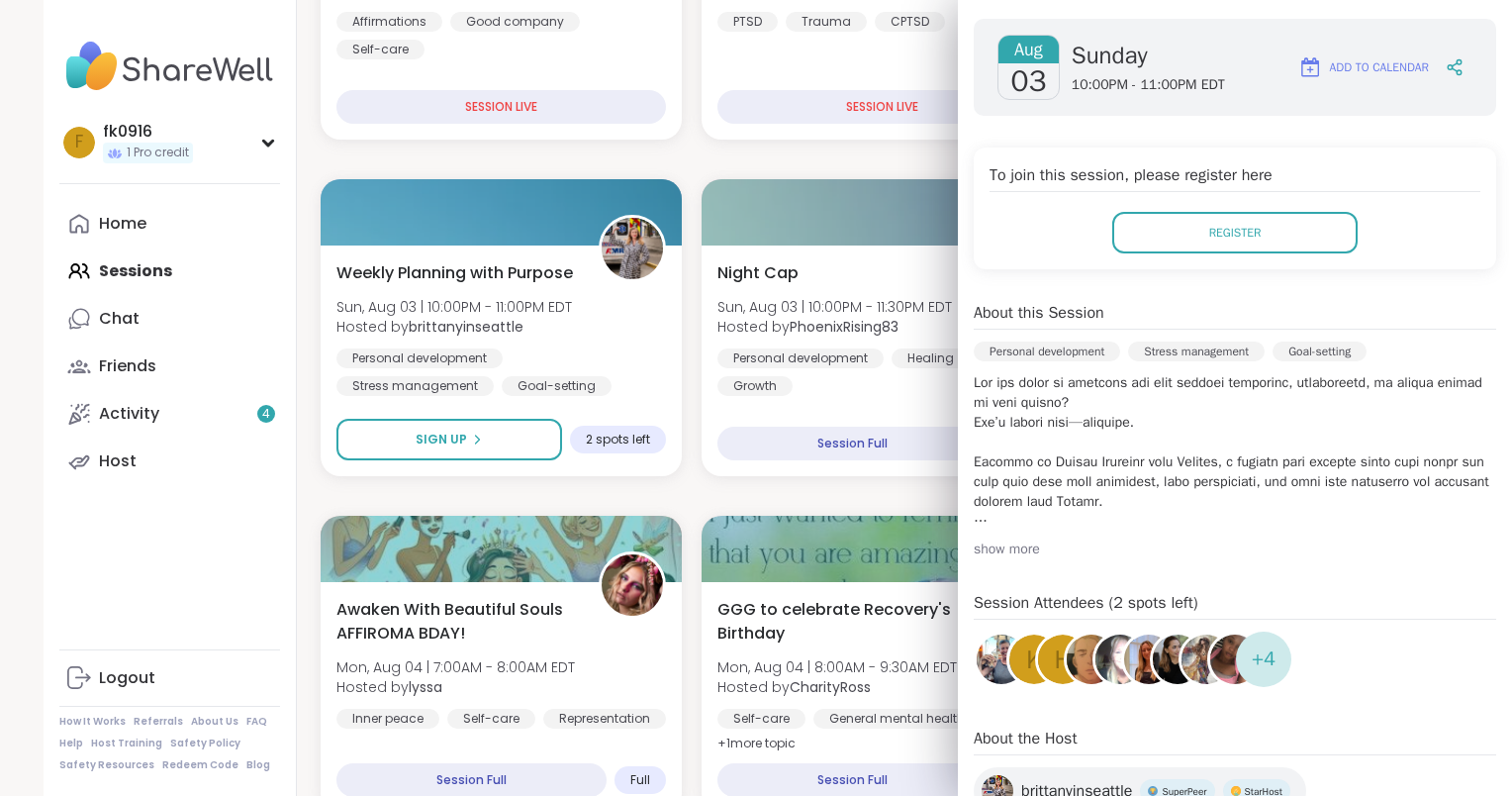 scroll, scrollTop: 277, scrollLeft: 0, axis: vertical 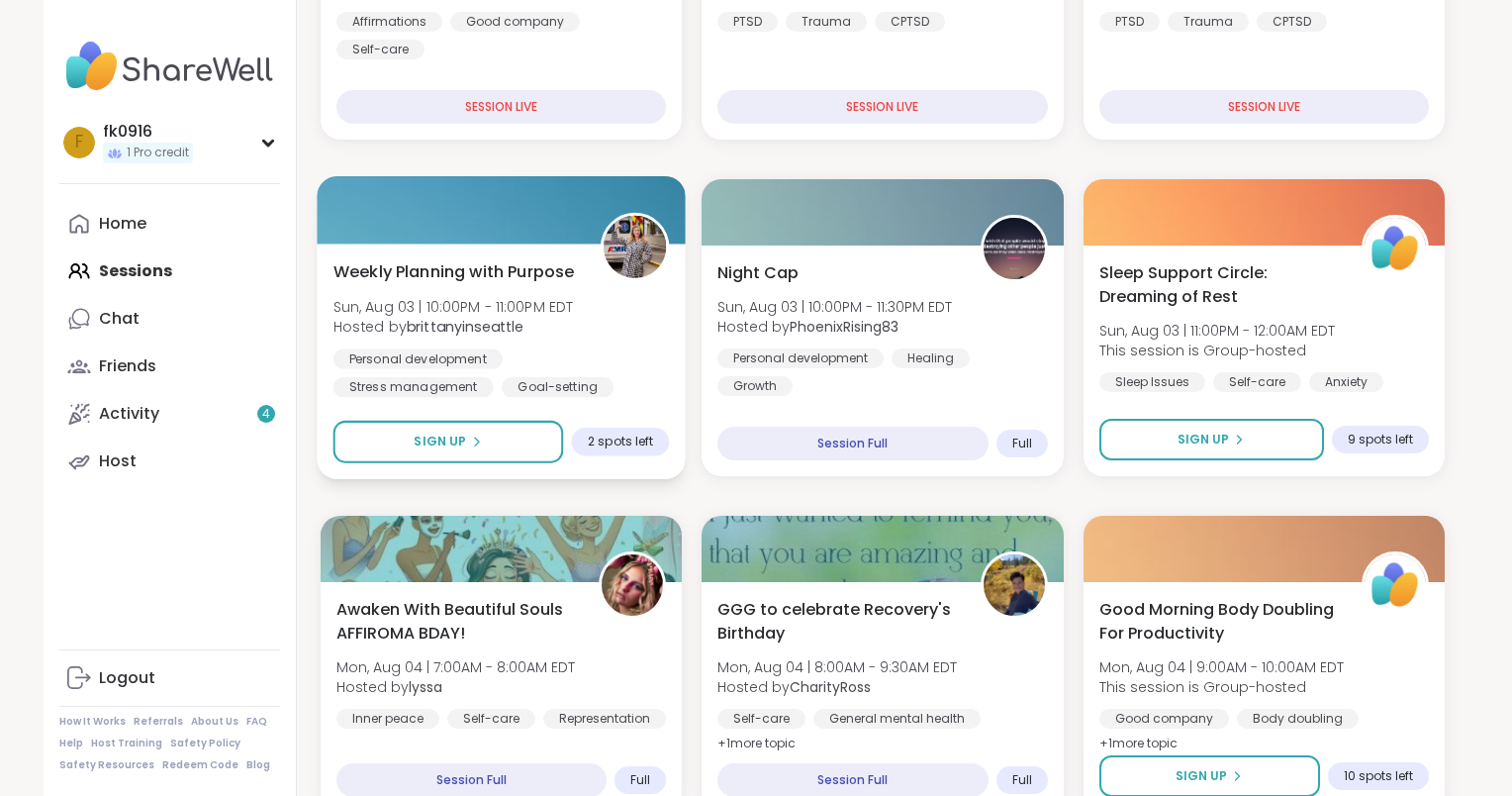 click on "Weekly Planning with Purpose [DAY], [MONTH] [DAY] | [TIME] - [TIME] [TIMEZONE] Hosted by  [USERNAME] Personal development Stress management Goal-setting Sign Up 2 spots left" at bounding box center (501, 361) 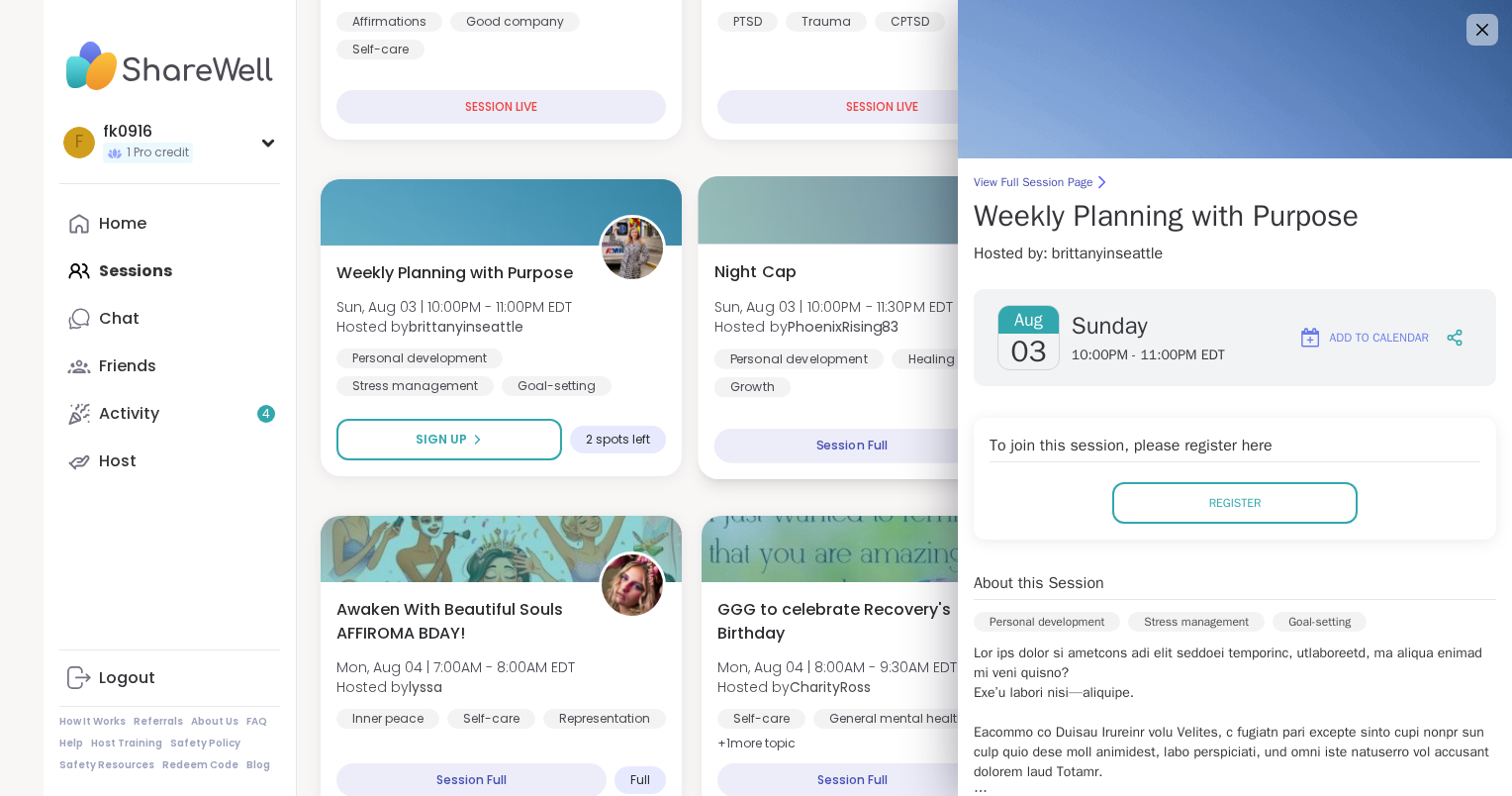 click on "PhoenixRising83" at bounding box center (843, 327) 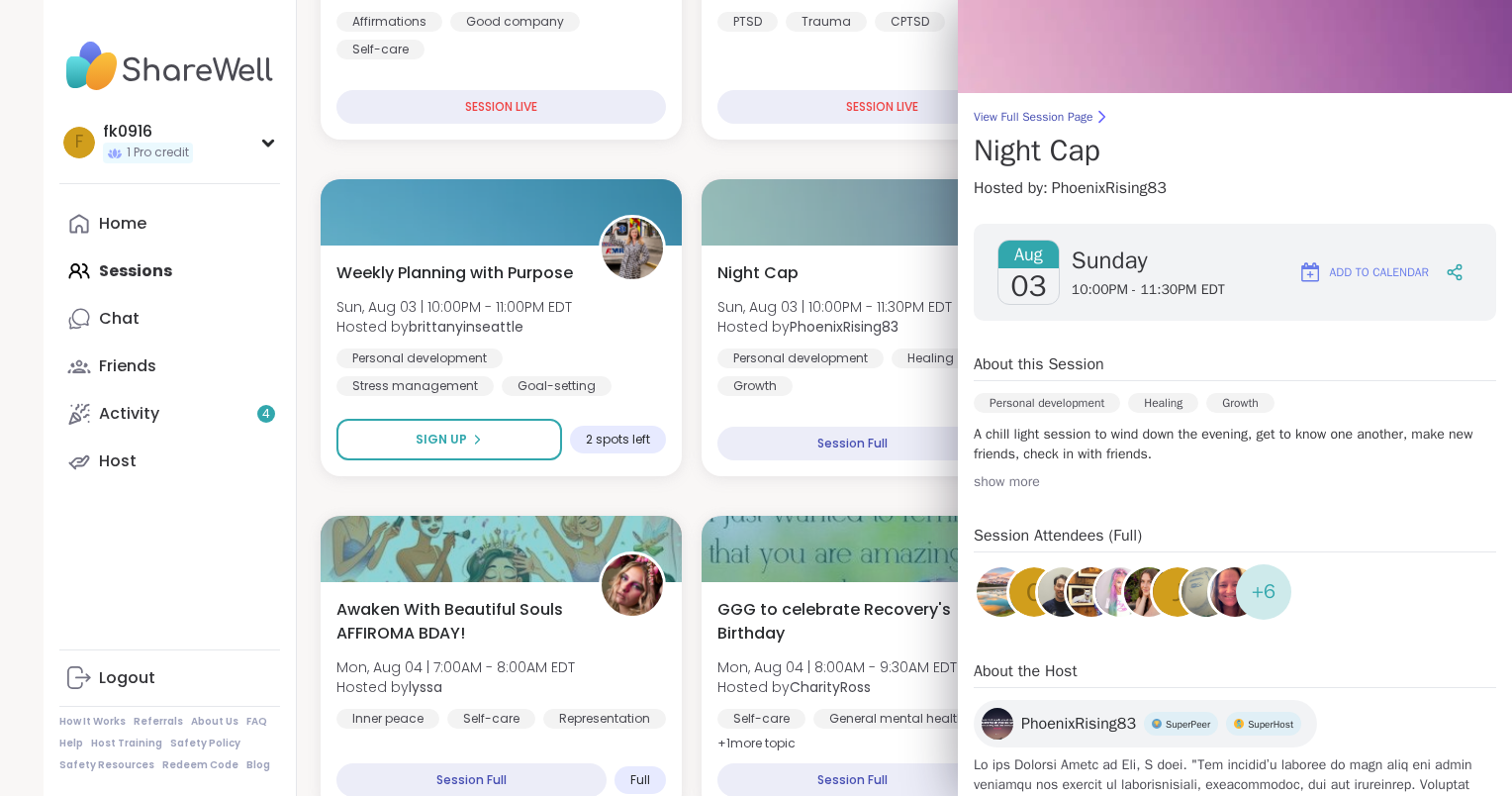 scroll, scrollTop: 0, scrollLeft: 0, axis: both 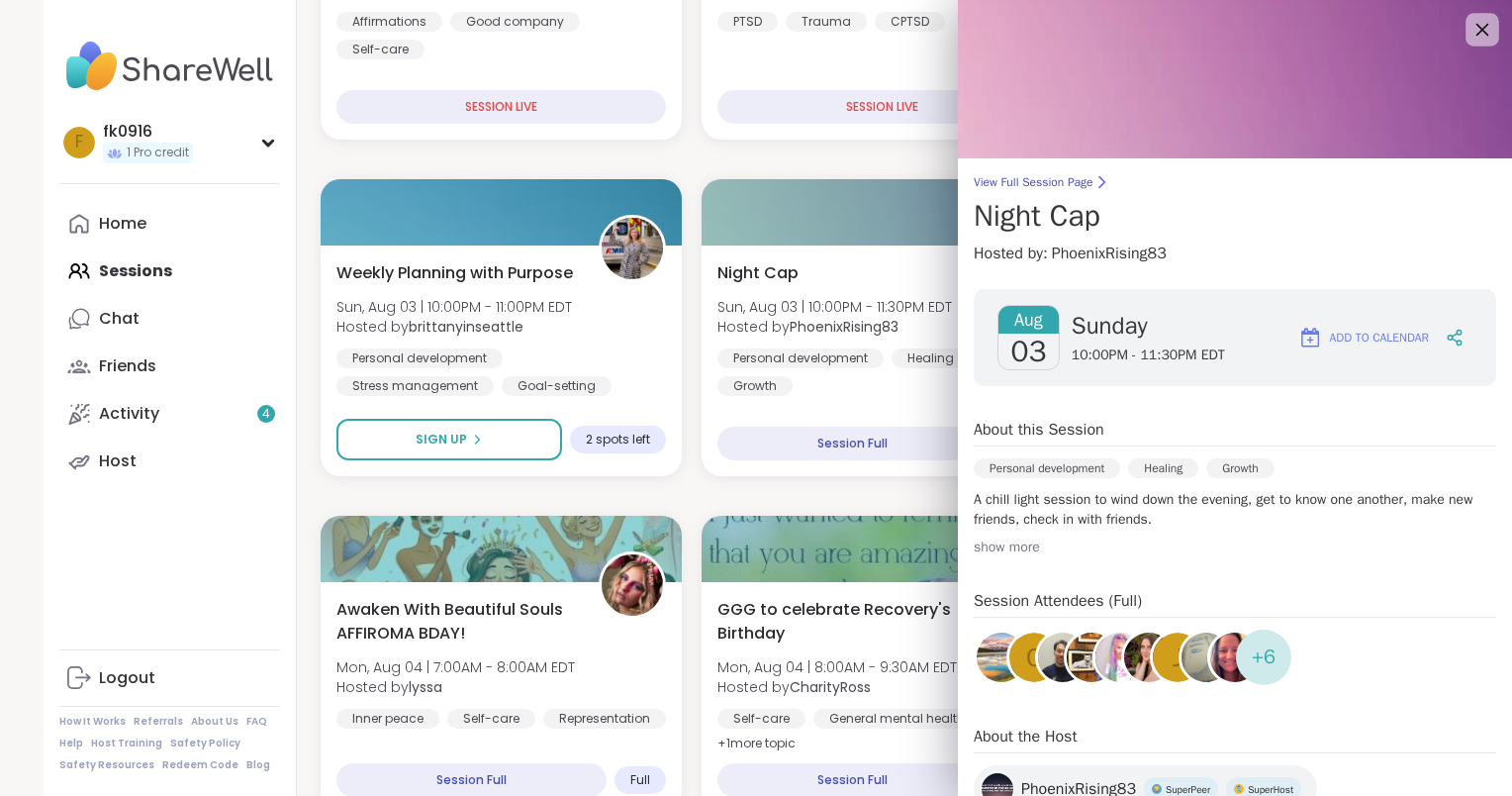 click 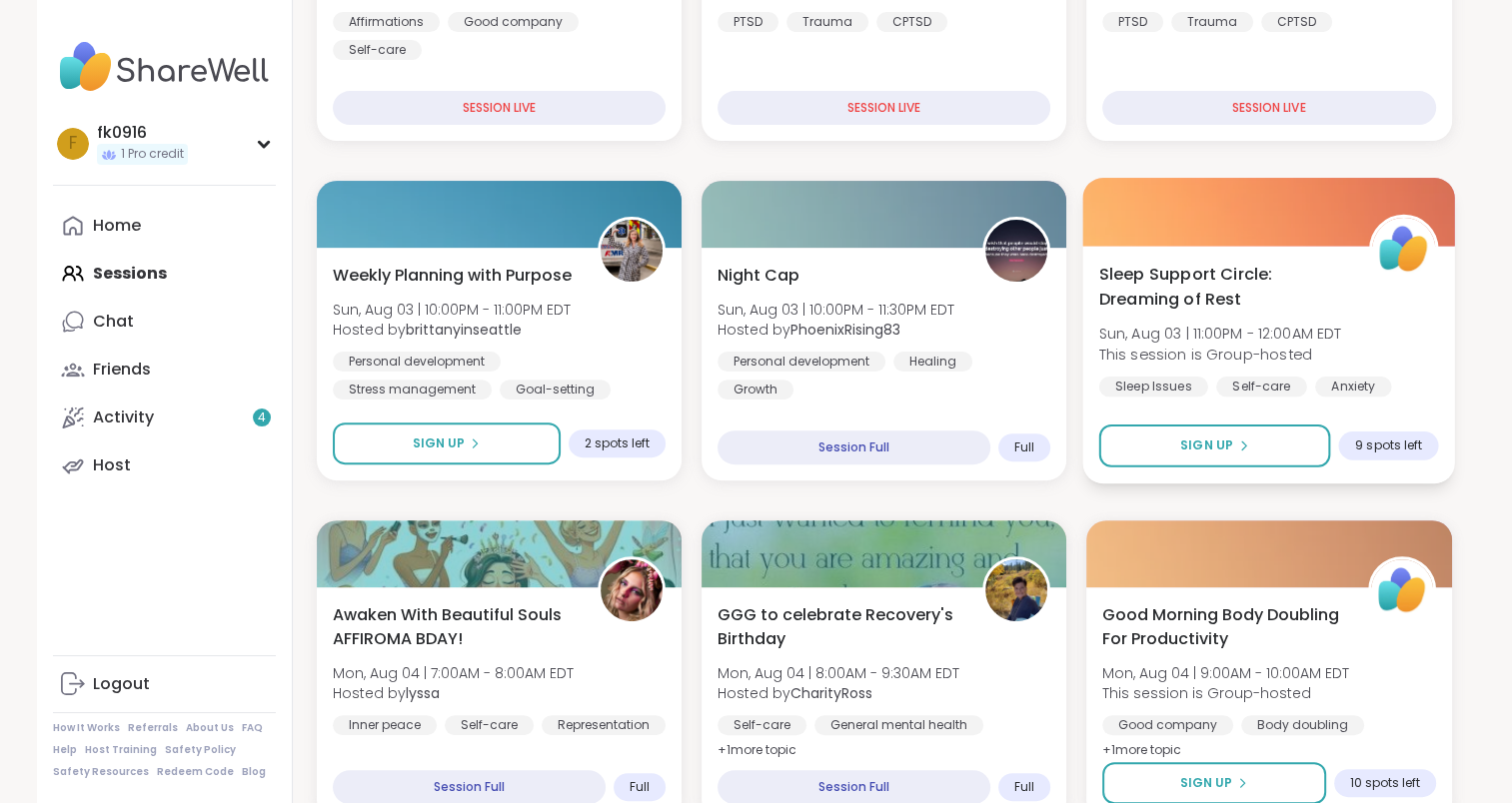 click on "Sleep Support Circle: Dreaming of Rest Sun, Aug 03 | 11:00PM - 12:00AM EDT This session is Group-hosted Sleep Issues Self-care Anxiety Sign Up 9 spots left" at bounding box center (1269, 365) 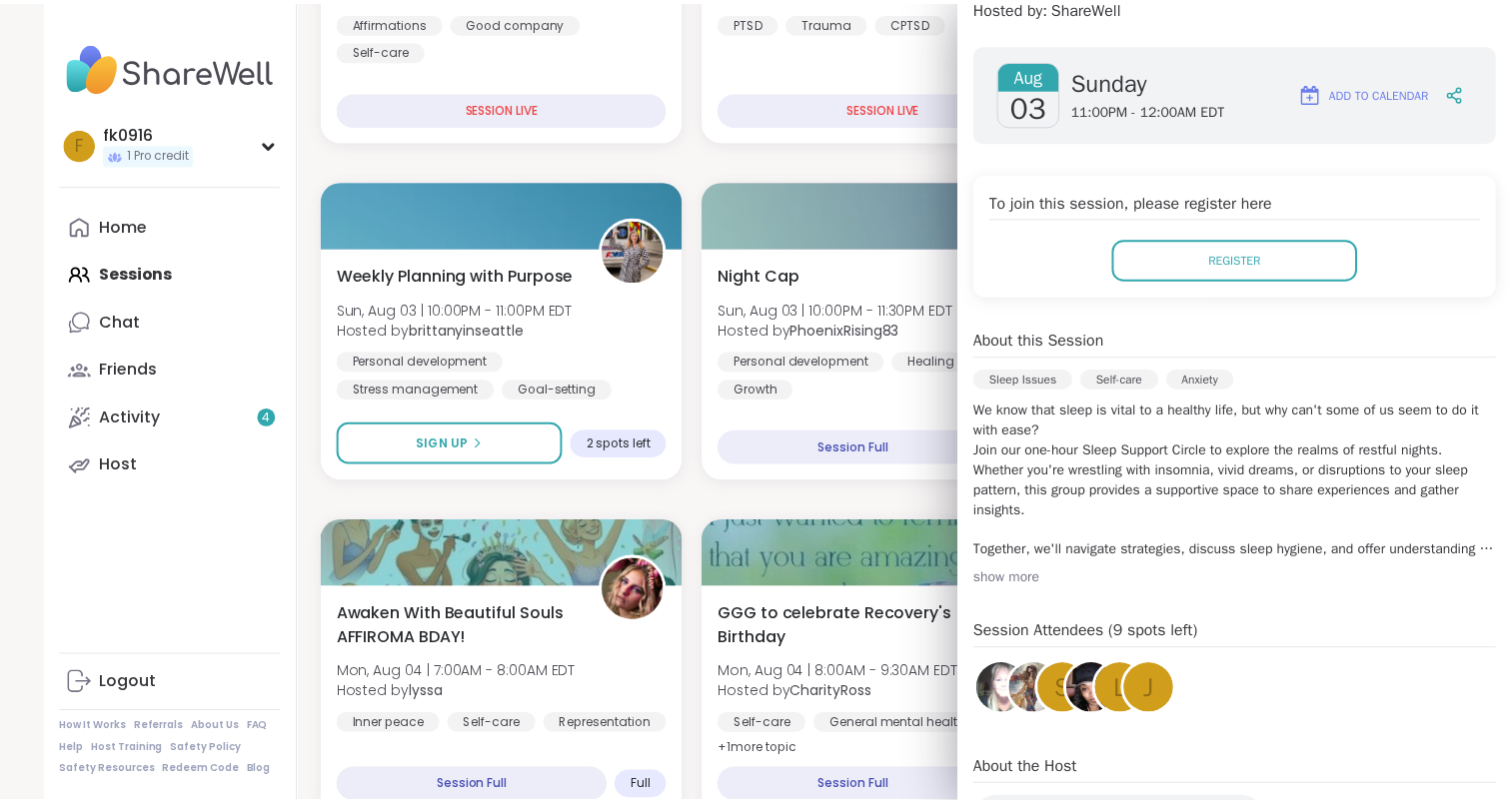 scroll, scrollTop: 266, scrollLeft: 0, axis: vertical 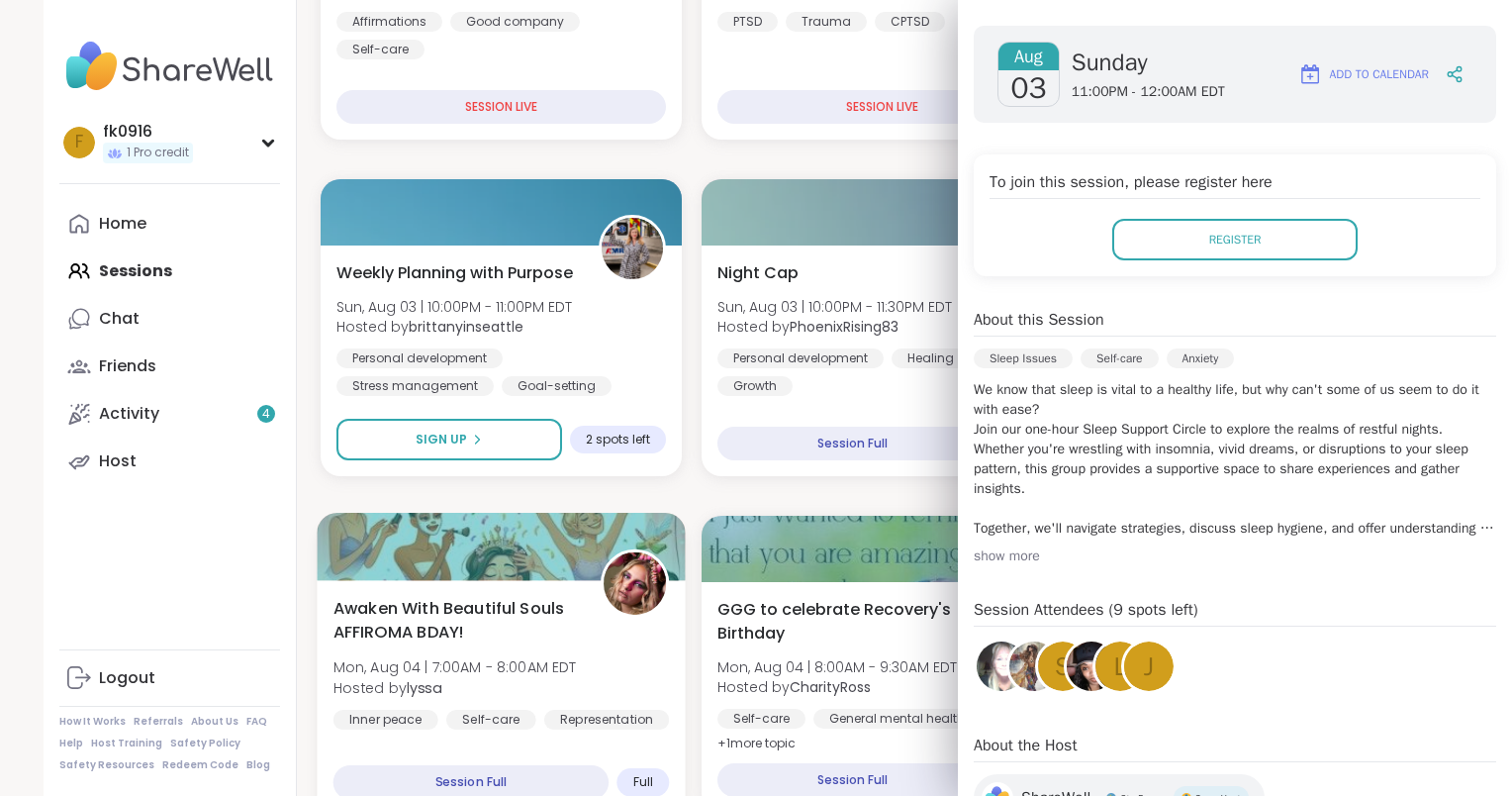 click at bounding box center [501, 547] 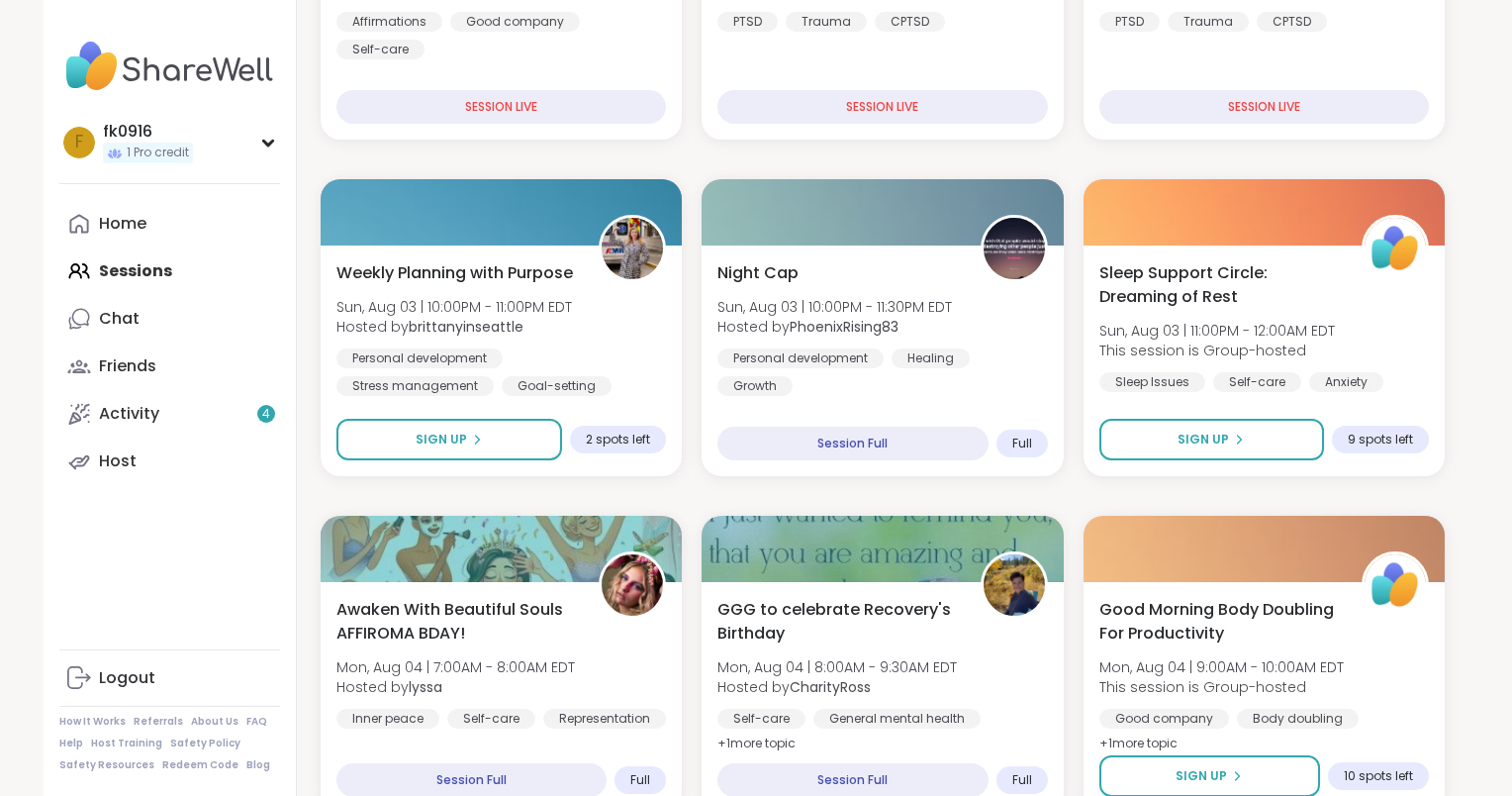 click on "[DAY] [TIME] Shift! [DAY], [MONTH] [DAY] | [TIME] - [TIME] [TIMEZONE] Hosted by  [USERNAME] Affirmations Good company Self-care SESSION LIVE PTSD/C-PTSD Support Group [DAY], [MONTH] [DAY] | [TIME] - [TIME] [TIMEZONE] This session is Group-hosted PTSD Trauma CPTSD SESSION LIVE PTSD/C-PTSD Support Group [DAY], [MONTH] [DAY] | [TIME] - [TIME] [TIMEZONE] This session is Group-hosted PTSD Trauma CPTSD SESSION LIVE Weekly Planning with Purpose [DAY], [MONTH] [DAY] | [TIME] - [TIME] [TIMEZONE] Hosted by  [USERNAME] Personal development Stress management Goal-setting Sign Up 2 spots left Night Cap [DAY], [MONTH] [DAY] | [TIME] - [TIME] [TIMEZONE] Hosted by  [USERNAME] Personal development Healing Growth Session Full Full Sleep Support Circle: Dreaming of Rest [DAY], [MONTH] [DAY] | [TIME] - [TIME] This session is Group-hosted Sleep Issues Self-care Anxiety Sign Up 9 spots left Awaken With Beautiful Souls AFFIROMA BDAY! [DAY], [MONTH] [DAY] | [TIME] - [TIME] [TIMEZONE] Hosted by  [USERNAME] Inner peace Self-care Representation Session Full Full GGG to celebrate Recovery's Birthday Hosted by  + 1" at bounding box center [883, 1842] 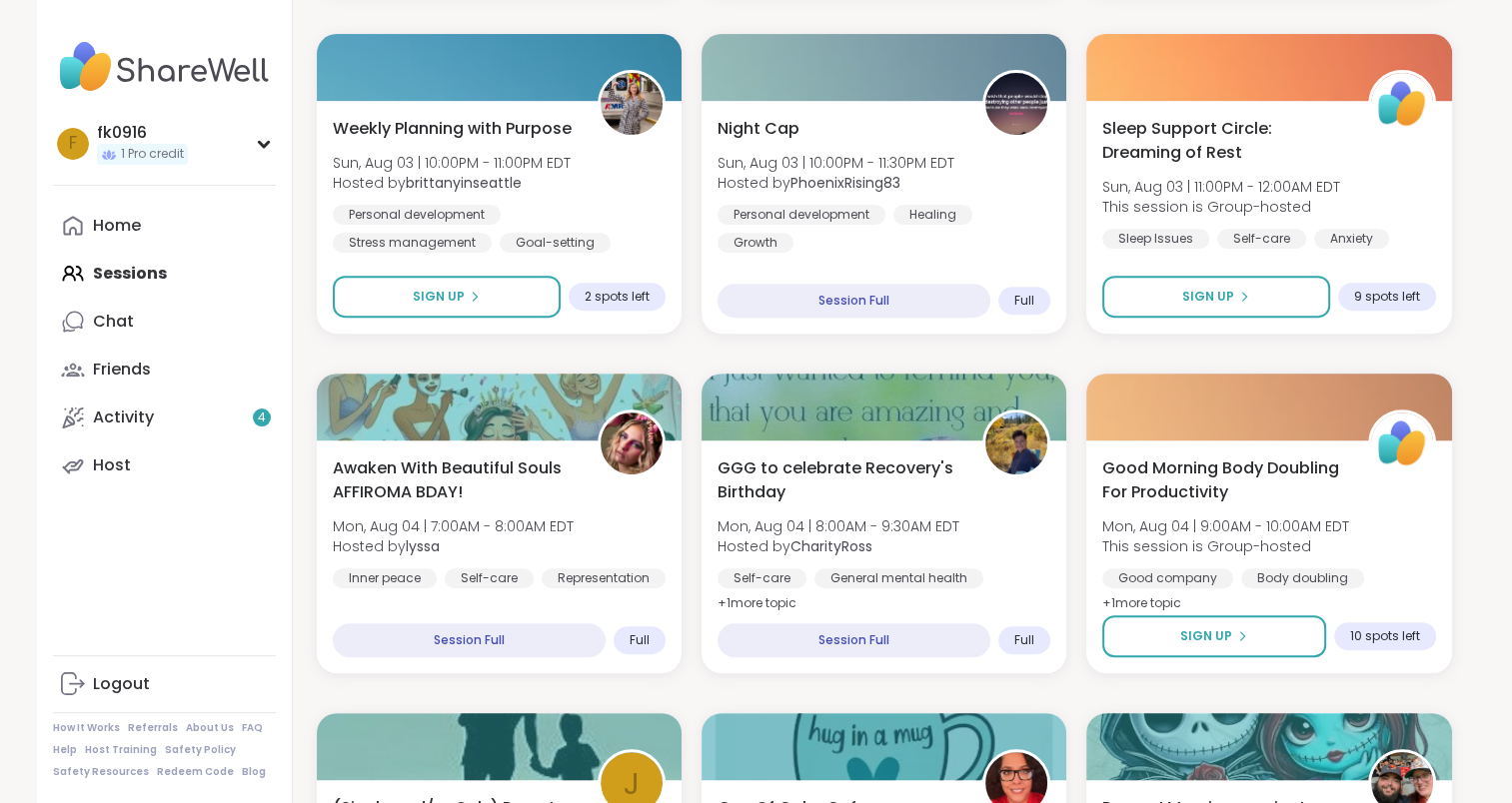 scroll, scrollTop: 612, scrollLeft: 0, axis: vertical 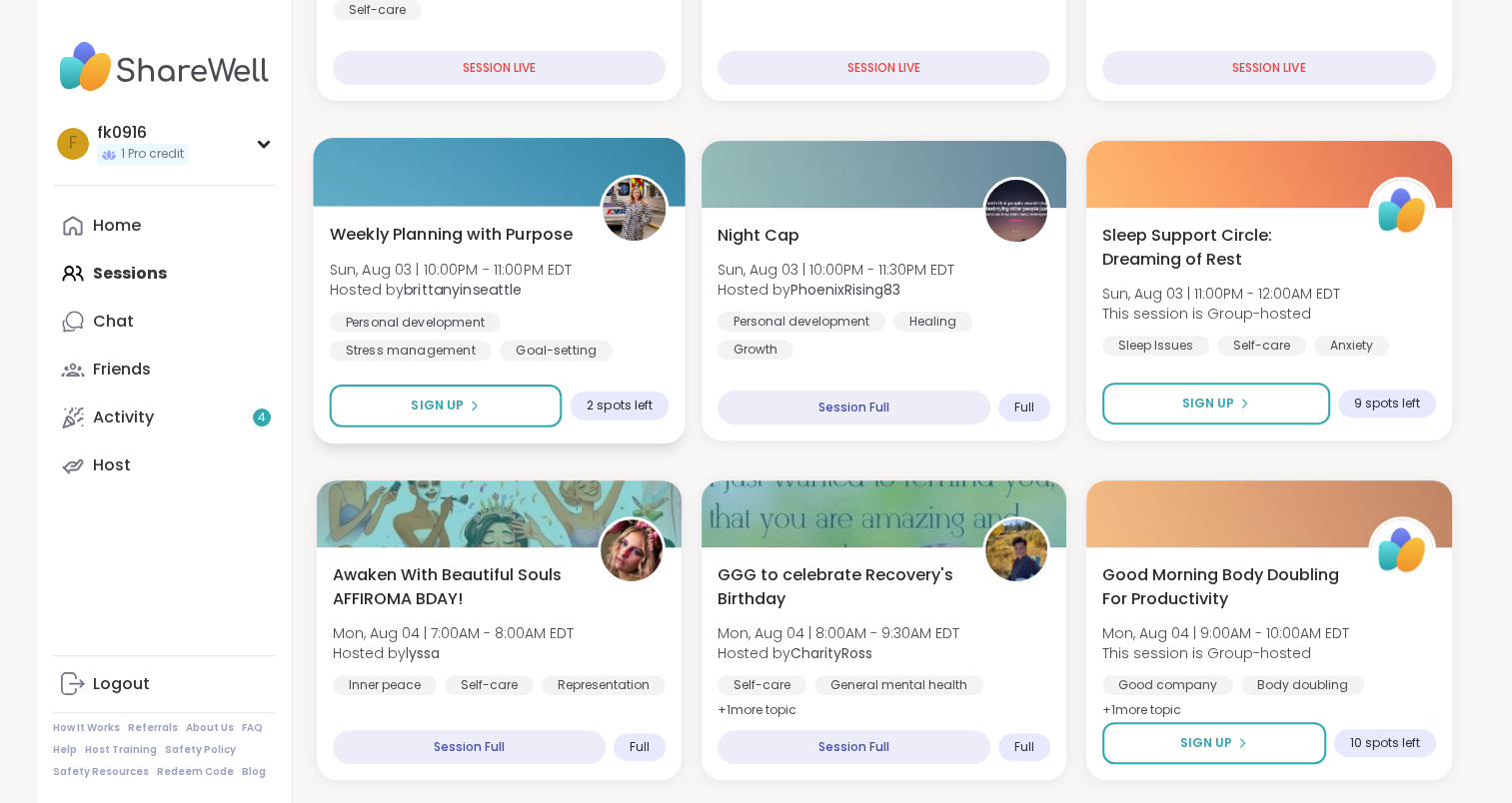 click on "brittanyinseattle" at bounding box center (463, 290) 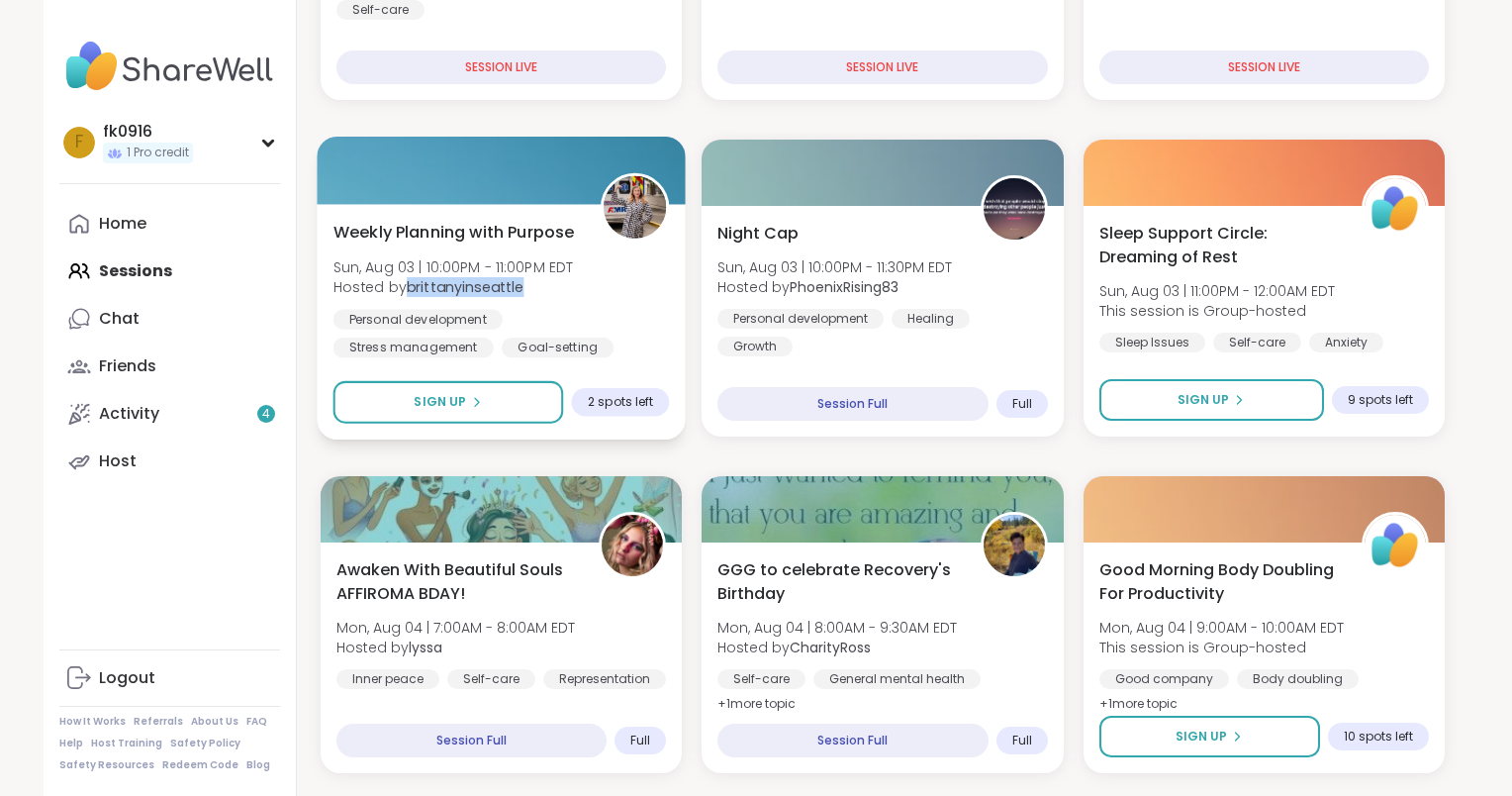 click on "brittanyinseattle" at bounding box center (465, 287) 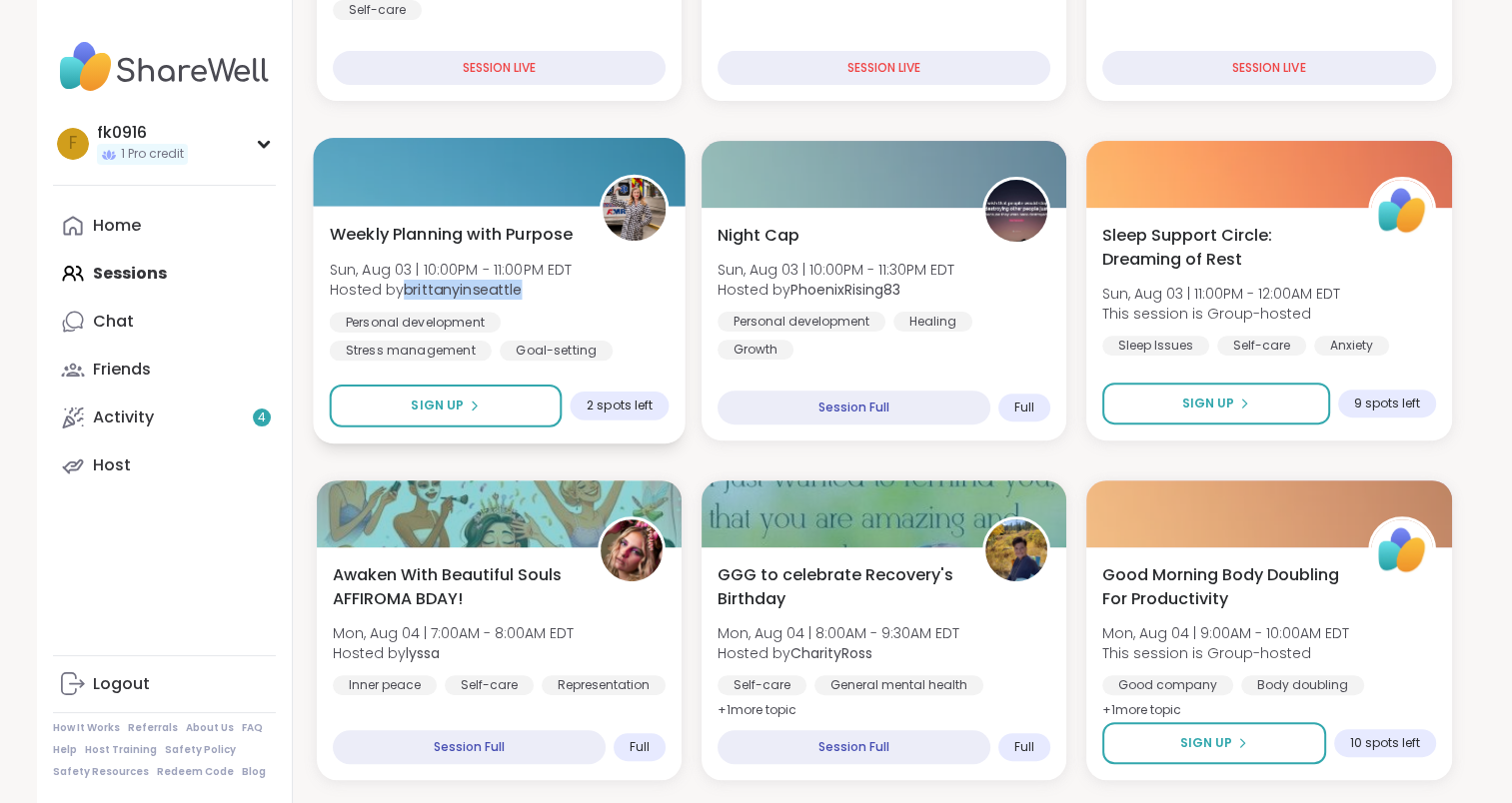 click on "brittanyinseattle" at bounding box center [463, 290] 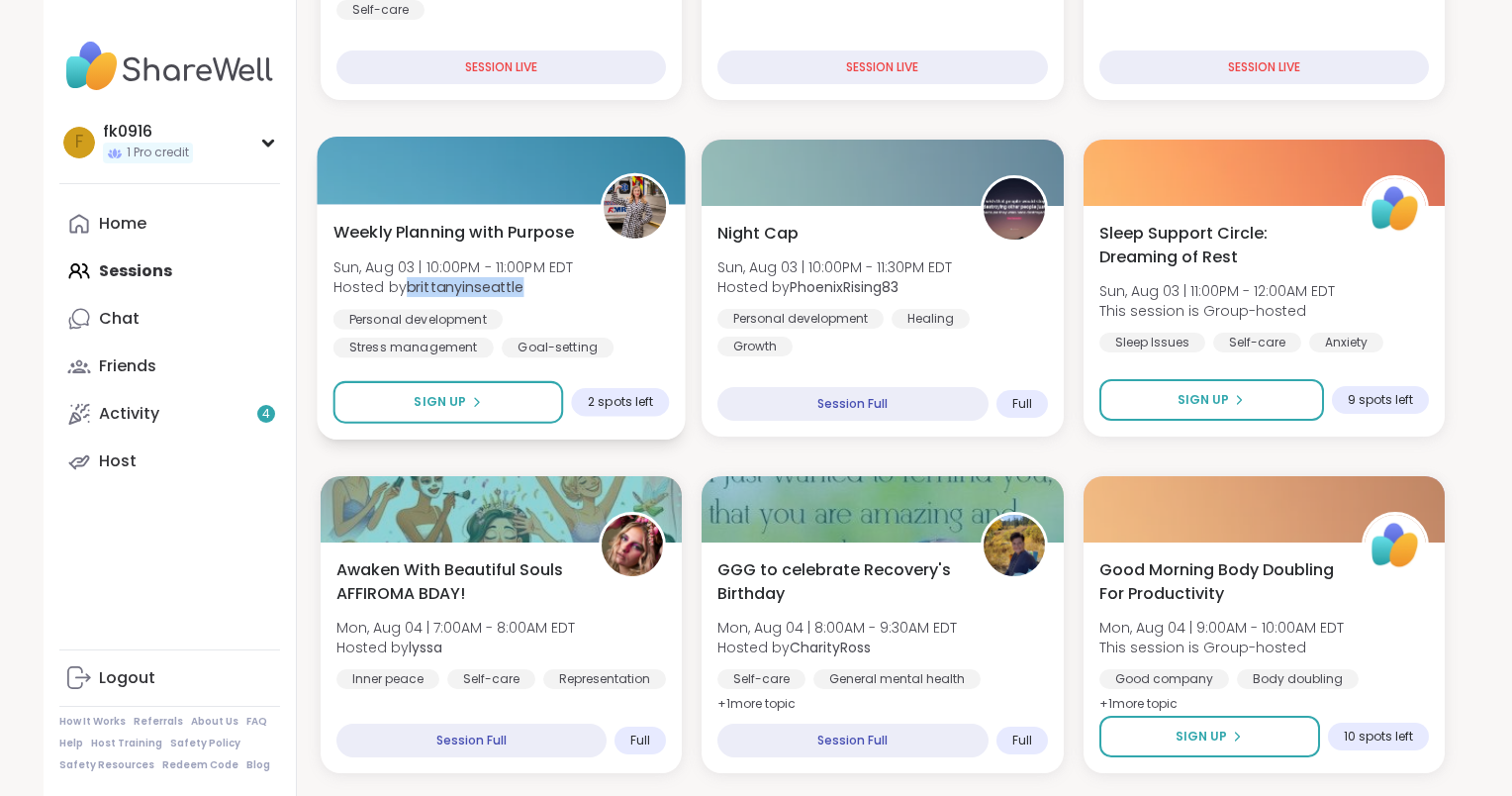 click on "brittanyinseattle" at bounding box center [465, 287] 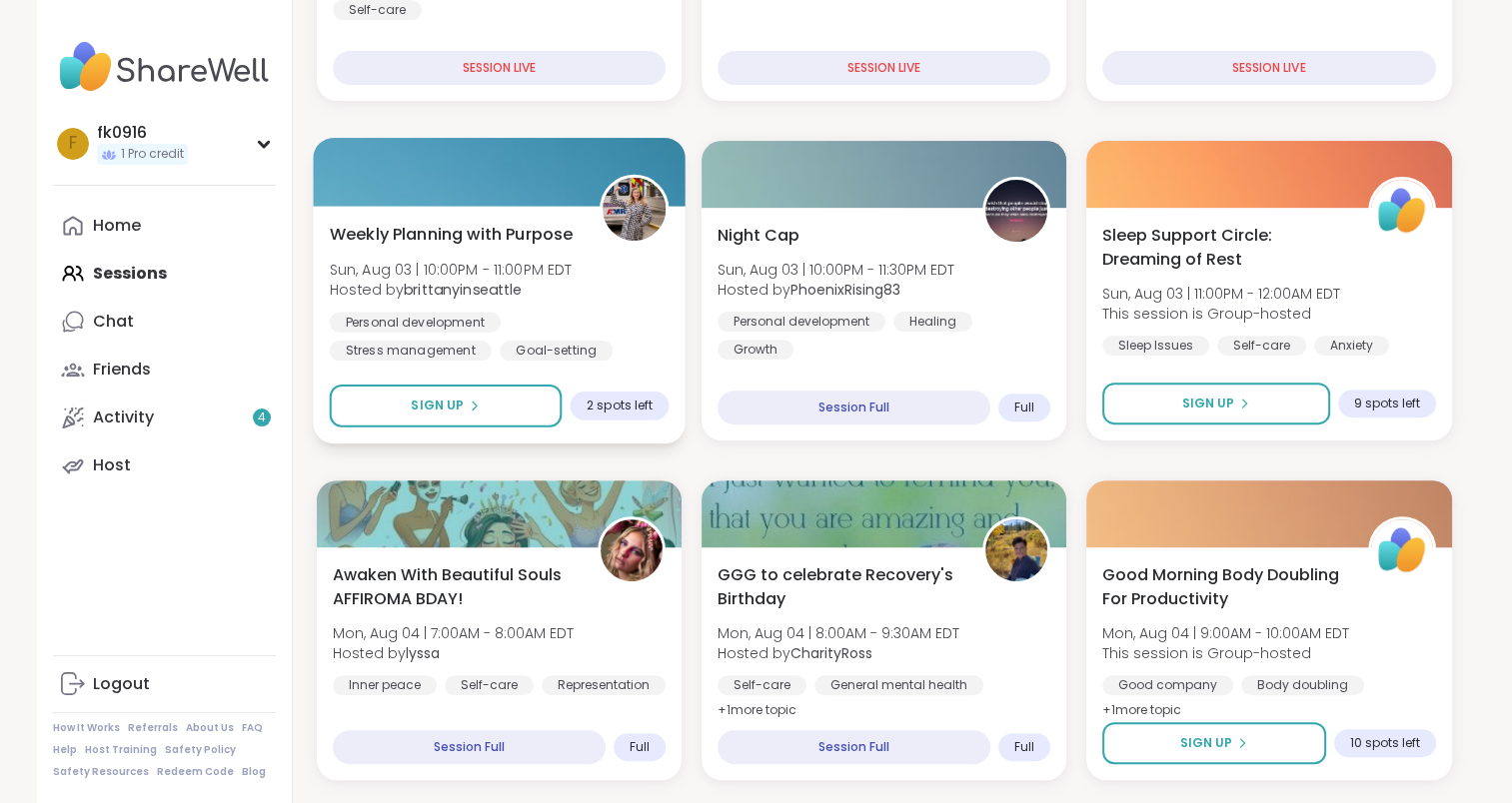 drag, startPoint x: 499, startPoint y: 293, endPoint x: 633, endPoint y: 317, distance: 136.1323 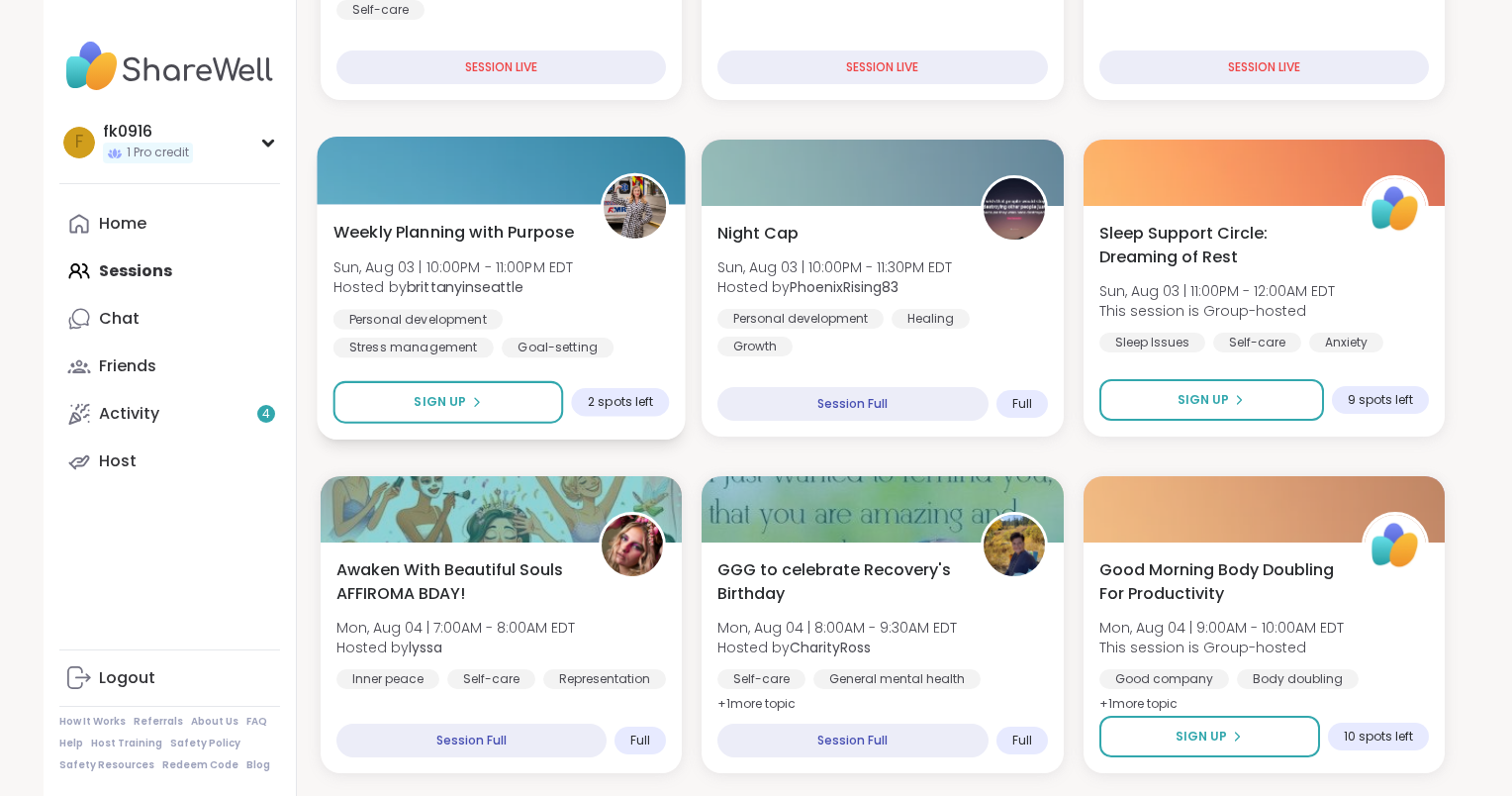 click at bounding box center (634, 207) 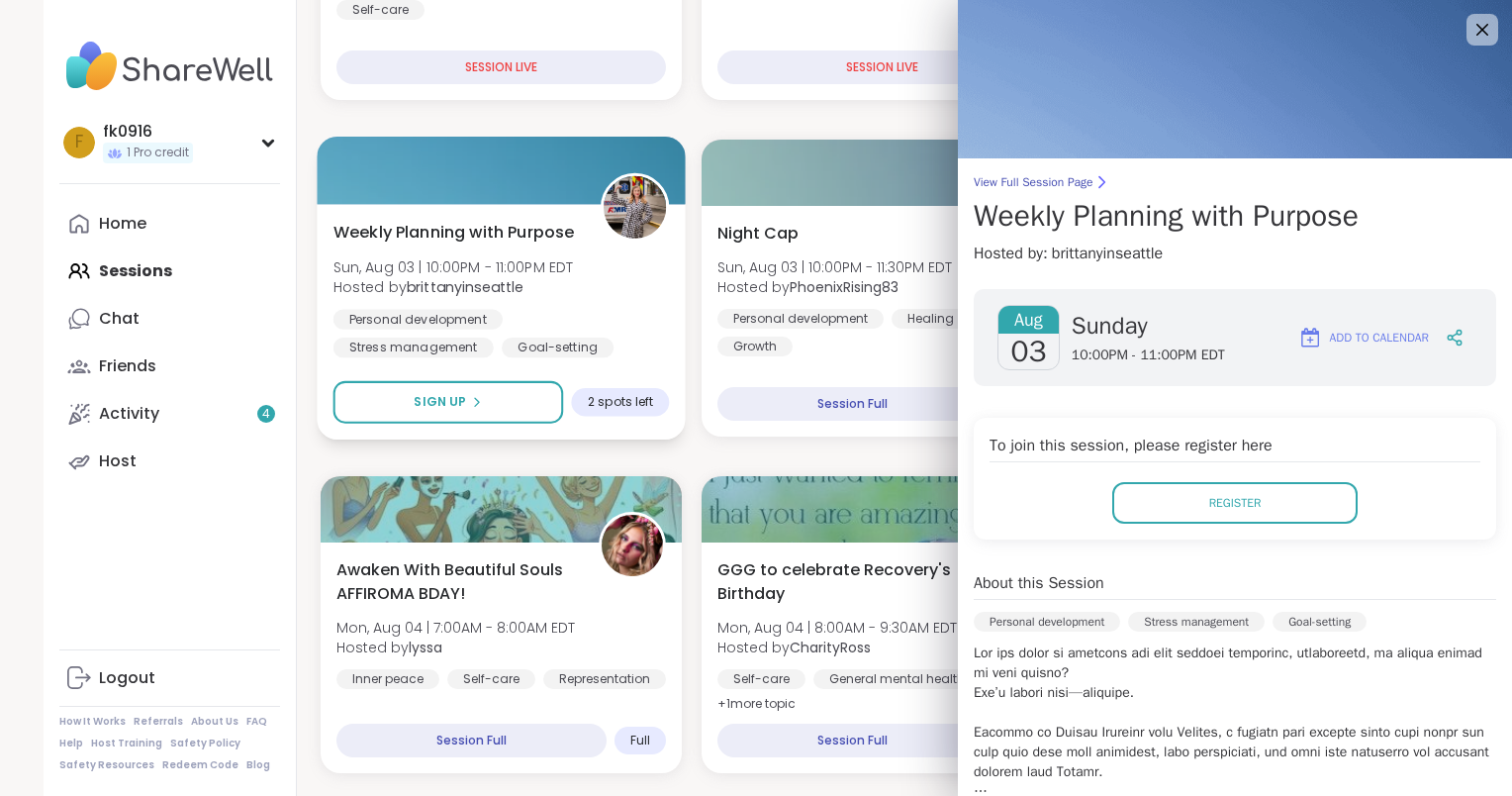 click at bounding box center (634, 207) 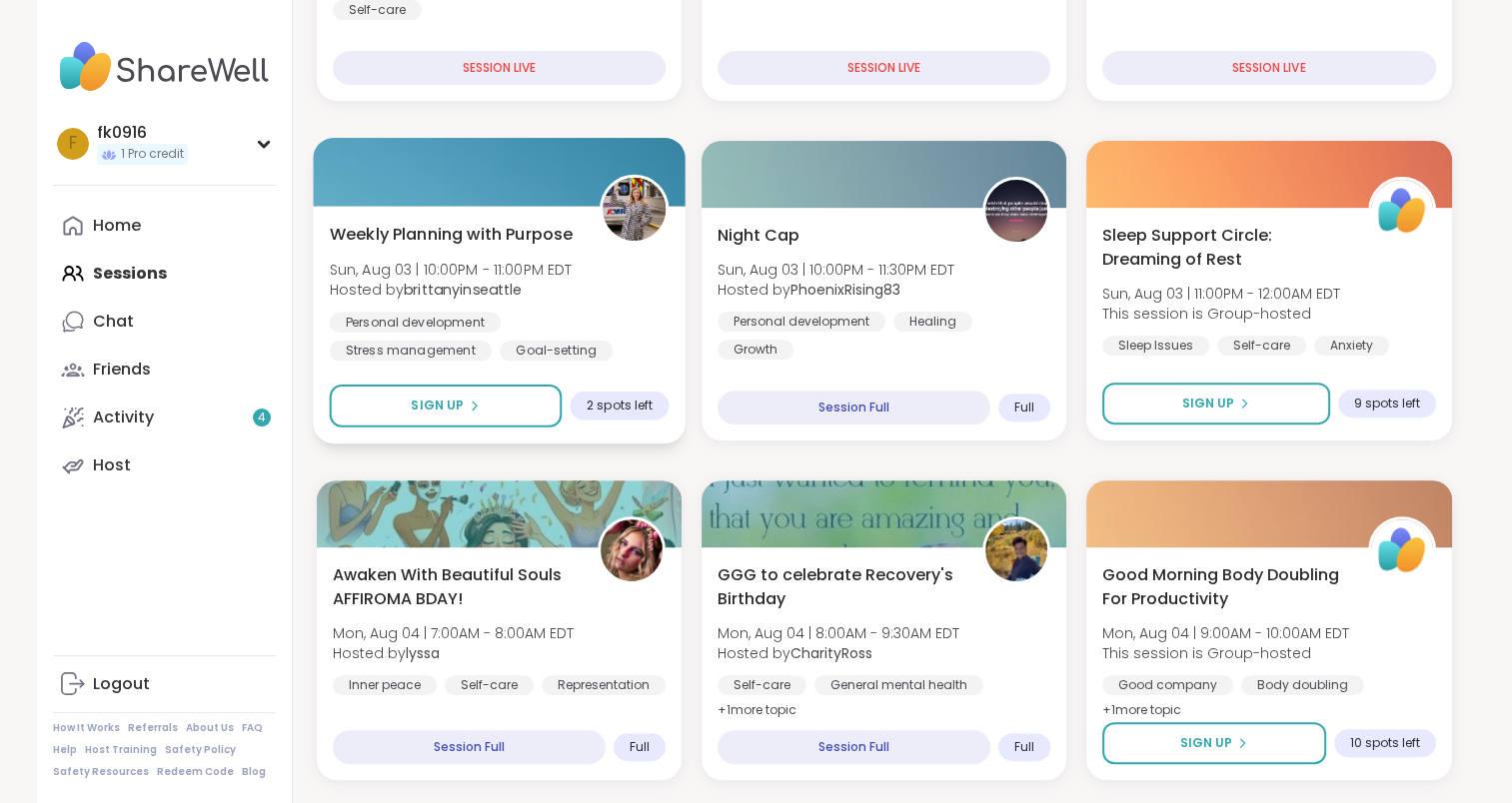 click on "Weekly Planning with Purpose" at bounding box center [451, 234] 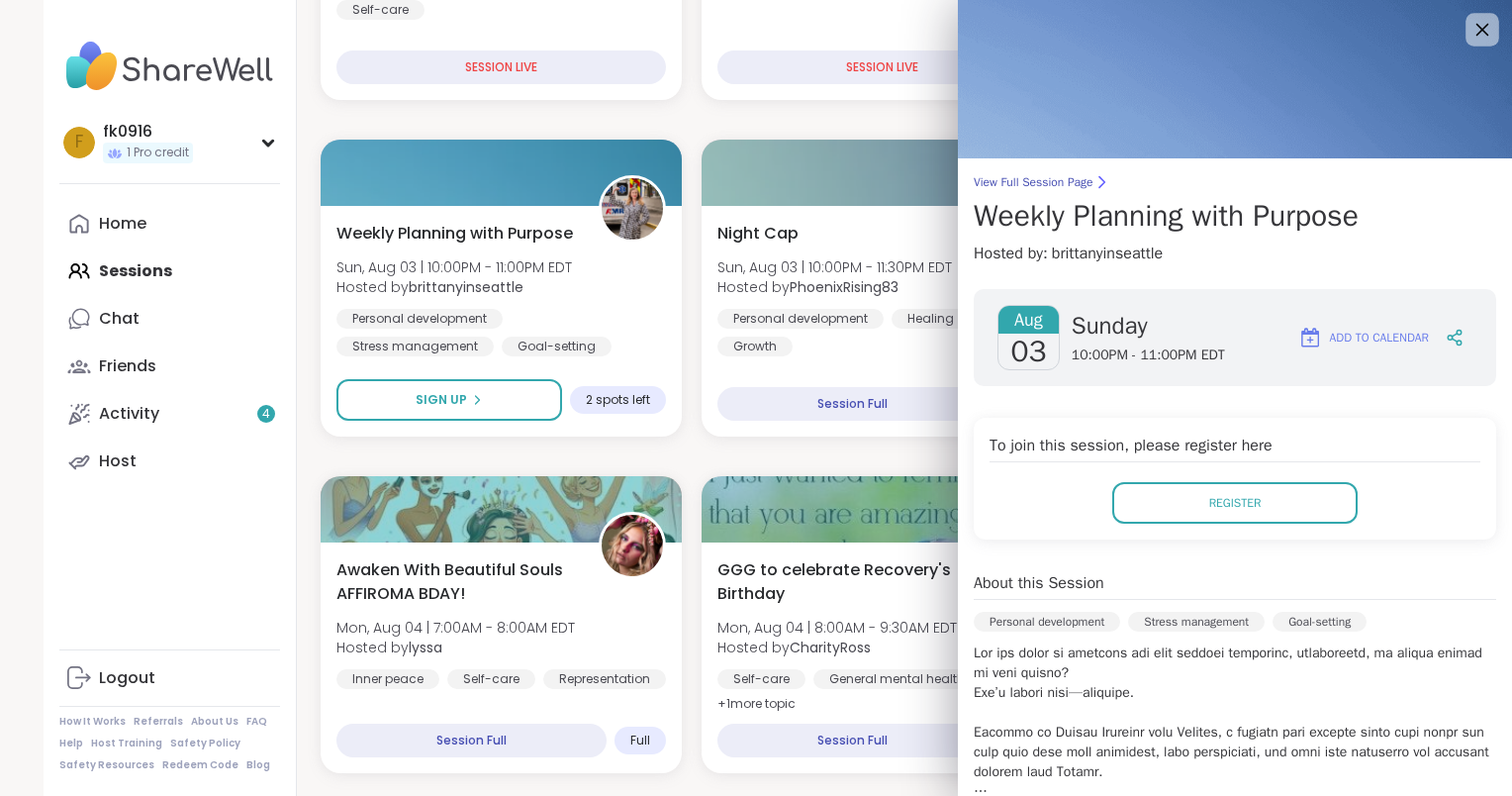 click 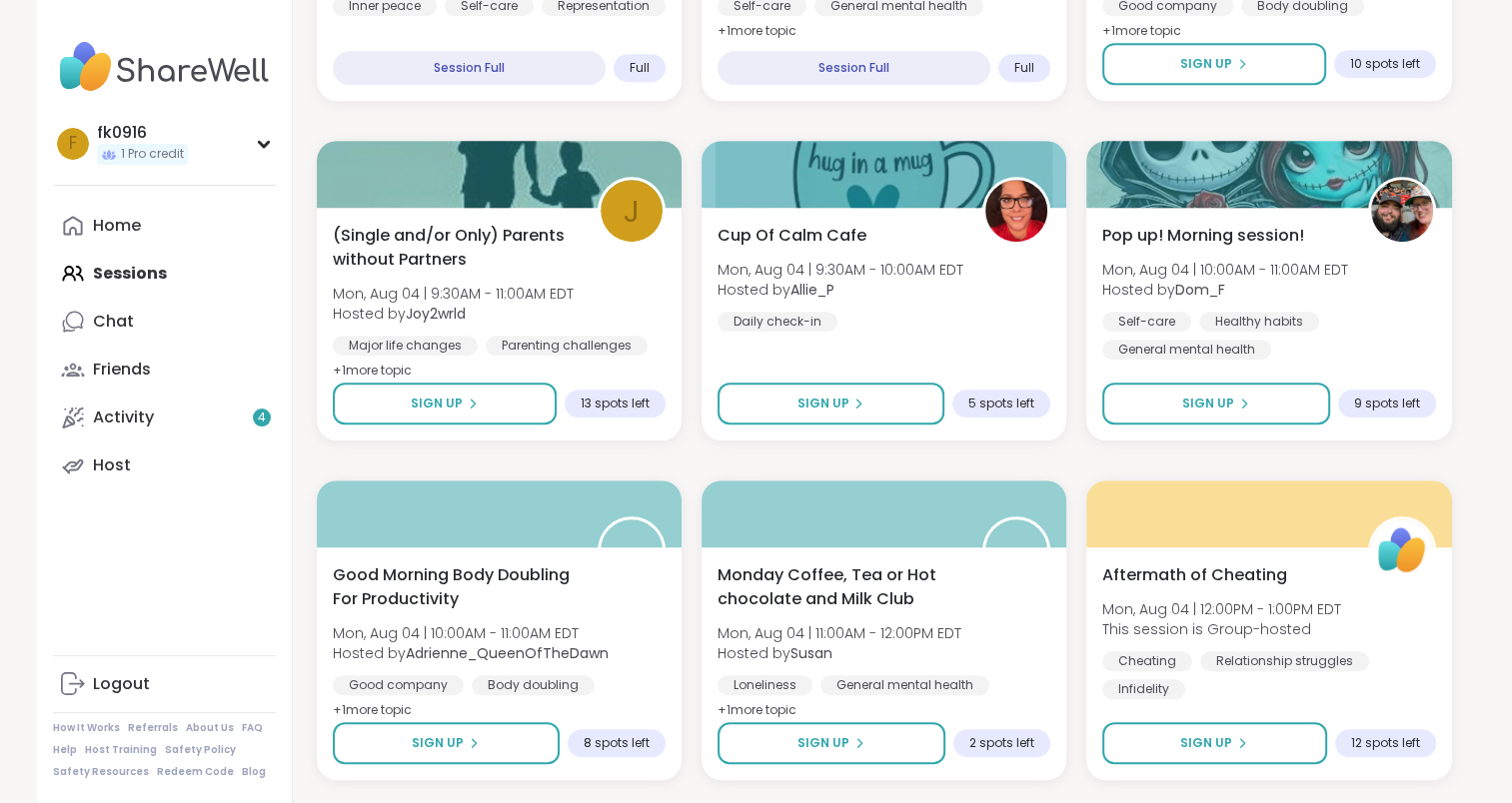 scroll, scrollTop: 1344, scrollLeft: 0, axis: vertical 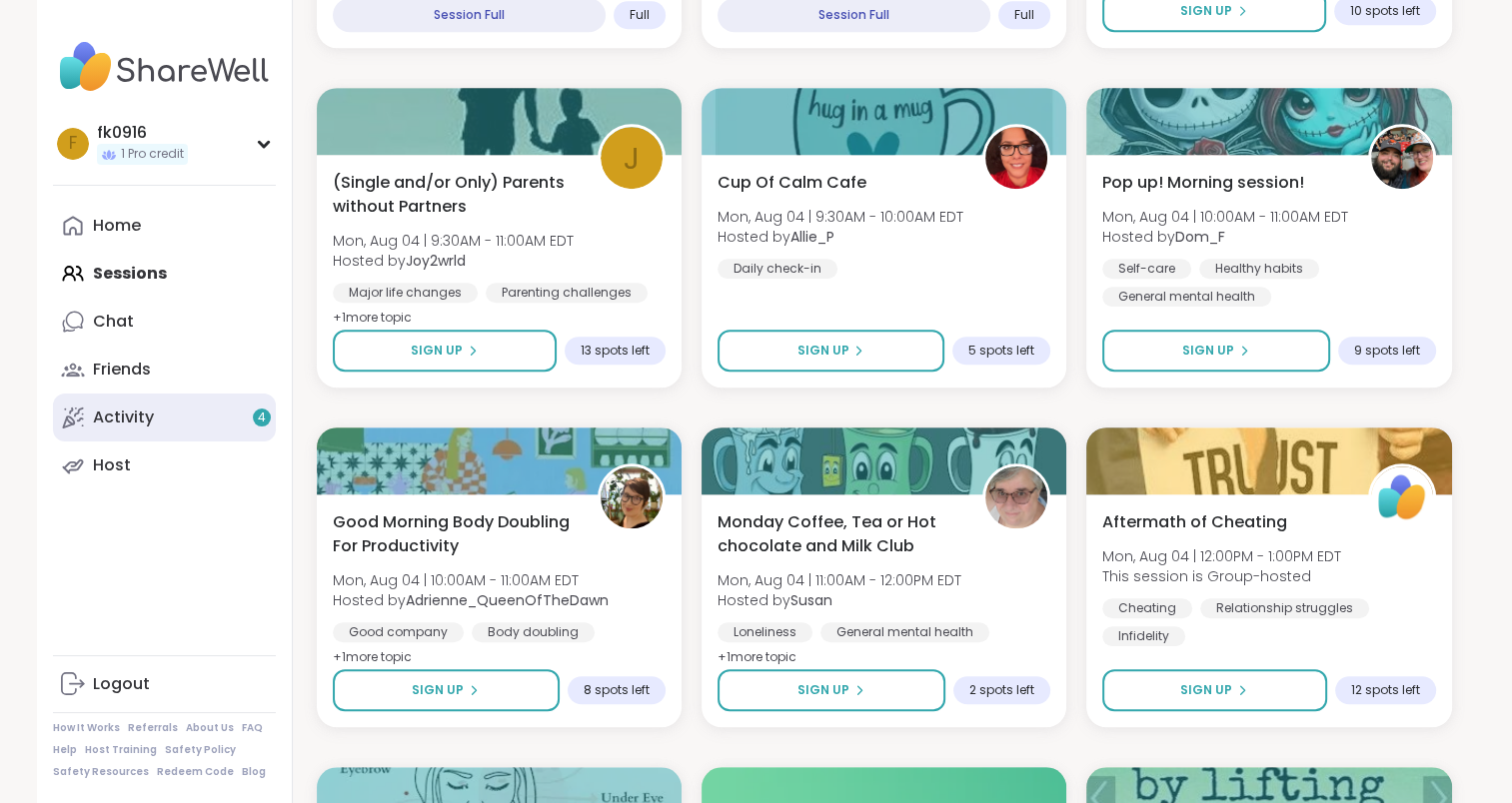 click on "4" at bounding box center [262, 417] 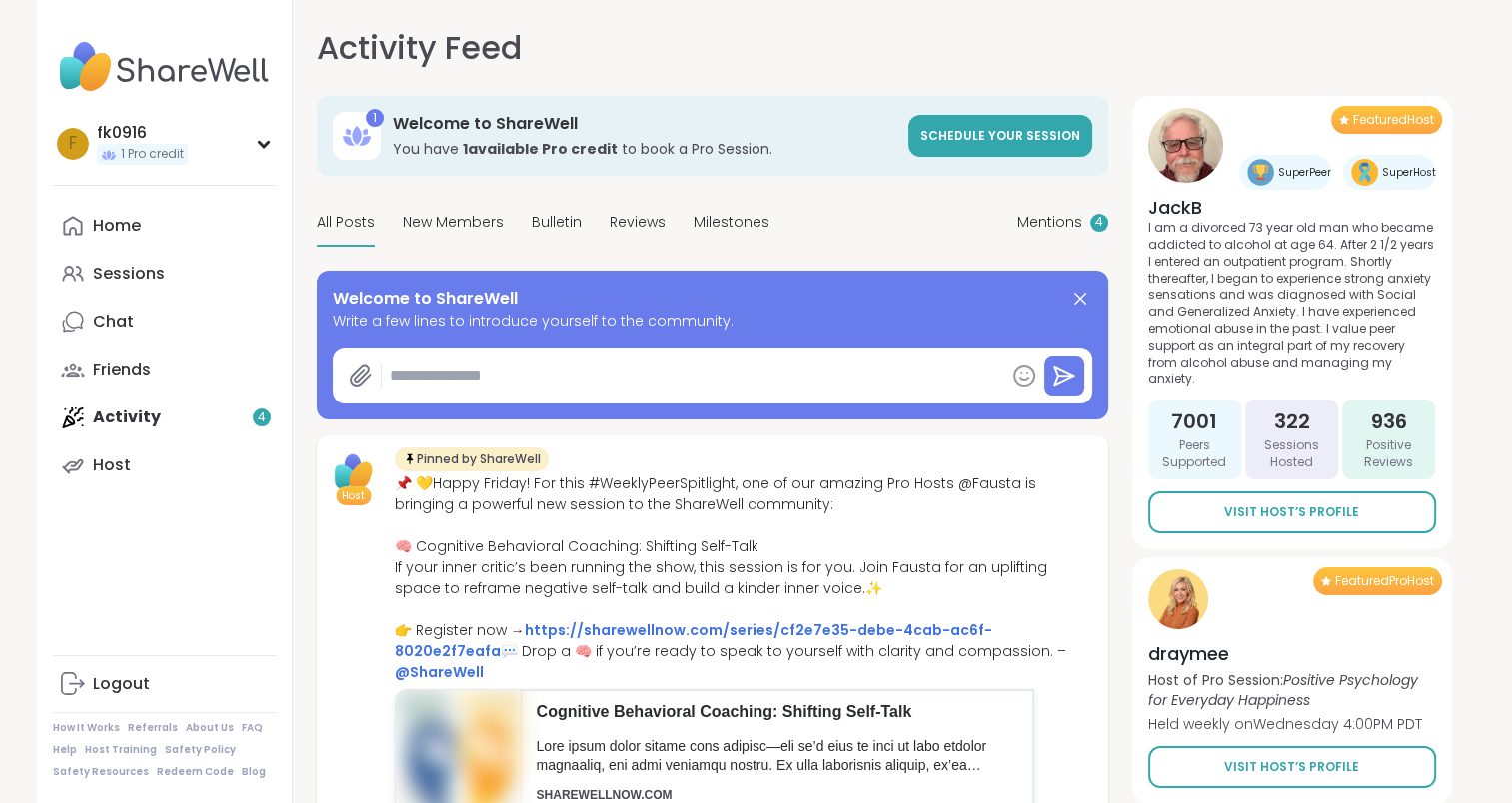 type on "*" 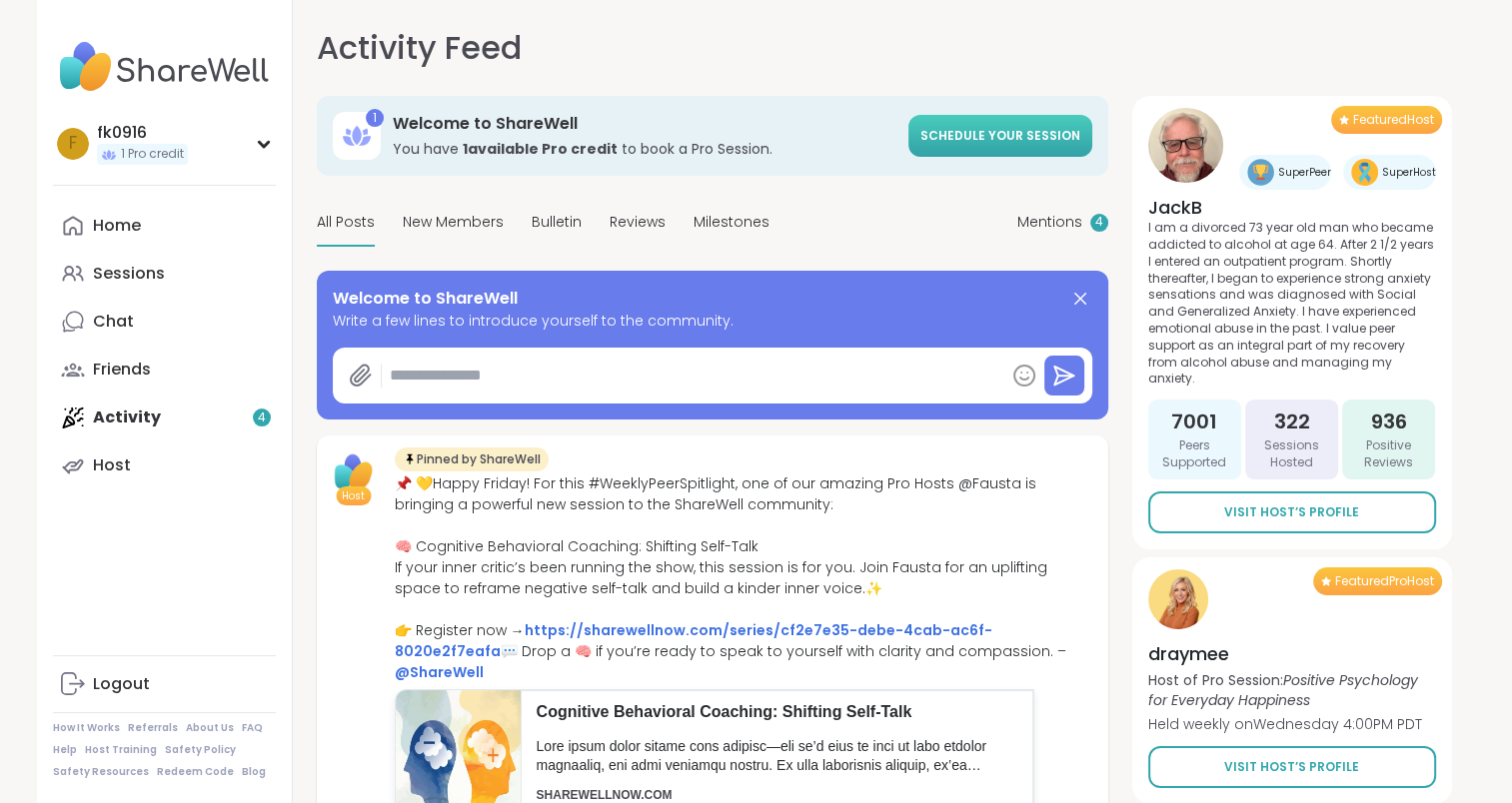 click on "Schedule your session" at bounding box center [1000, 135] 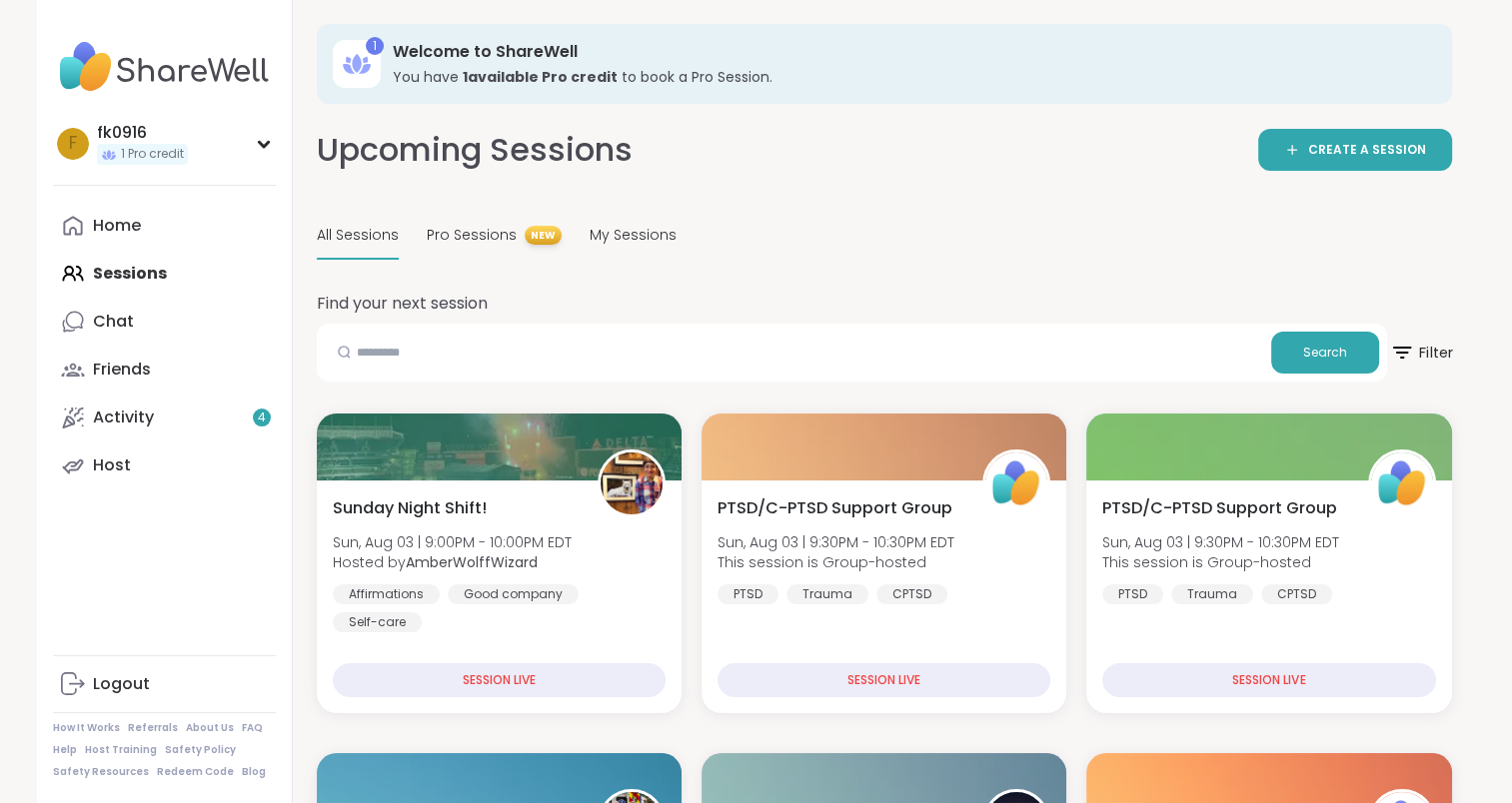 click 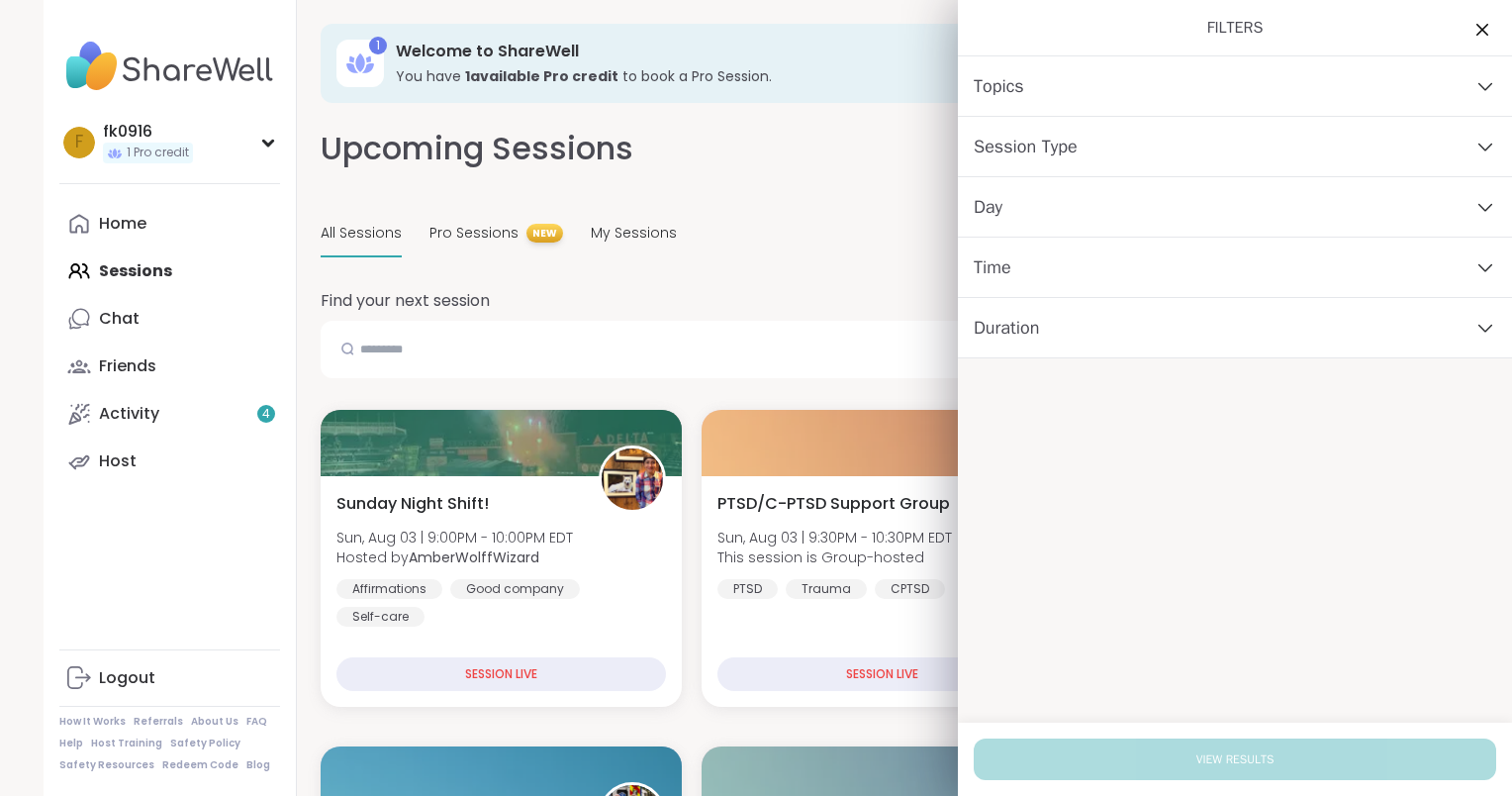 click 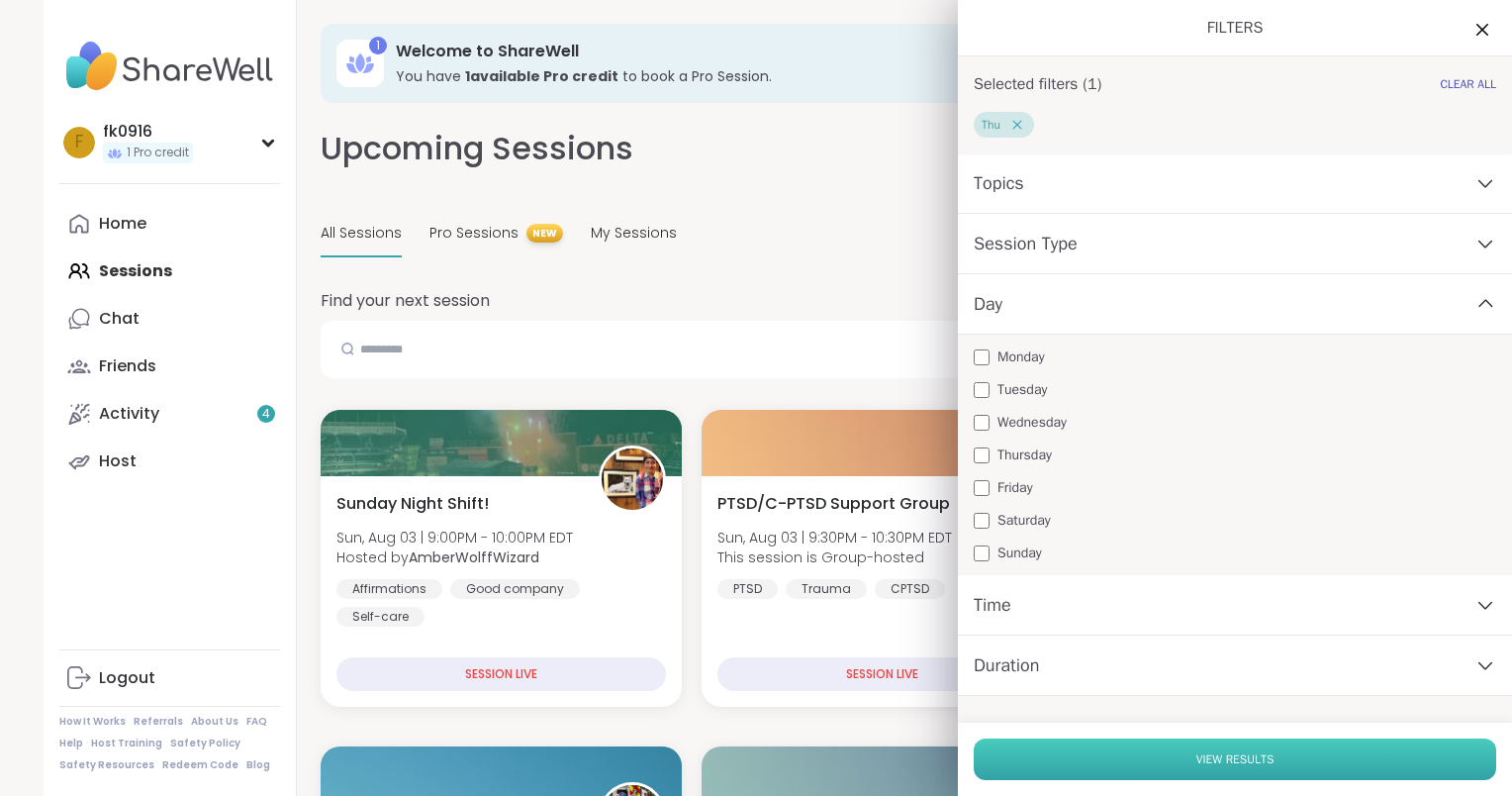 click on "View Results" at bounding box center [1235, 759] 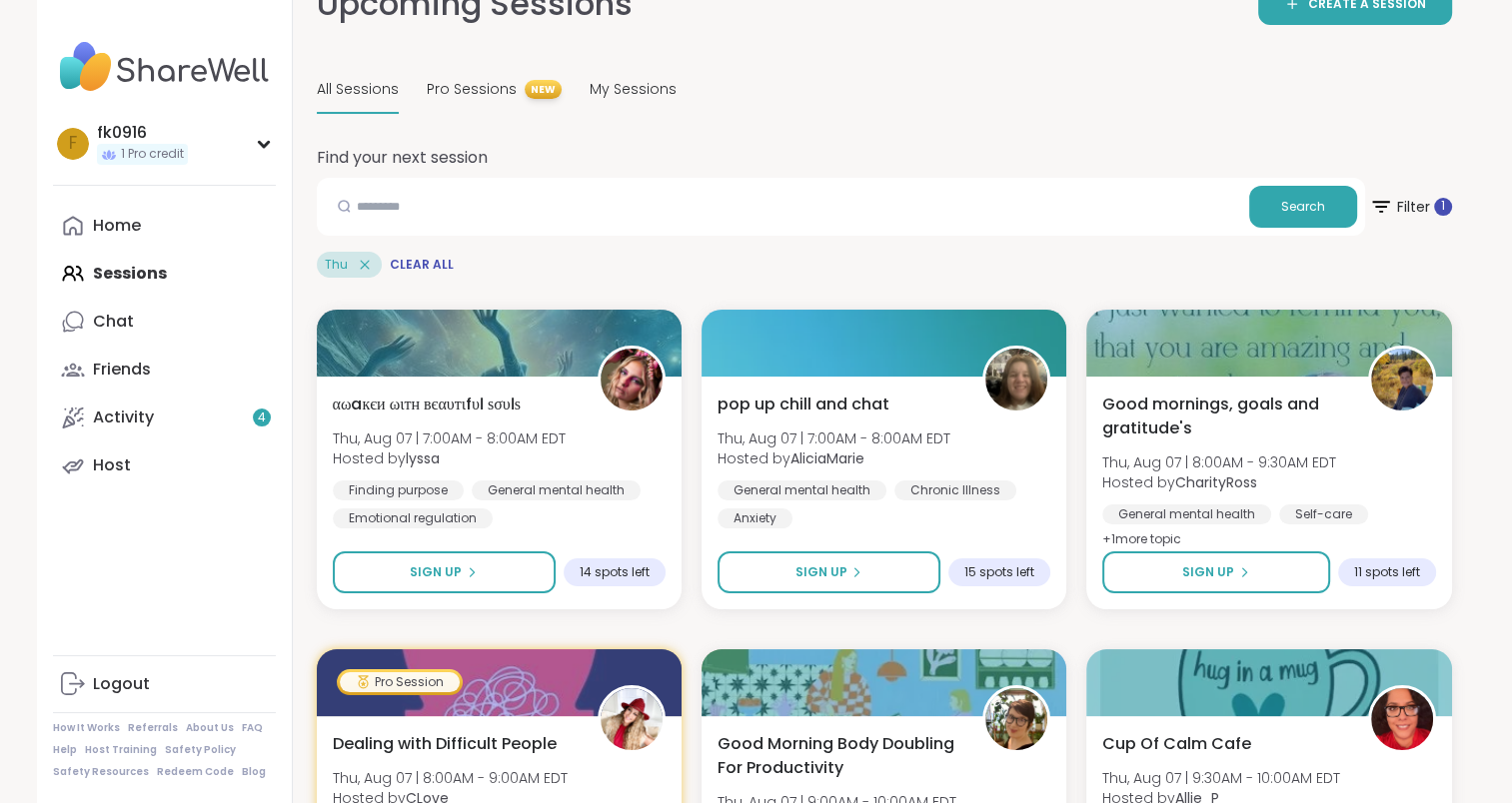 scroll, scrollTop: 160, scrollLeft: 0, axis: vertical 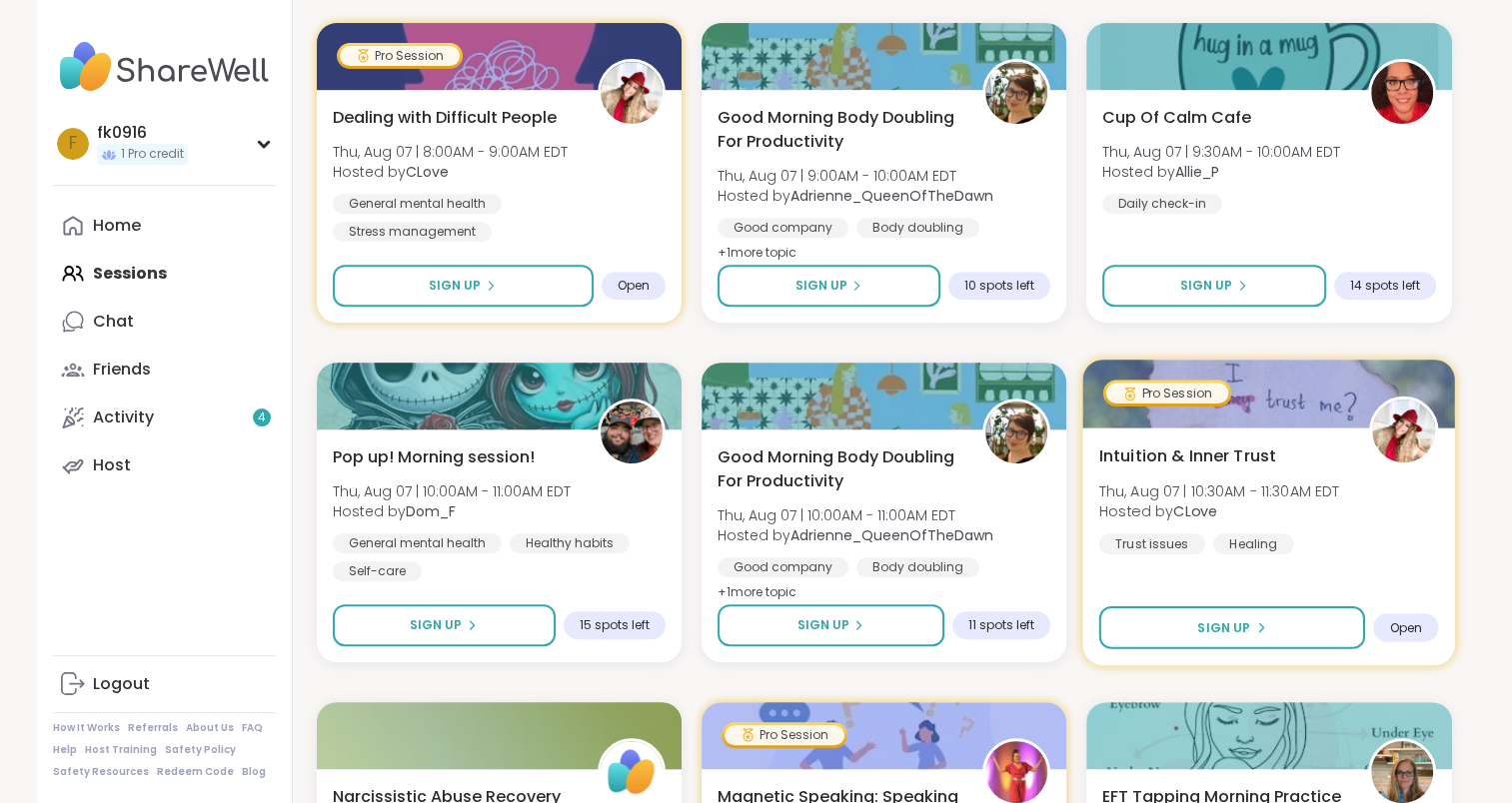 click on "Thu, Aug 07 | 10:30AM - 11:30AM EDT" at bounding box center [1219, 490] 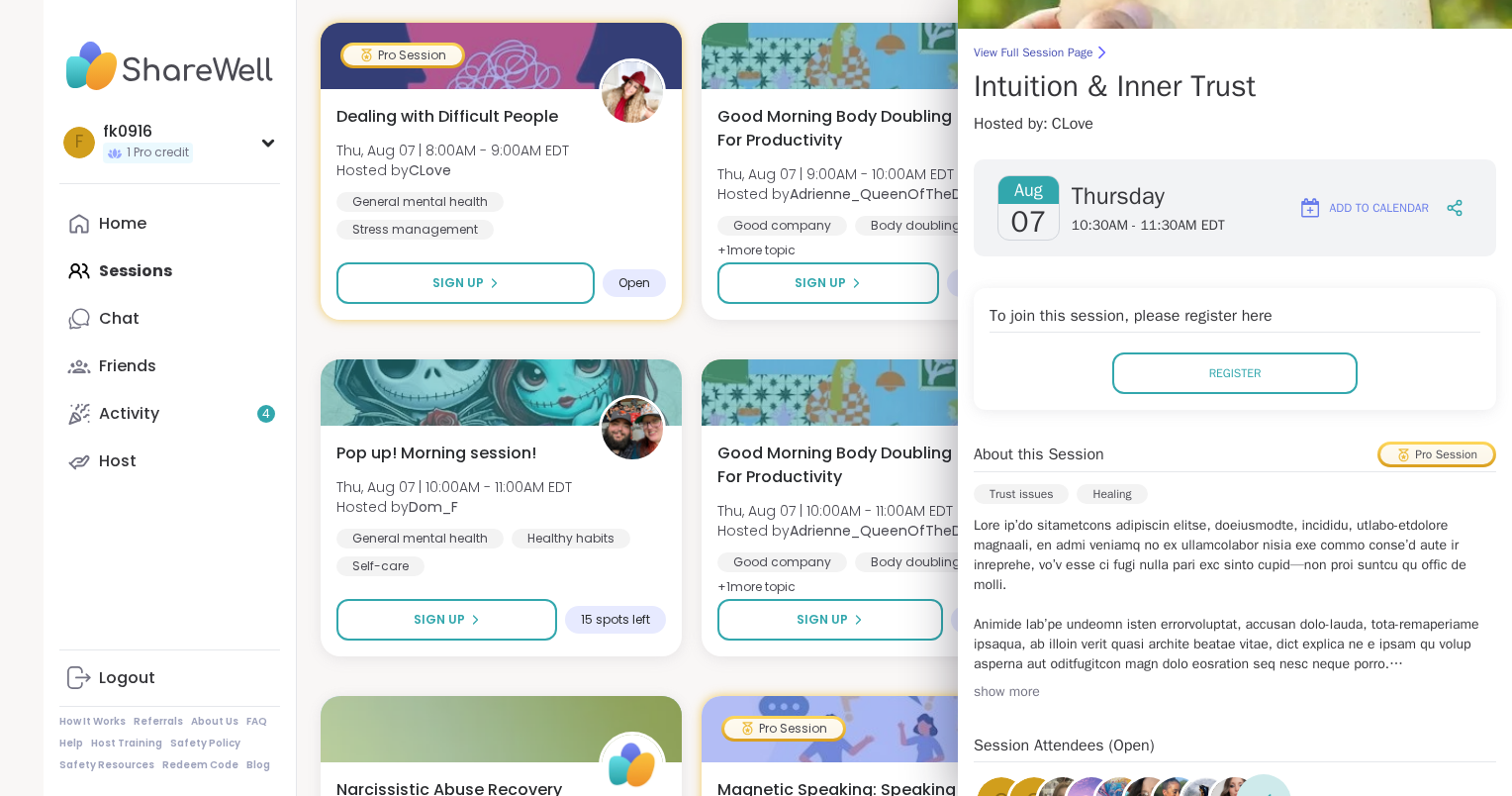 scroll, scrollTop: 158, scrollLeft: 0, axis: vertical 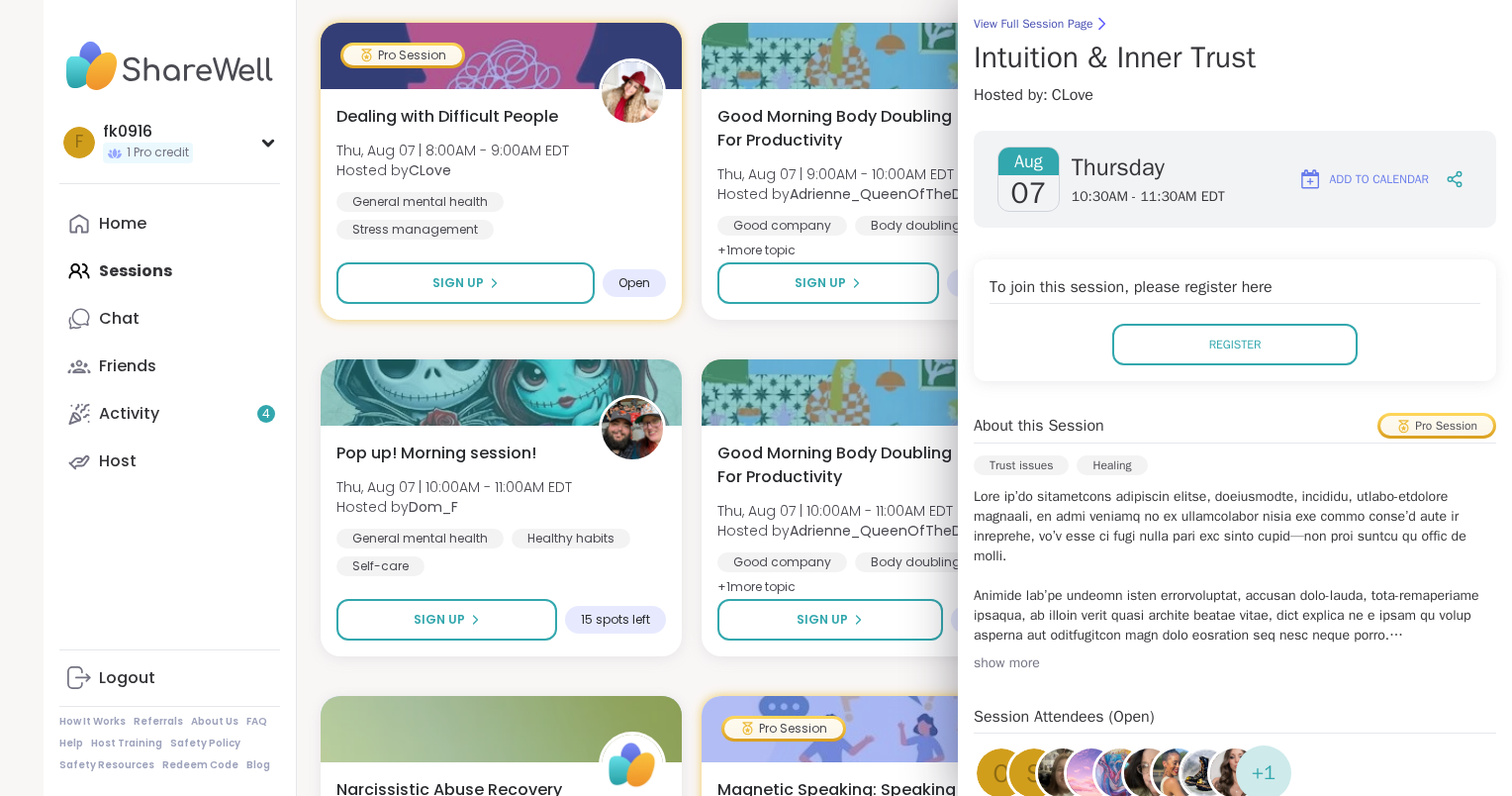 click on "Aug 07 Thursday 10:30AM - 11:30AM EDT Add to Calendar To join this session, please register here Register About this Session Pro Session Trust issues Healing show more Session Attendees   (Open) O S + 1 About the Host CLove SuperHost show more" at bounding box center [1235, 583] 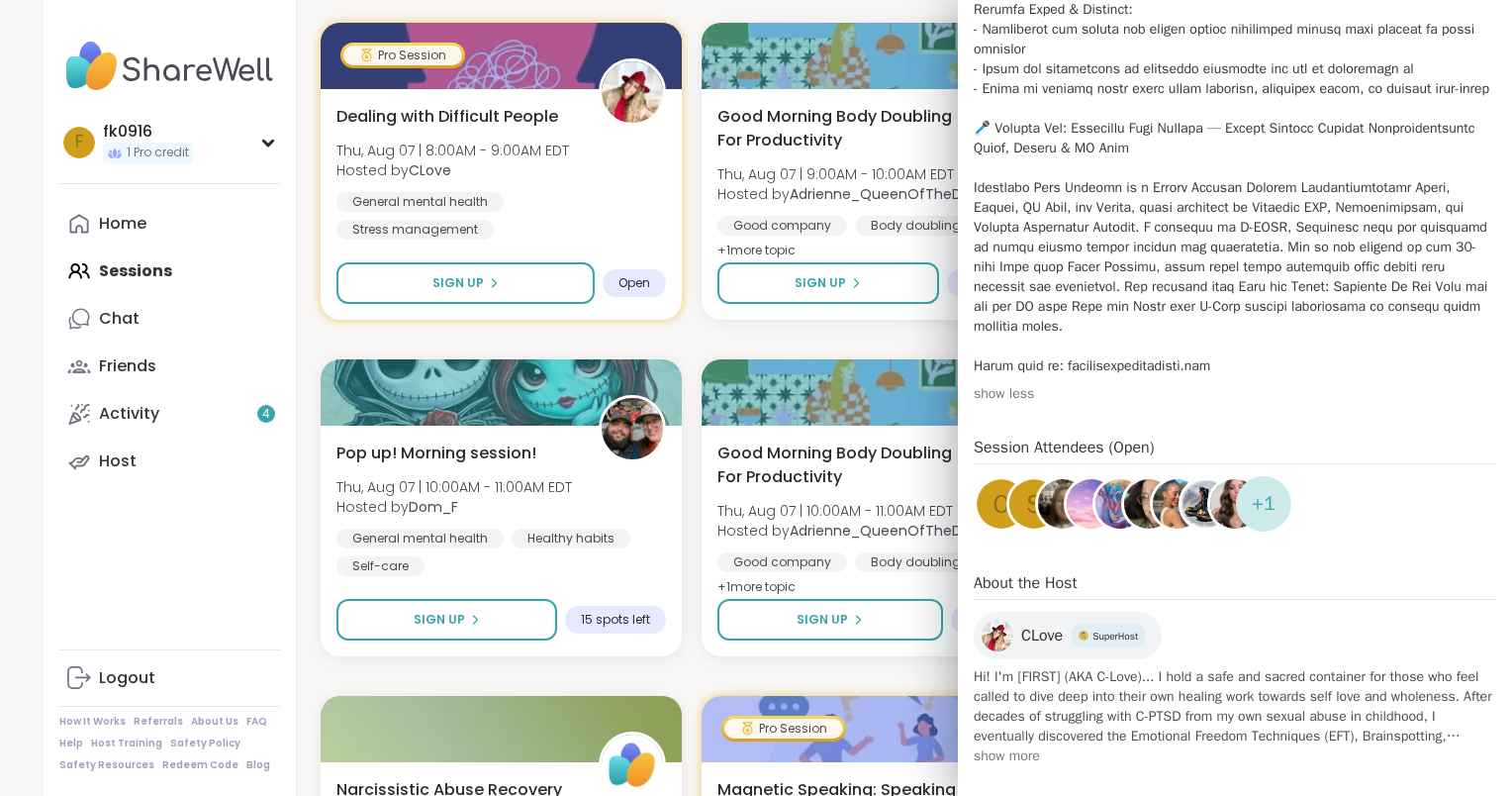 scroll, scrollTop: 958, scrollLeft: 0, axis: vertical 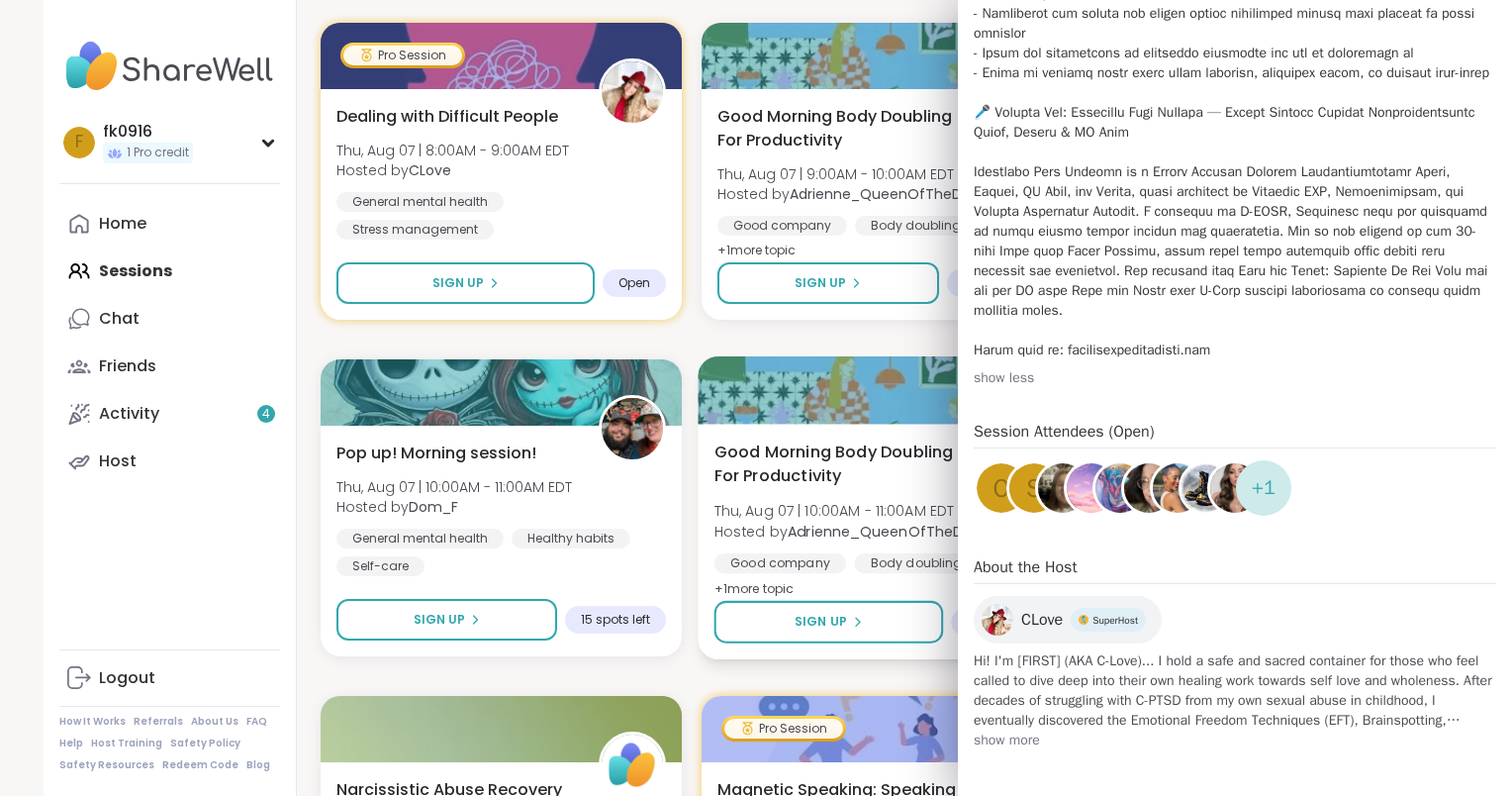 click on "Good Morning Body Doubling For Productivity [DAY], [MONTH] [DAY] | [TIME] - [TIME] [TIMEZONE] Hosted by  [USERNAME] Good company Body doubling Goal-setting + 1  more topic Sign Up 11 spots left" at bounding box center [883, 542] 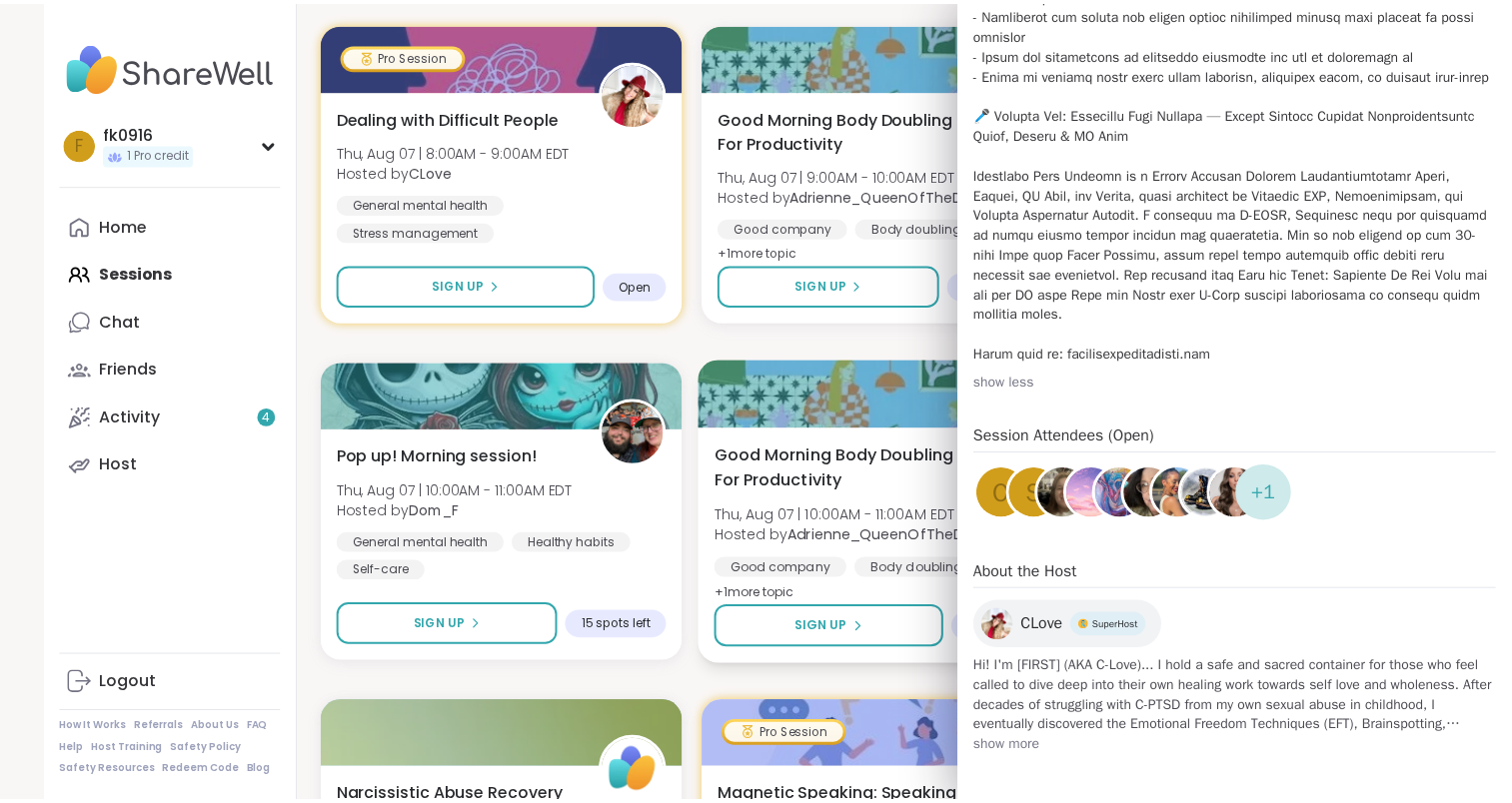 scroll, scrollTop: 462, scrollLeft: 0, axis: vertical 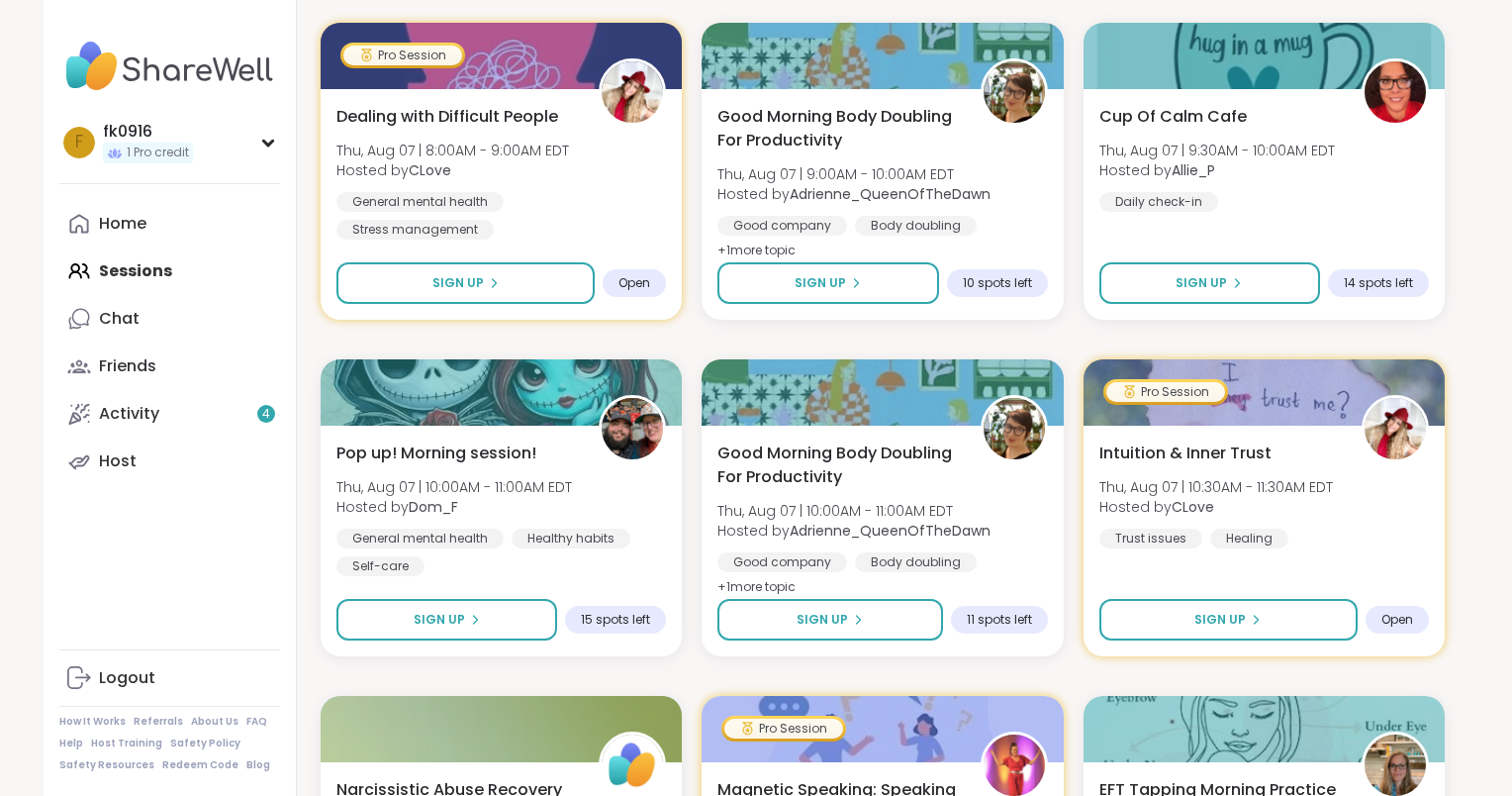 click on "αωακεν ωιτη βεαυτιφυλ σουλς Thu, Aug 07 | 7:00AM - 8:00AM EDT Hosted by  lyssa Finding purpose General mental health Emotional regulation Sign Up 14 spots left pop up chill and chat  Thu, Aug 07 | 7:00AM - 8:00AM EDT Hosted by  AliciaMarie General mental health Chronic Illness Anxiety Sign Up 15 spots left Good mornings, goals and gratitude's Thu, Aug 07 | 8:00AM - 9:30AM EDT Hosted by  CharityRoss General mental health Self-care Goal-setting + 1  more topic Sign Up 11 spots left Pro Session Dealing with Difficult People Thu, Aug 07 | 8:00AM - 9:00AM EDT Hosted by  CLove General mental health Stress management Relationship struggles Sign Up Open Good Morning Body Doubling For Productivity Thu, Aug 07 | 9:00AM - 10:00AM EDT Hosted by  Adrienne_QueenOfTheDawn Good company Body doubling Goal-setting + 1  more topic Sign Up 10 spots left Cup Of Calm Cafe Thu, Aug 07 | 9:30AM - 10:00AM EDT Hosted by  Allie_P Daily check-in Sign Up 14 spots left Pop up! Morning session! Hosted by  Dom_F +" at bounding box center (883, 1686) 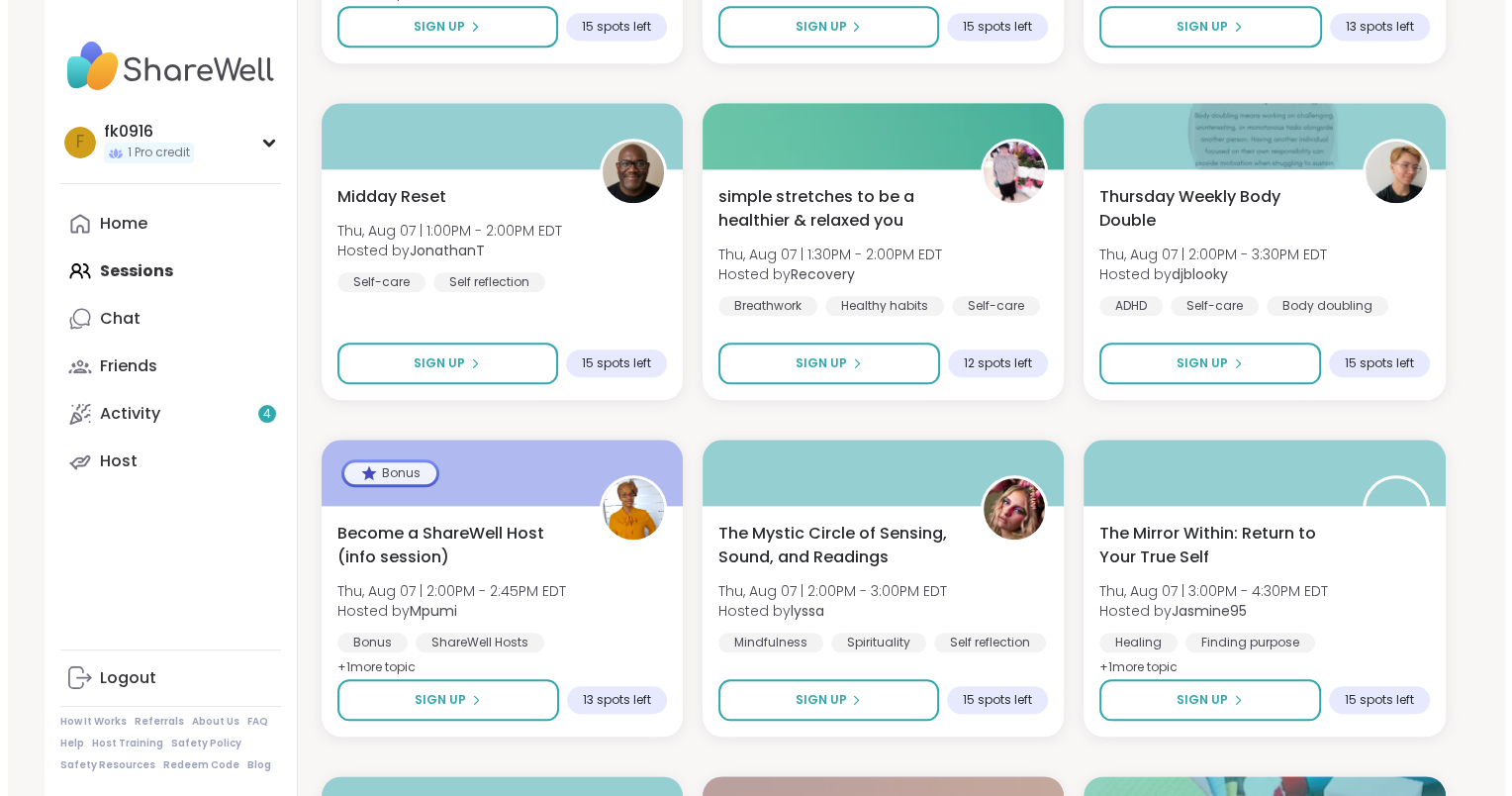 scroll, scrollTop: 2099, scrollLeft: 0, axis: vertical 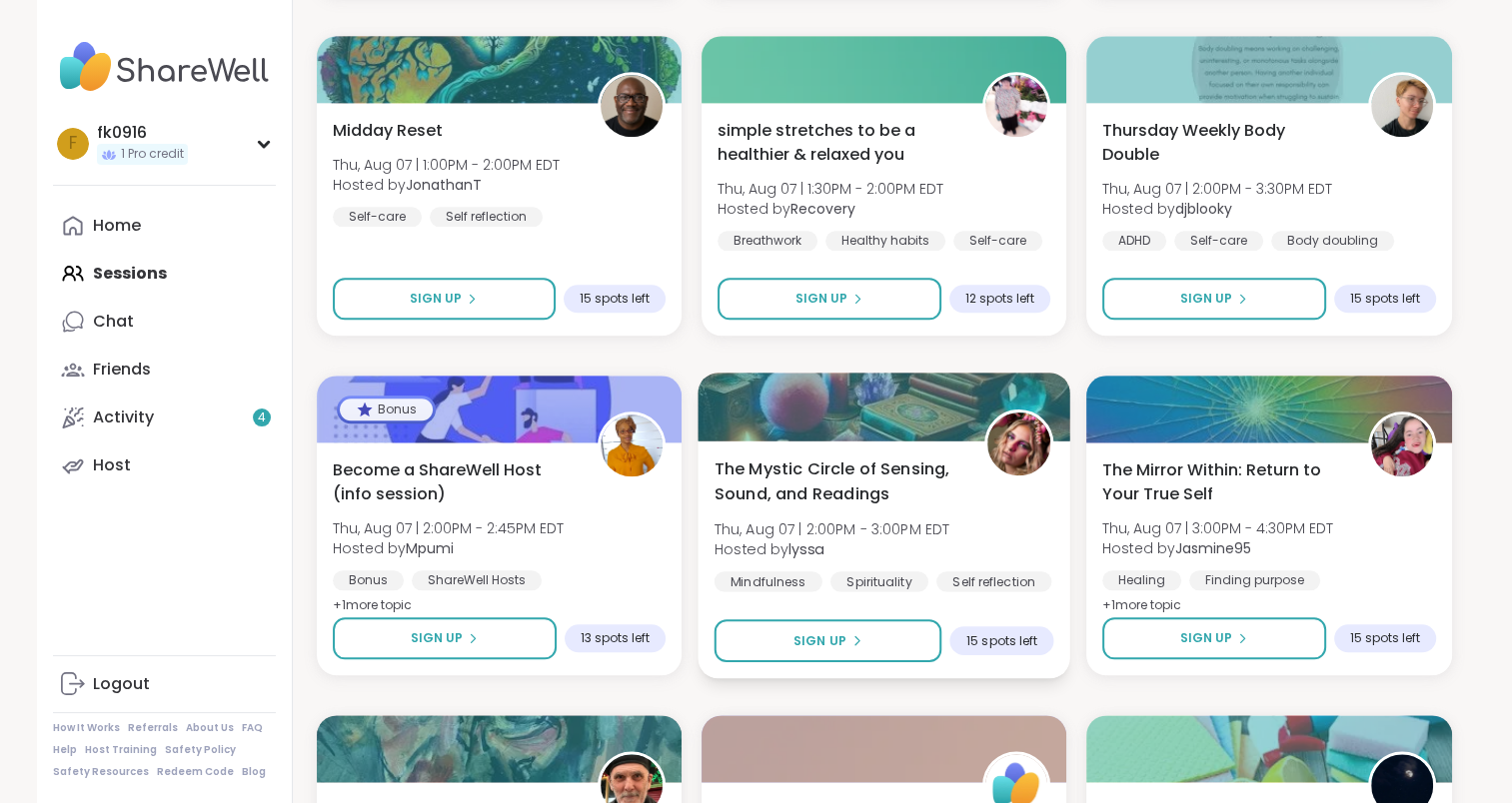 click on "The Mystic Circle of Sensing, Sound, and Readings" at bounding box center [837, 480] 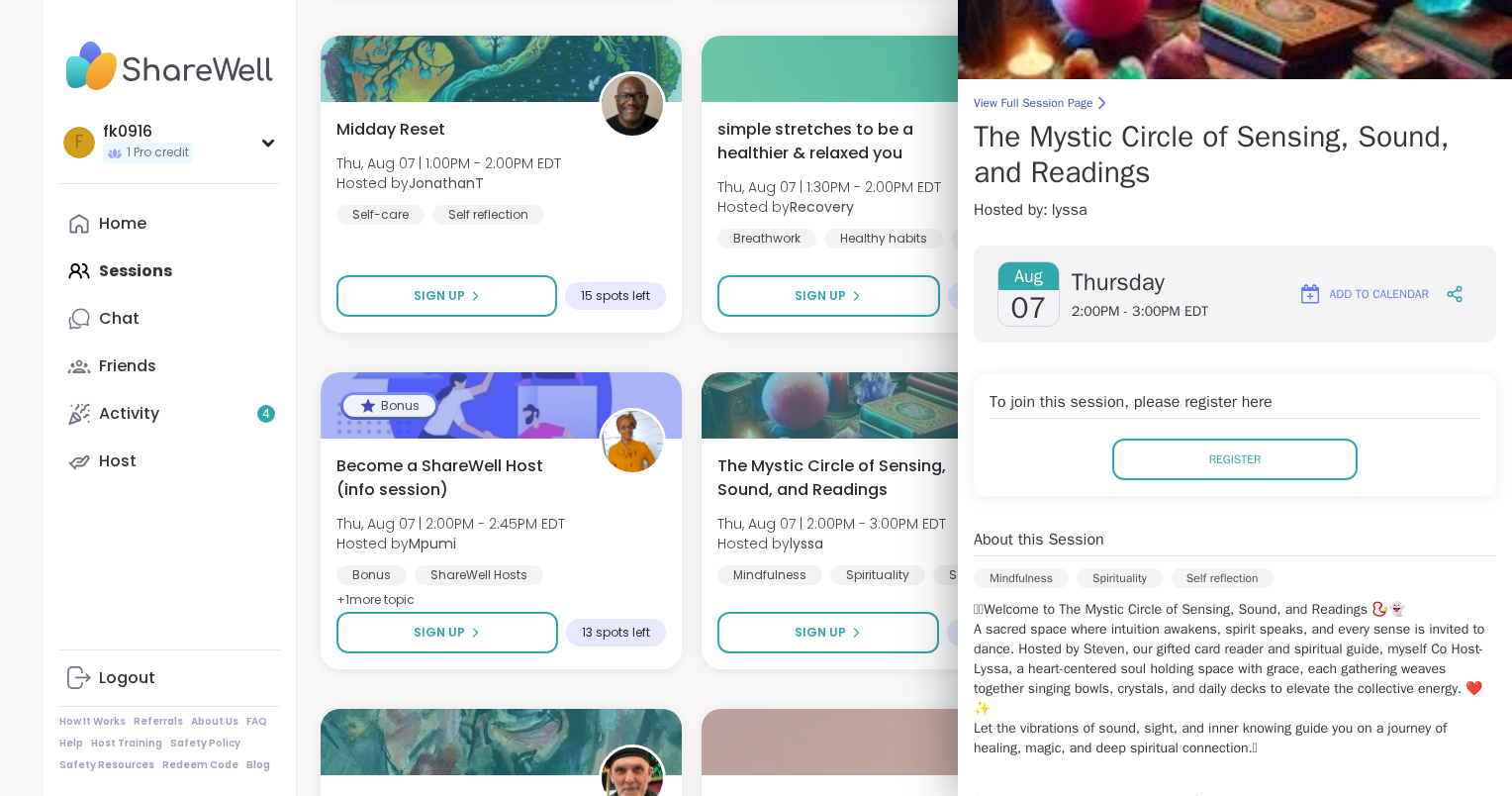 scroll, scrollTop: 145, scrollLeft: 0, axis: vertical 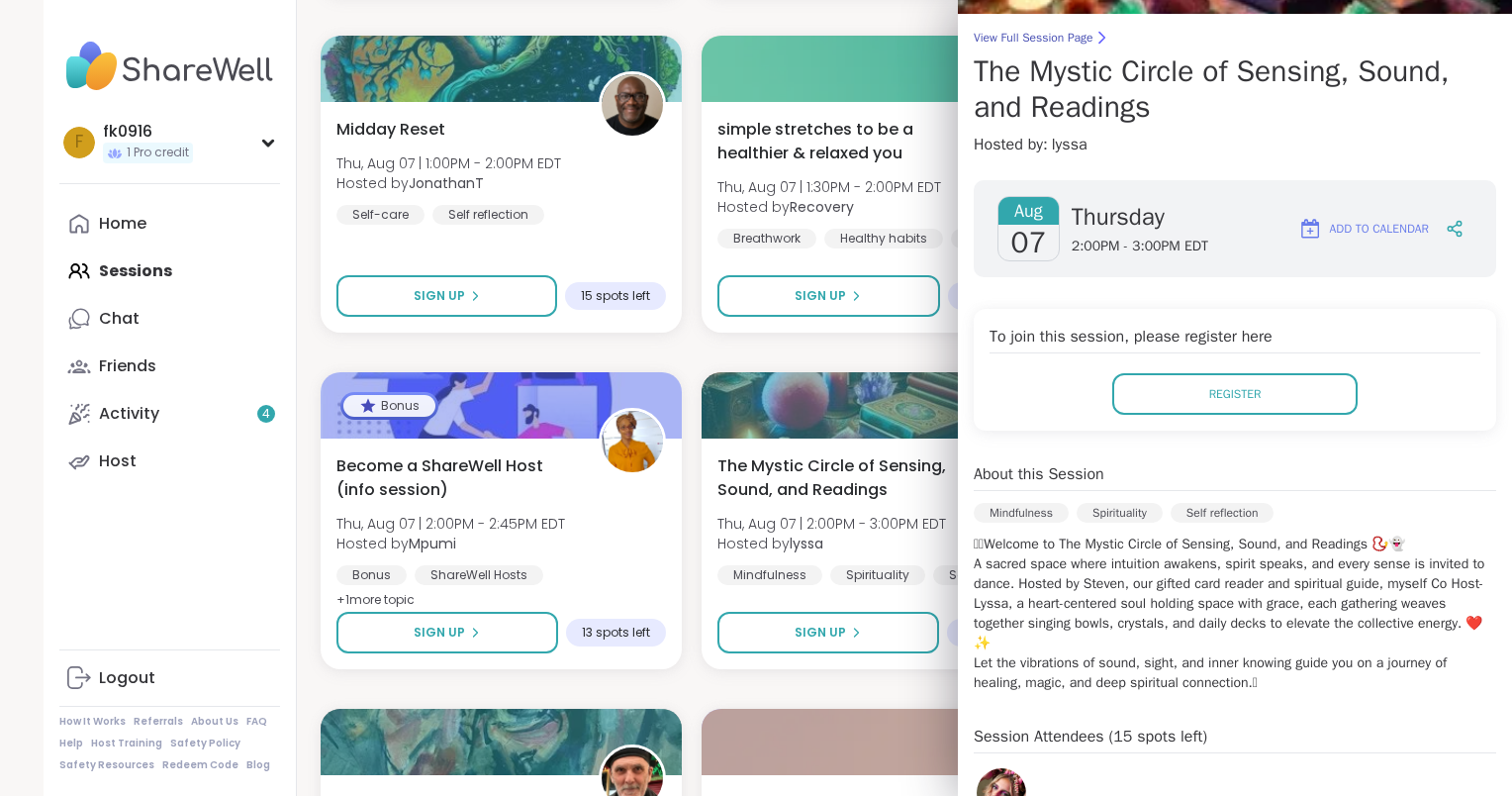 click on "αωακεν ωιτη βεαυτιφυλ σουλς Thu, Aug 07 | 7:00AM - 8:00AM EDT Hosted by  lyssa Finding purpose General mental health Emotional regulation Sign Up 14 spots left pop up chill and chat  Thu, Aug 07 | 7:00AM - 8:00AM EDT Hosted by  AliciaMarie General mental health Chronic Illness Anxiety Sign Up 15 spots left Good mornings, goals and gratitude's Thu, Aug 07 | 8:00AM - 9:30AM EDT Hosted by  CharityRoss General mental health Self-care Goal-setting + 1  more topic Sign Up 11 spots left Pro Session Dealing with Difficult People Thu, Aug 07 | 8:00AM - 9:00AM EDT Hosted by  CLove General mental health Stress management Relationship struggles Sign Up Open Good Morning Body Doubling For Productivity Thu, Aug 07 | 9:00AM - 10:00AM EDT Hosted by  Adrienne_QueenOfTheDawn Good company Body doubling Goal-setting + 1  more topic Sign Up 10 spots left Cup Of Calm Cafe Thu, Aug 07 | 9:30AM - 10:00AM EDT Hosted by  Allie_P Daily check-in Sign Up 14 spots left Pop up! Morning session! Hosted by  Dom_F +" at bounding box center [883, 352] 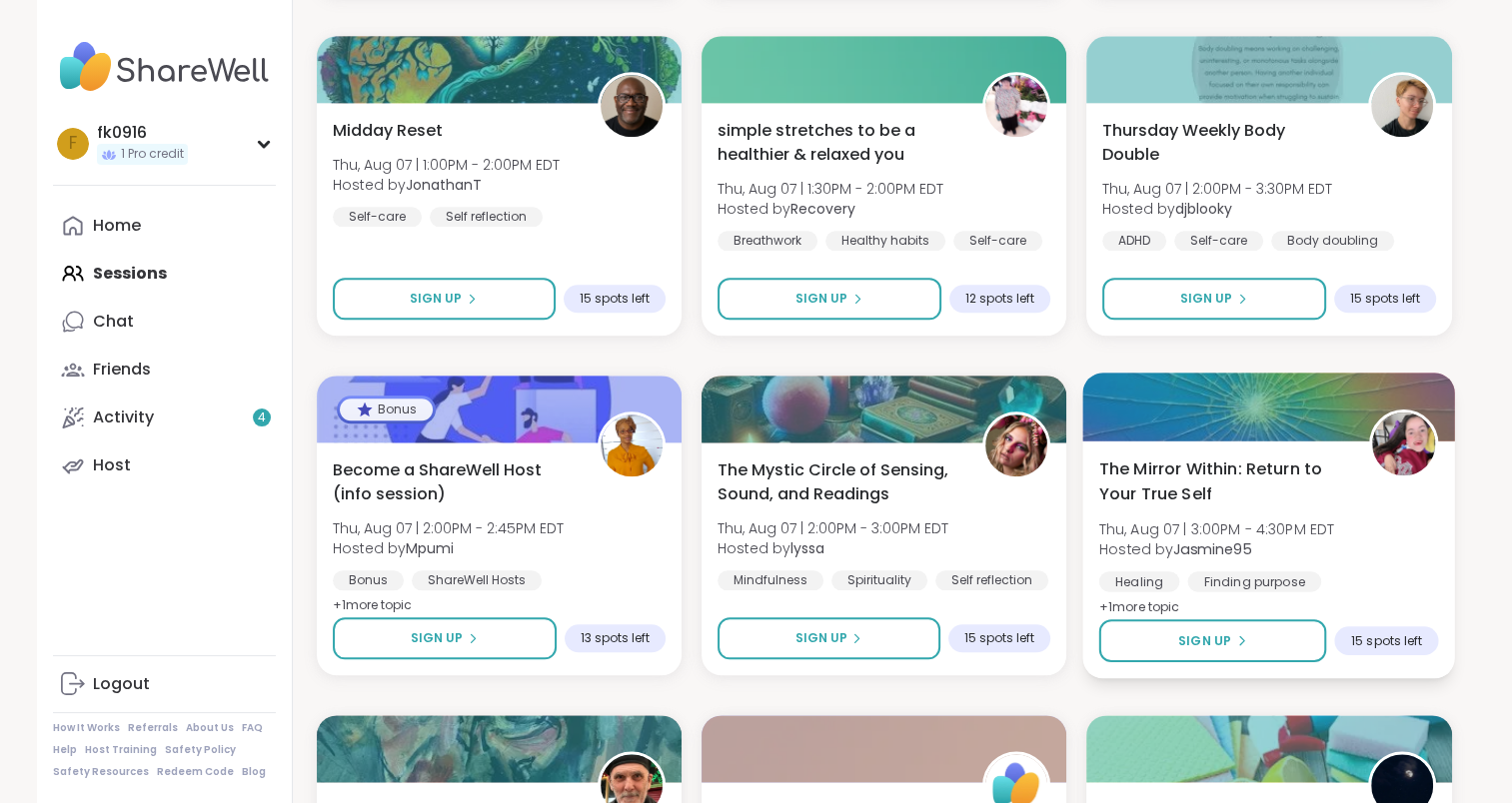 click on "The Mirror Within: Return to Your True Self" at bounding box center (1223, 480) 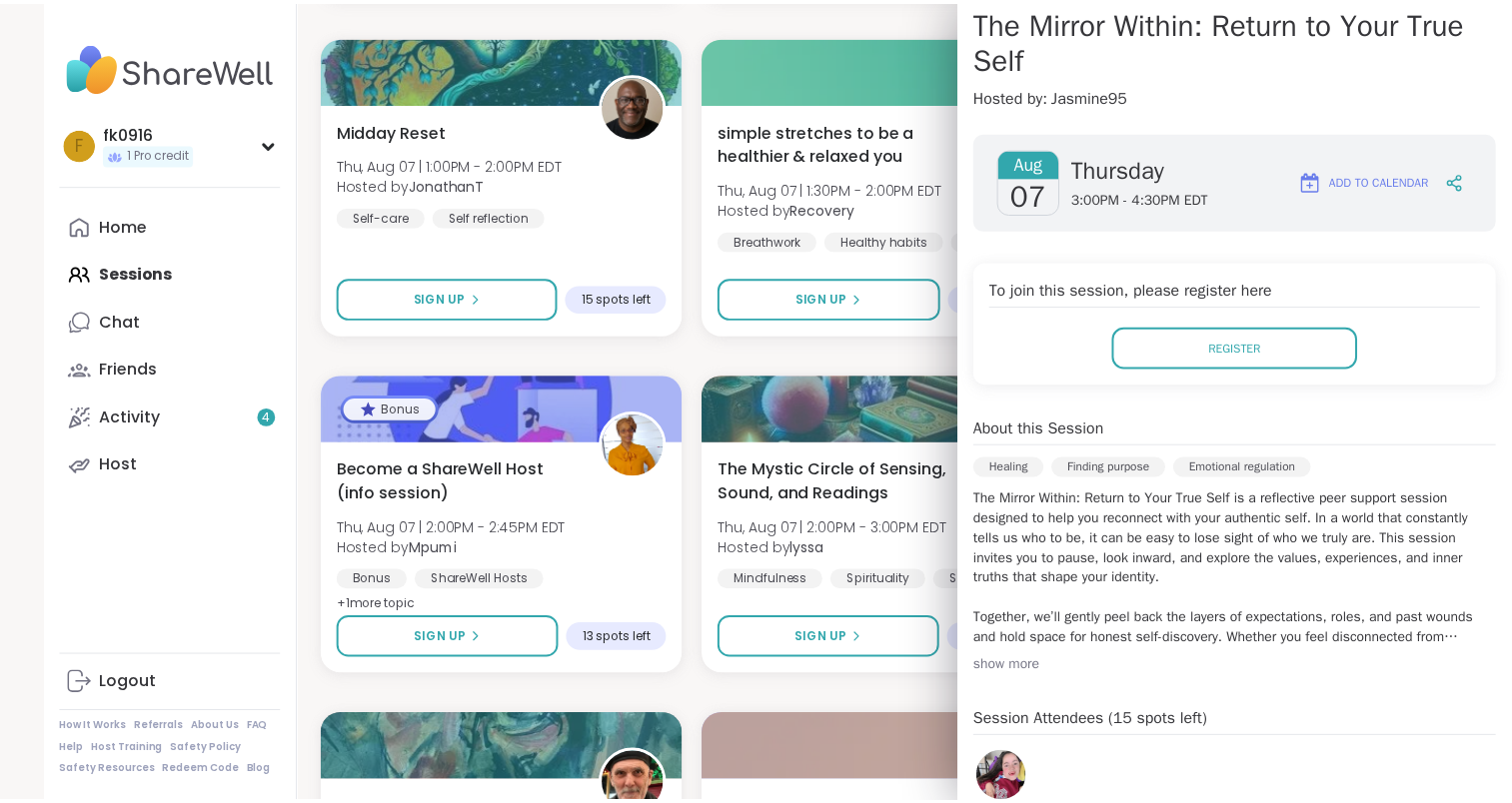 scroll, scrollTop: 200, scrollLeft: 0, axis: vertical 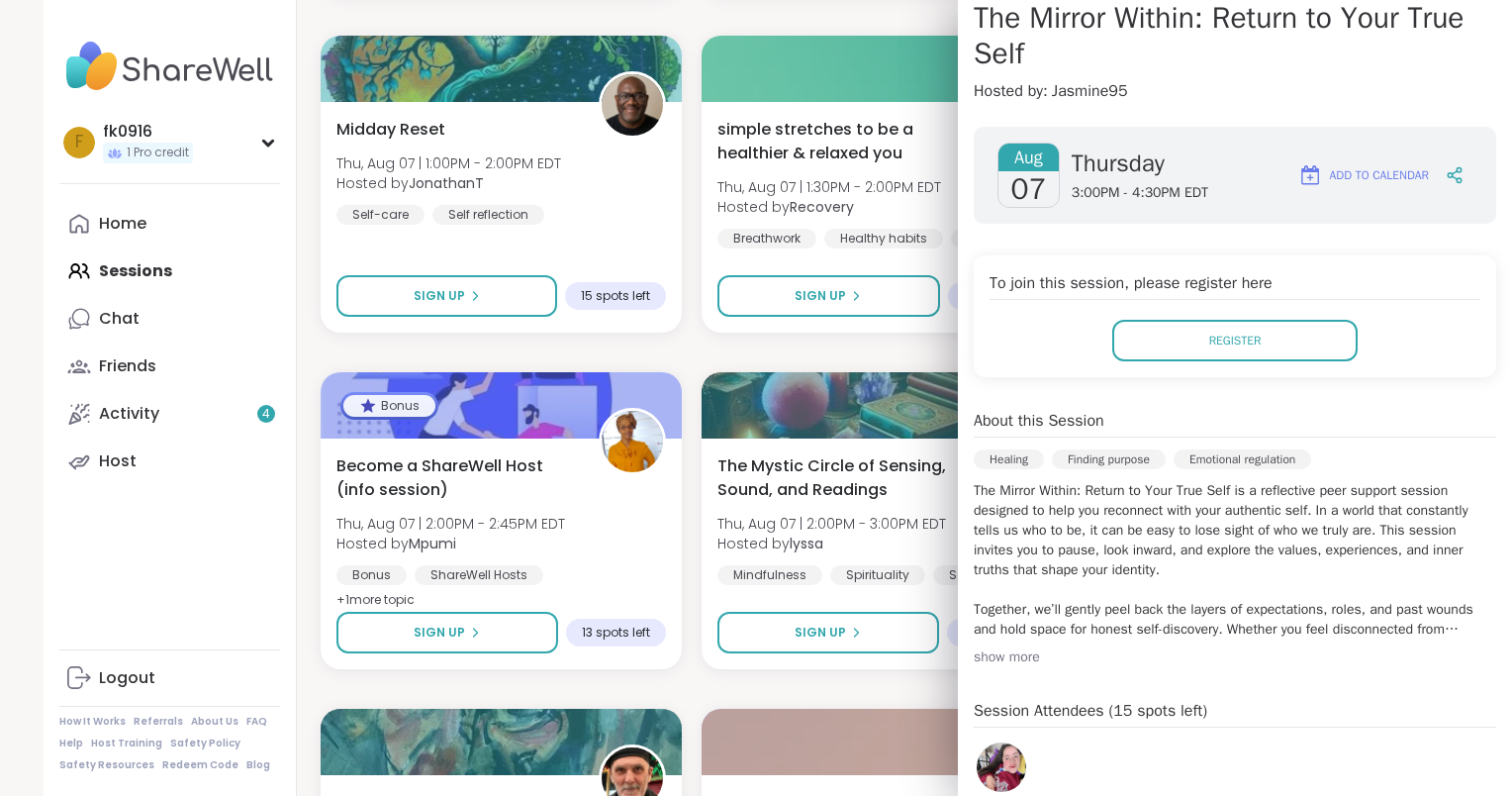 click on "show more" at bounding box center [1235, 657] 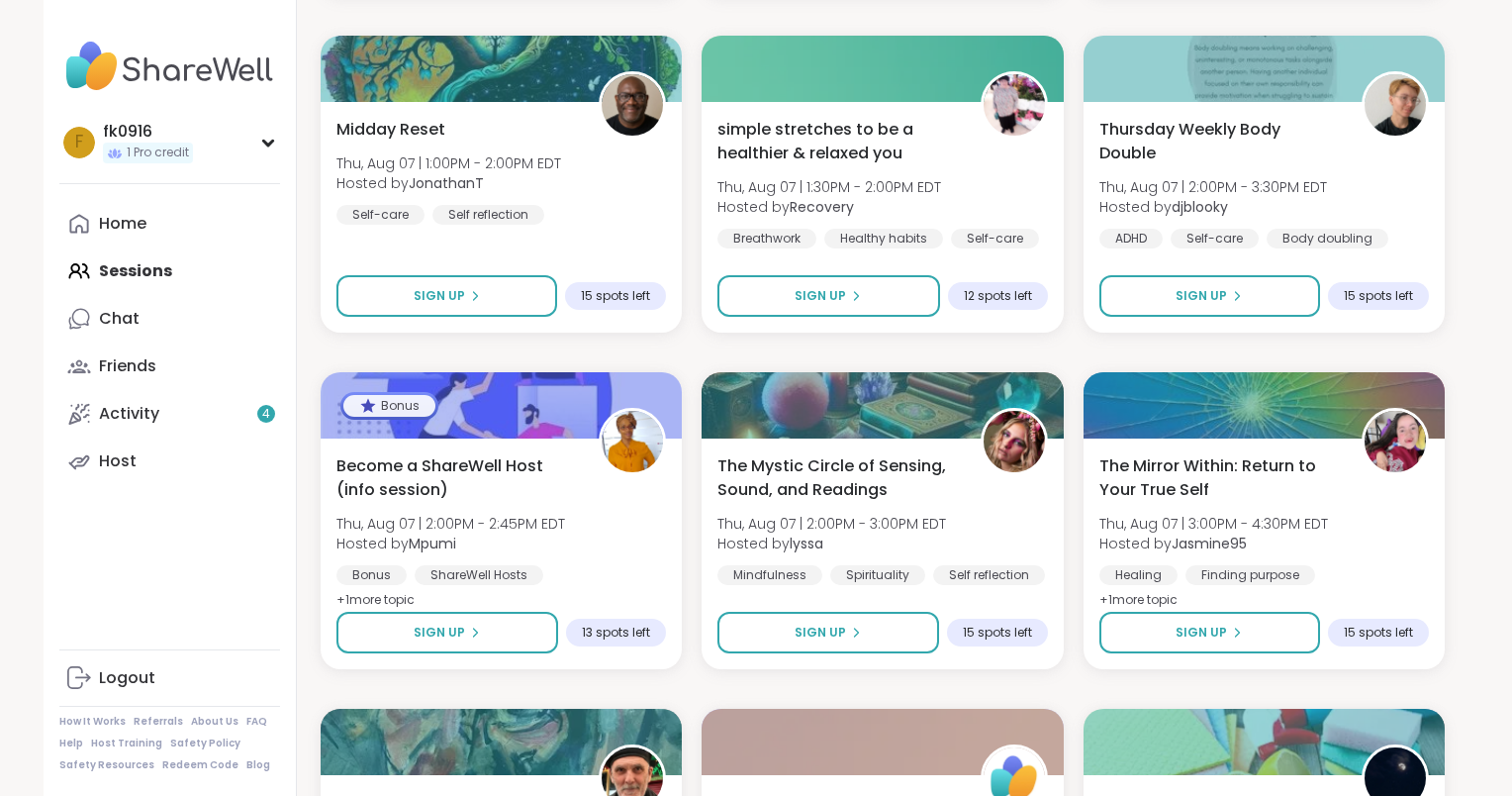 click on "αωακεν ωιτη βεαυτιφυλ σουλς Thu, Aug 07 | 7:00AM - 8:00AM EDT Hosted by  lyssa Finding purpose General mental health Emotional regulation Sign Up 14 spots left pop up chill and chat  Thu, Aug 07 | 7:00AM - 8:00AM EDT Hosted by  AliciaMarie General mental health Chronic Illness Anxiety Sign Up 15 spots left Good mornings, goals and gratitude's Thu, Aug 07 | 8:00AM - 9:30AM EDT Hosted by  CharityRoss General mental health Self-care Goal-setting + 1  more topic Sign Up 11 spots left Pro Session Dealing with Difficult People Thu, Aug 07 | 8:00AM - 9:00AM EDT Hosted by  CLove General mental health Stress management Relationship struggles Sign Up Open Good Morning Body Doubling For Productivity Thu, Aug 07 | 9:00AM - 10:00AM EDT Hosted by  Adrienne_QueenOfTheDawn Good company Body doubling Goal-setting + 1  more topic Sign Up 10 spots left Cup Of Calm Cafe Thu, Aug 07 | 9:30AM - 10:00AM EDT Hosted by  Allie_P Daily check-in Sign Up 14 spots left Pop up! Morning session! Hosted by  Dom_F +" at bounding box center (883, 352) 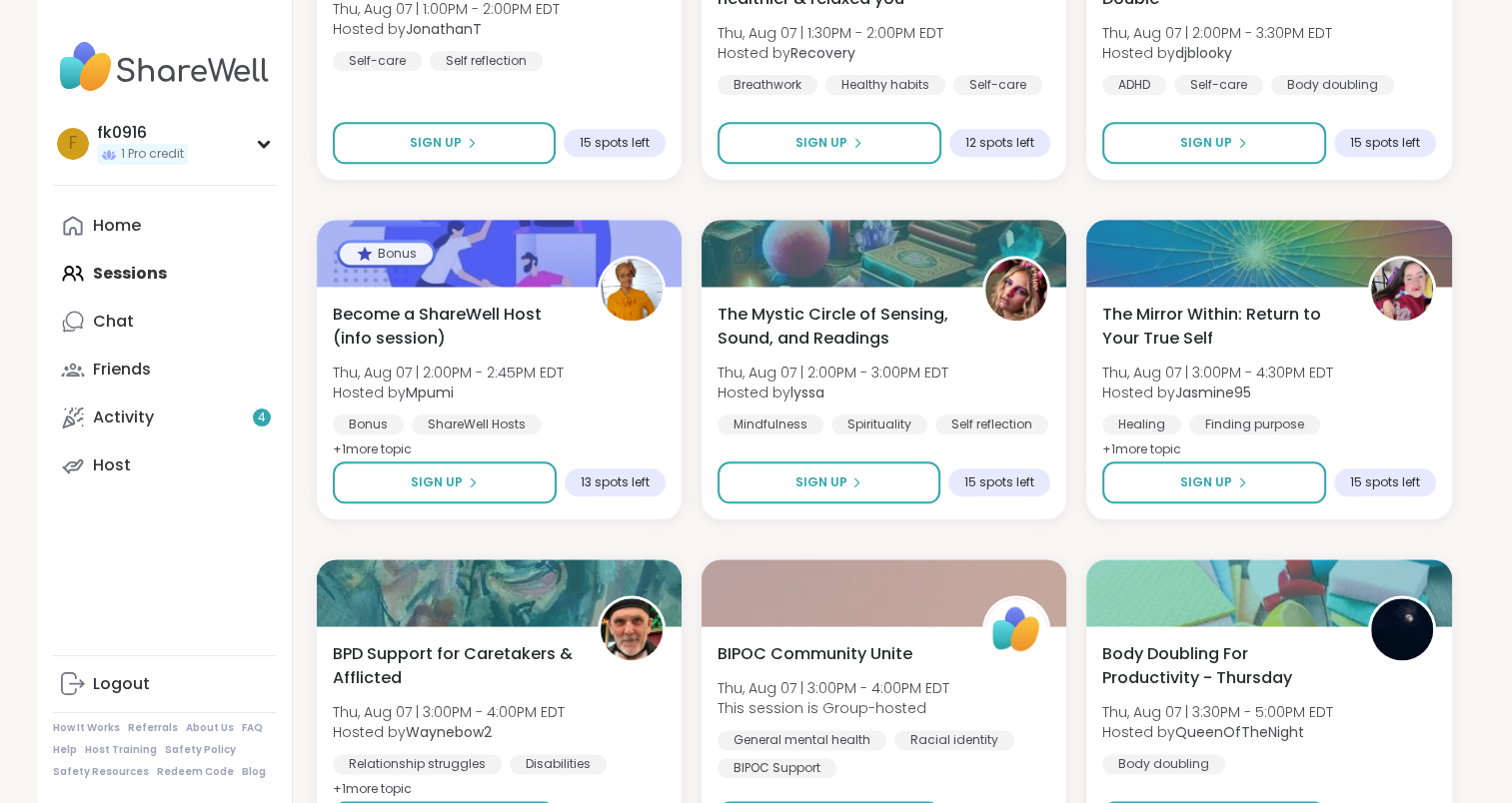 scroll, scrollTop: 2277, scrollLeft: 0, axis: vertical 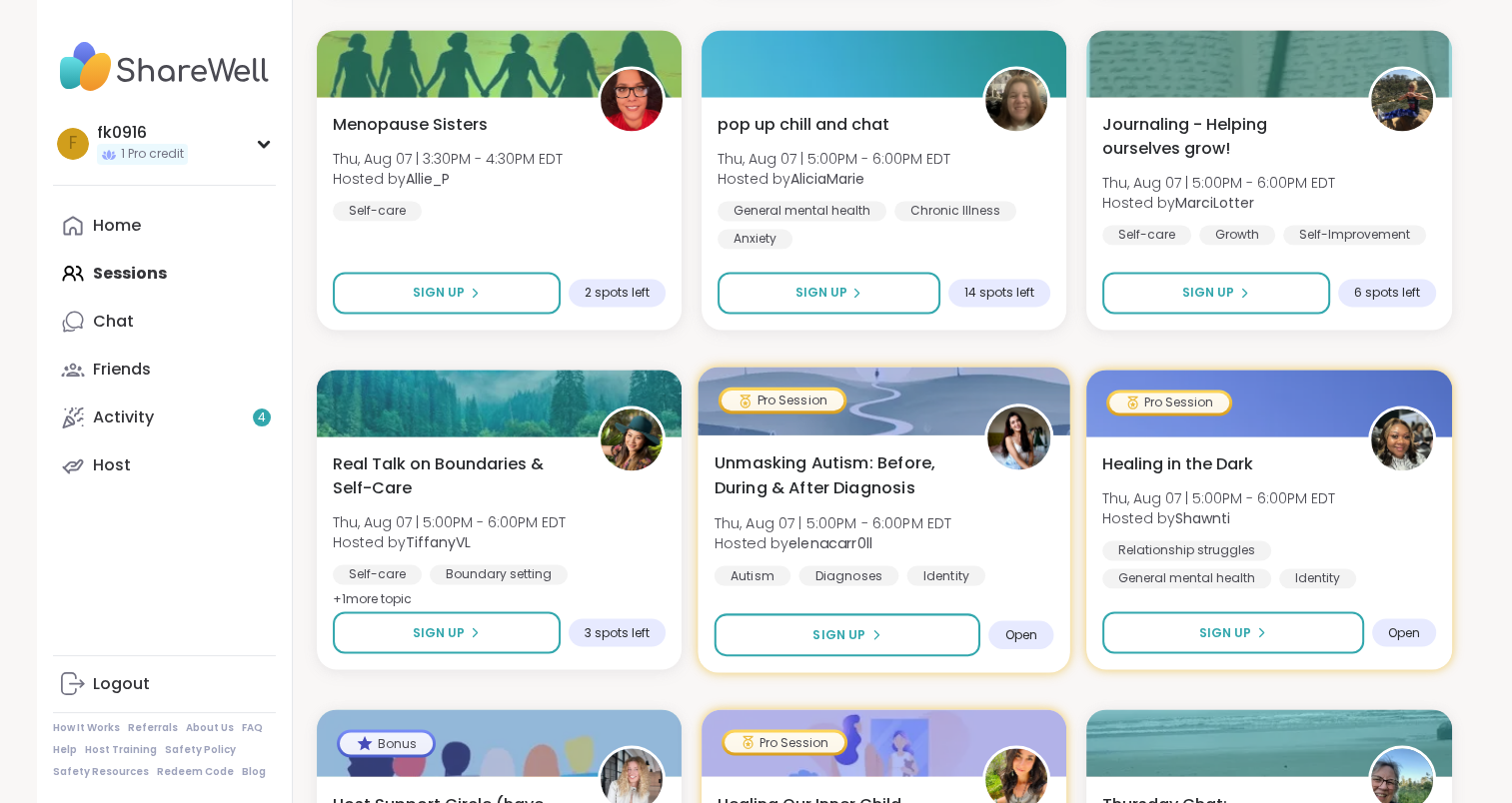 click on "Unmasking Autism: Before, During & After Diagnosis" at bounding box center [837, 474] 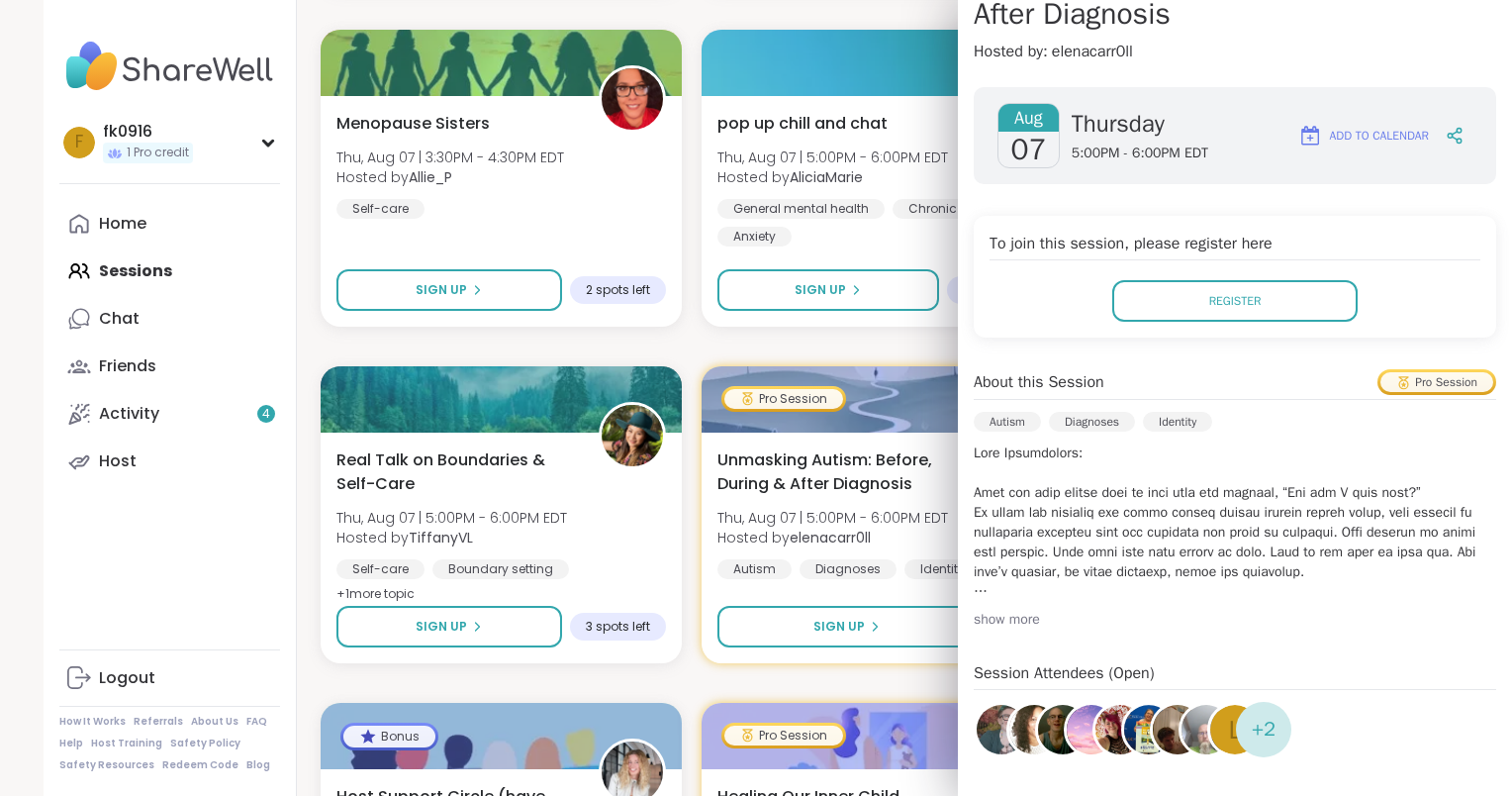 scroll, scrollTop: 277, scrollLeft: 0, axis: vertical 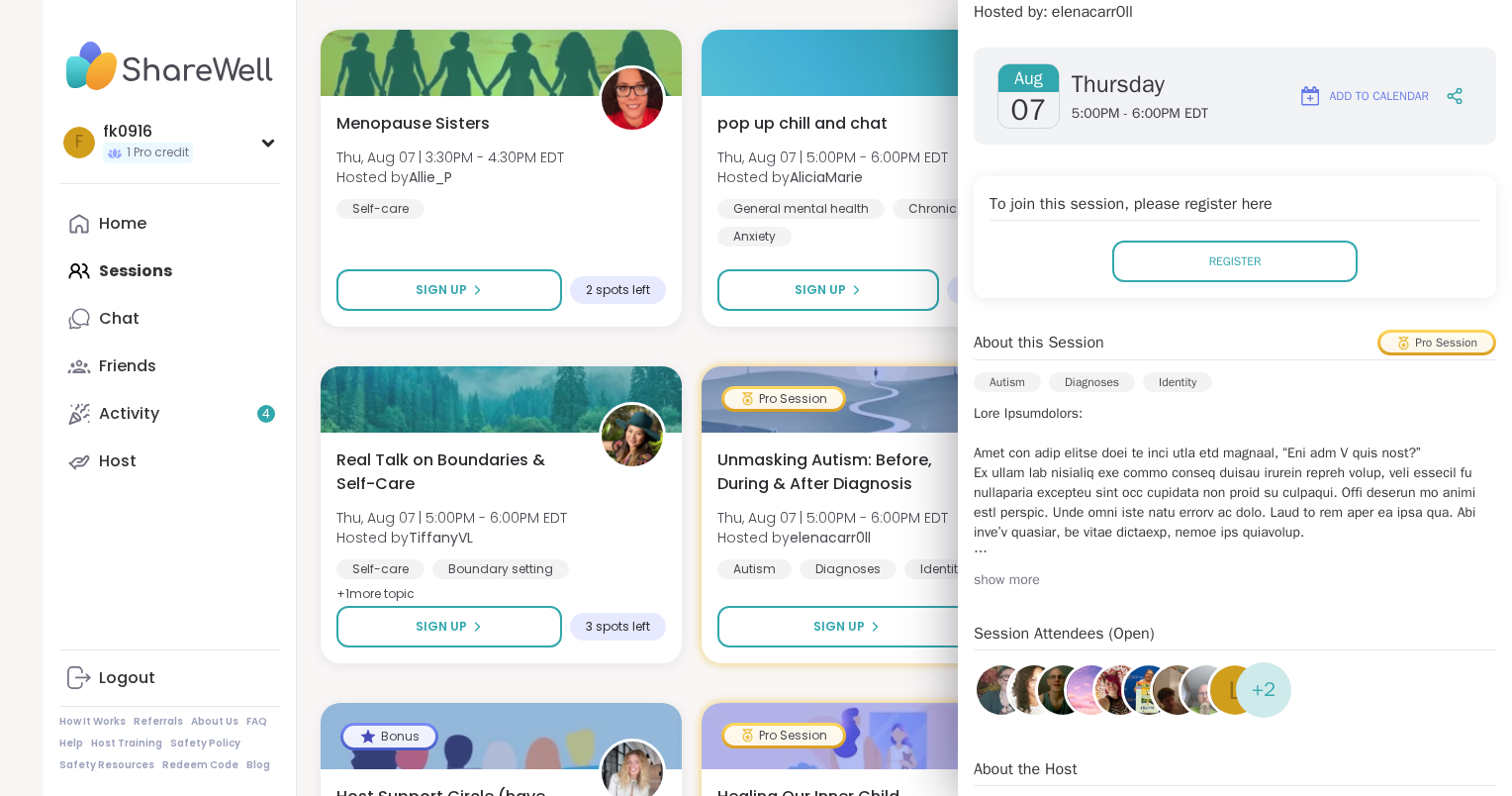 click on "Aug 07 Thursday 5:00PM - 6:00PM EDT Add to Calendar To join this session, please register here Register About this Session Pro Session Autism Diagnoses Identity show more Session Attendees   (Open) L + 2 About the Host elenacarr0ll Peer Host I spent 25 years searching for answers before getting my autism diagnosis as an adult. After realising how little support there is post-diagnosis, I started creating content to connect with others like me—late-diagnosed autistic adults looking for community and understanding. Originally from New Zealand, I recently moved to [STATE], am writing a book, and building a life I once didn’t think was possible, sharing my journey to help others feel less alone. show more" at bounding box center (1235, 500) 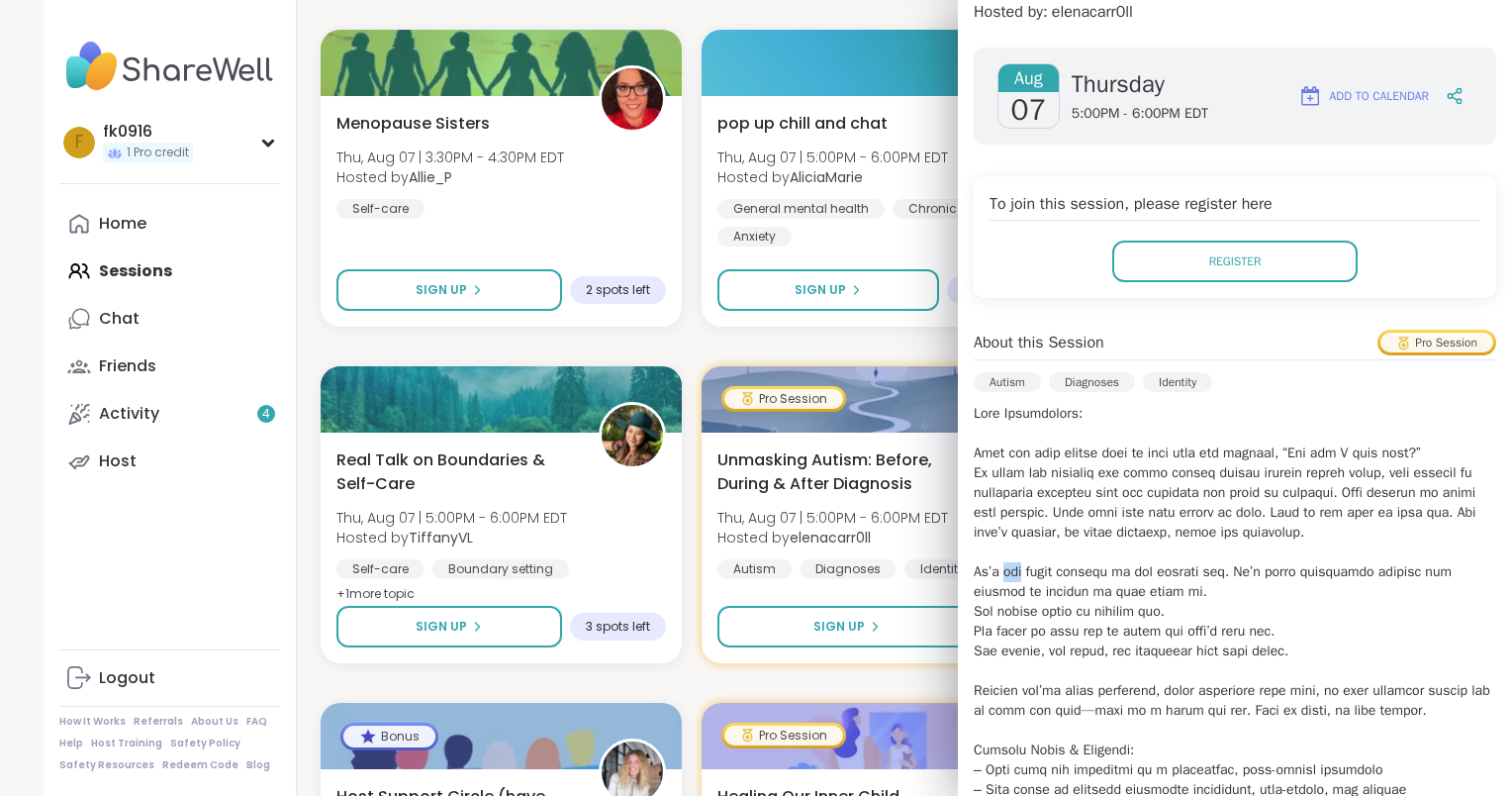 click at bounding box center [1235, 810] 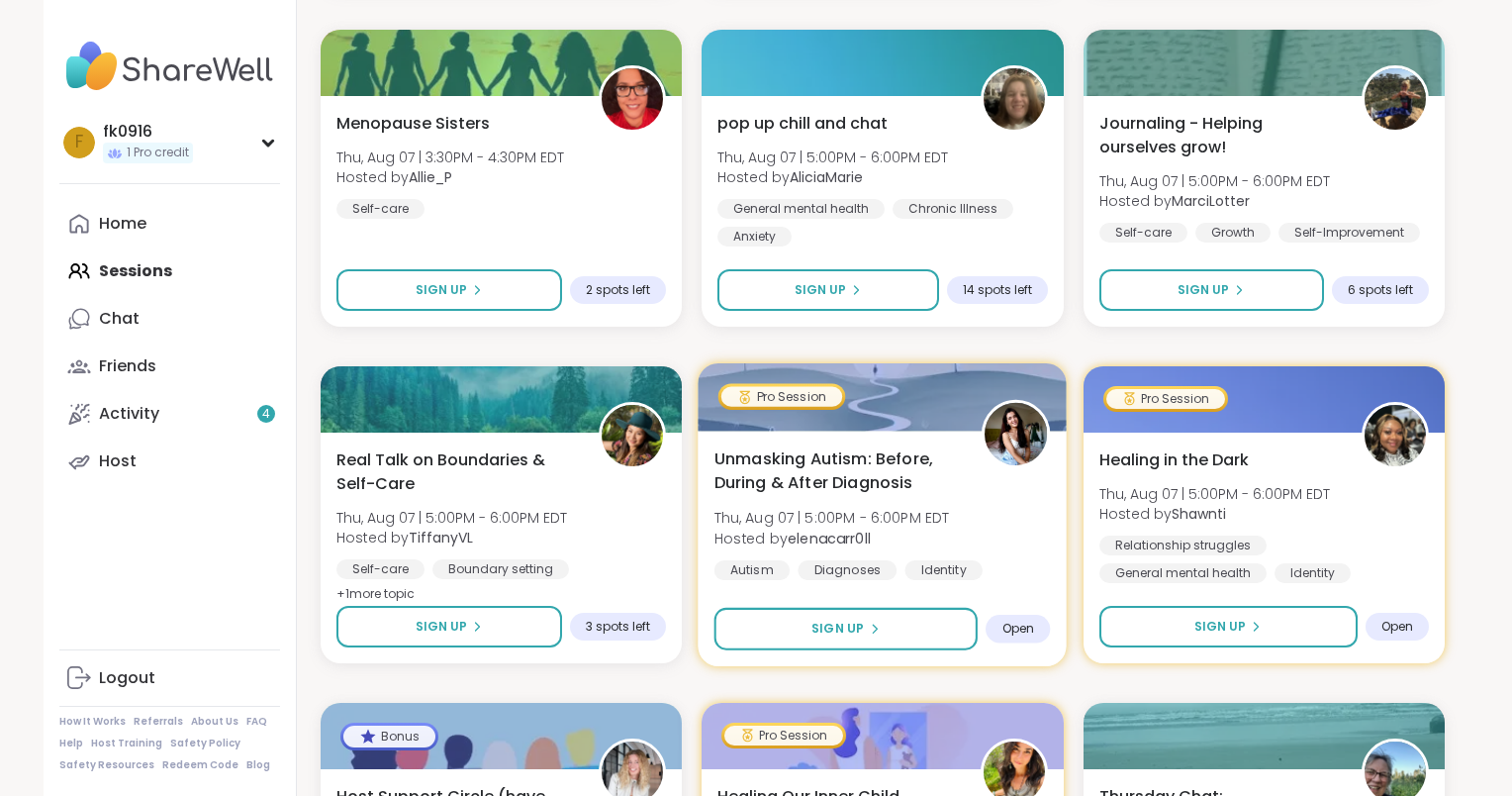 click on "Thu, Aug 07 | 5:00PM - 6:00PM EDT" at bounding box center (832, 518) 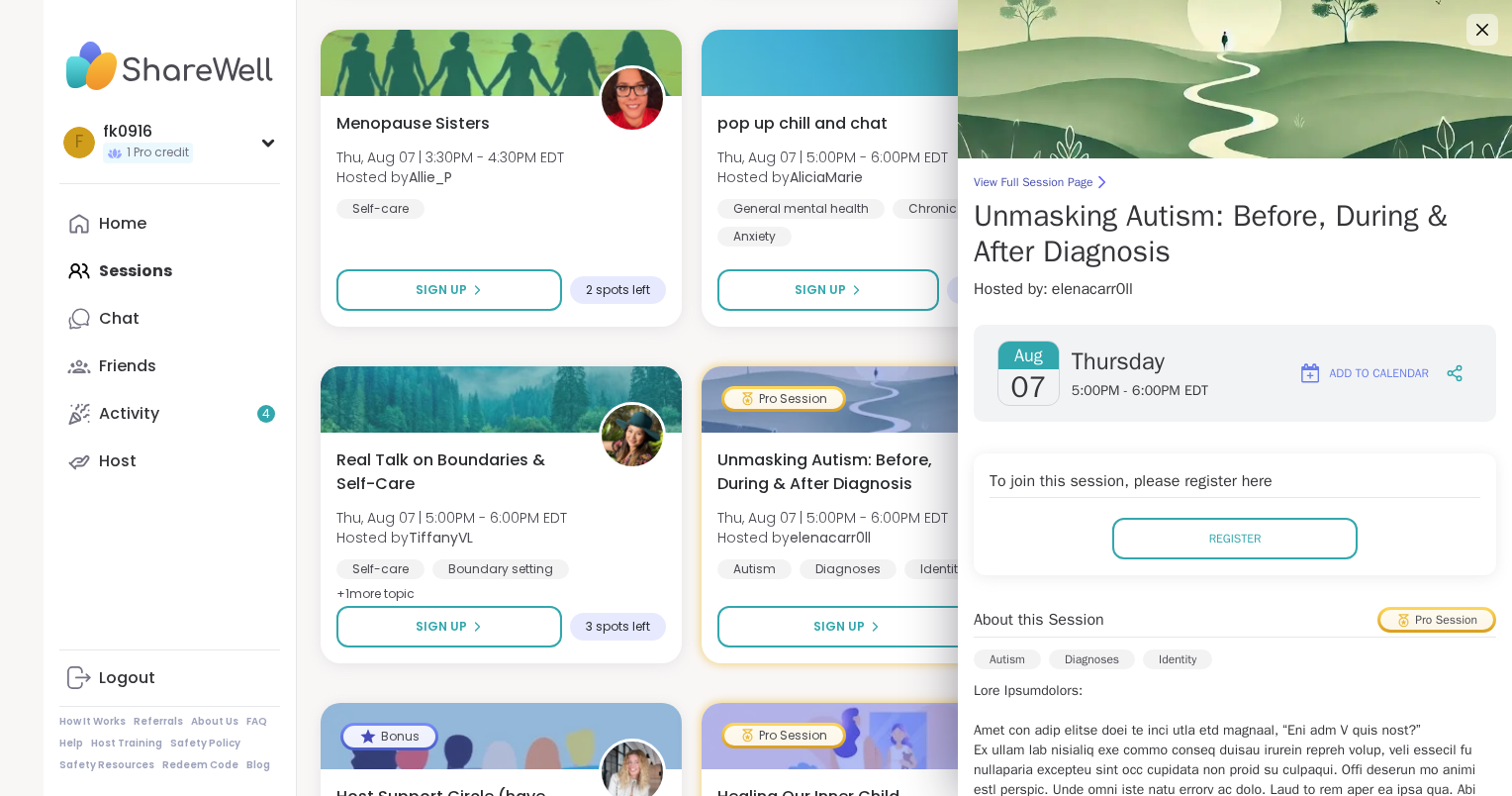 click on "αωακεν ωιτη βεαυτιφυλ σουλς Thu, Aug 07 | 7:00AM - 8:00AM EDT Hosted by  lyssa Finding purpose General mental health Emotional regulation Sign Up 14 spots left pop up chill and chat  Thu, Aug 07 | 7:00AM - 8:00AM EDT Hosted by  AliciaMarie General mental health Chronic Illness Anxiety Sign Up 15 spots left Good mornings, goals and gratitude's Thu, Aug 07 | 8:00AM - 9:30AM EDT Hosted by  CharityRoss General mental health Self-care Goal-setting + 1  more topic Sign Up 11 spots left Pro Session Dealing with Difficult People Thu, Aug 07 | 8:00AM - 9:00AM EDT Hosted by  CLove General mental health Stress management Relationship struggles Sign Up Open Good Morning Body Doubling For Productivity Thu, Aug 07 | 9:00AM - 10:00AM EDT Hosted by  Adrienne_QueenOfTheDawn Good company Body doubling Goal-setting + 1  more topic Sign Up 10 spots left Cup Of Calm Cafe Thu, Aug 07 | 9:30AM - 10:00AM EDT Hosted by  Allie_P Daily check-in Sign Up 14 spots left Pop up! Morning session! Hosted by  Dom_F +" at bounding box center [883, -663] 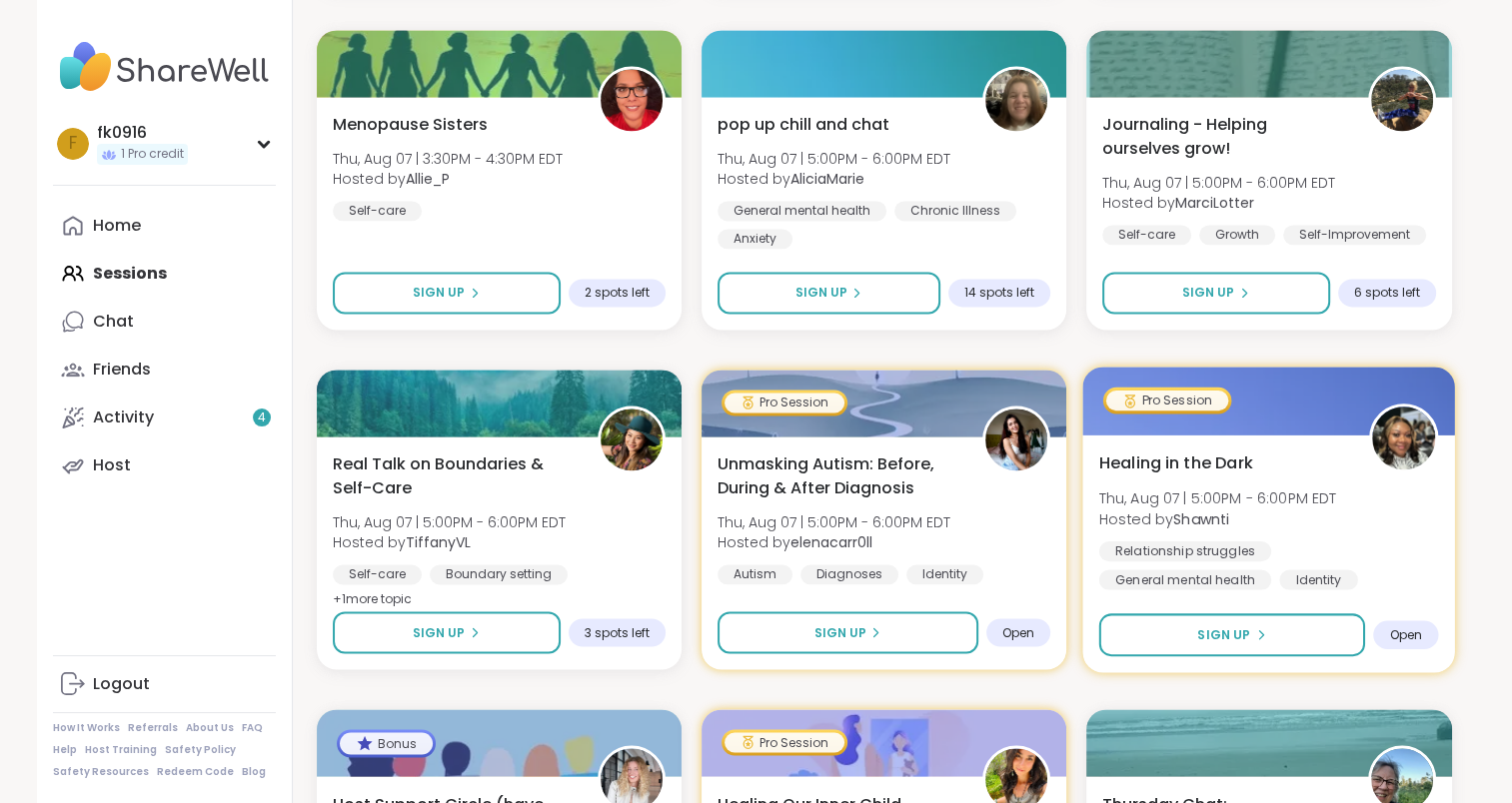 click on "Shawnti" at bounding box center (1201, 518) 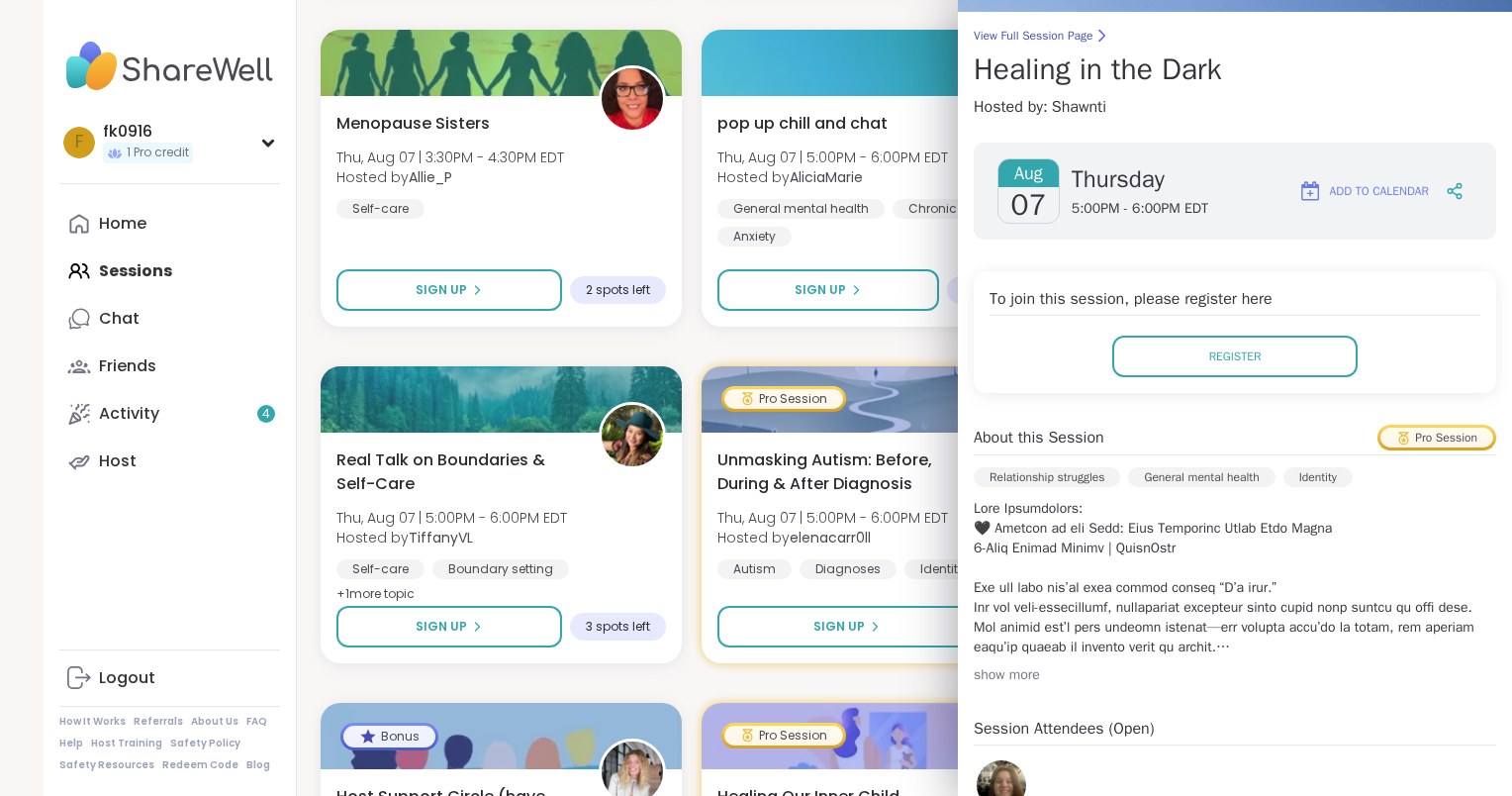 scroll, scrollTop: 158, scrollLeft: 0, axis: vertical 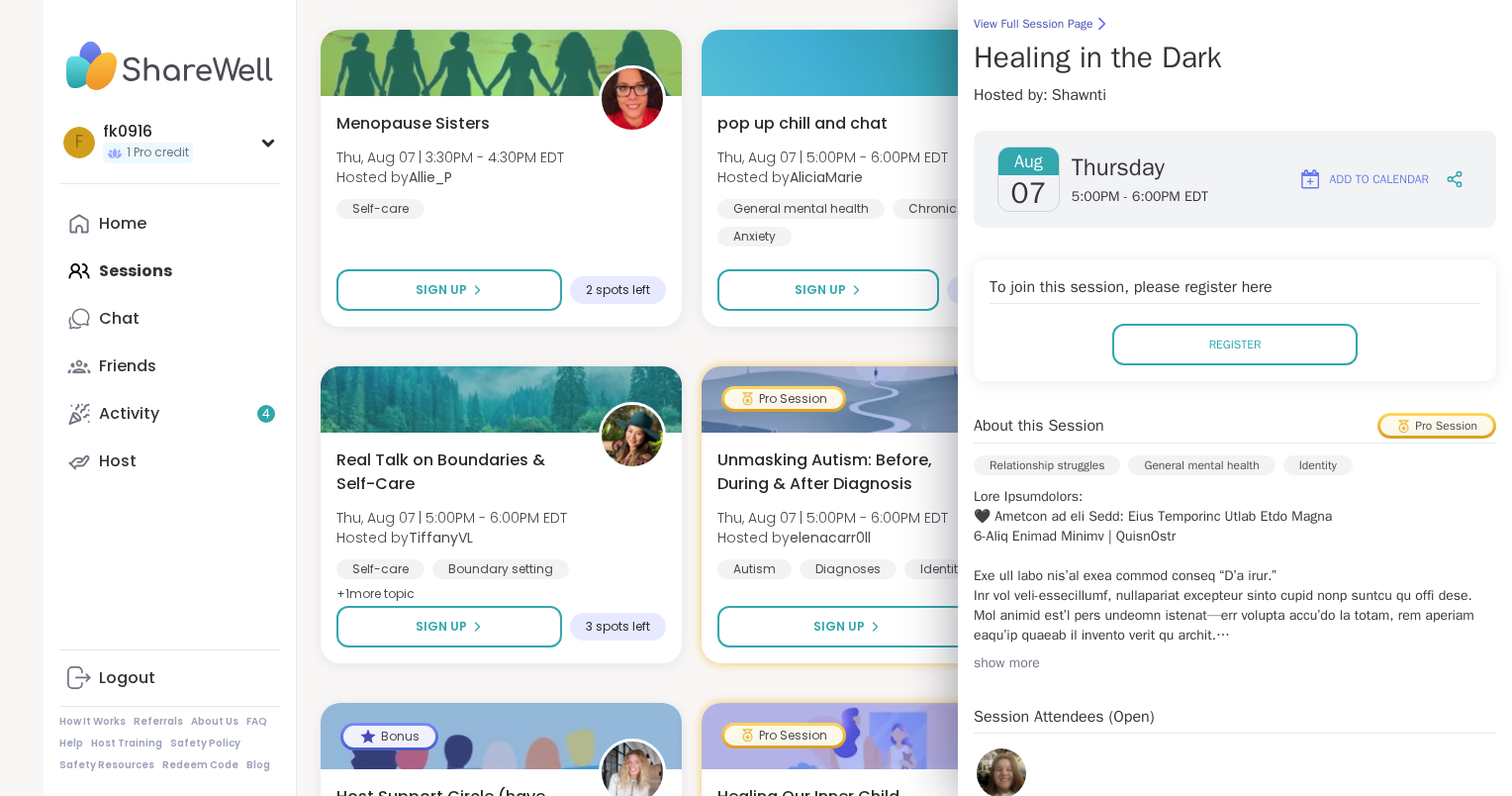click on "show more" at bounding box center (1235, 663) 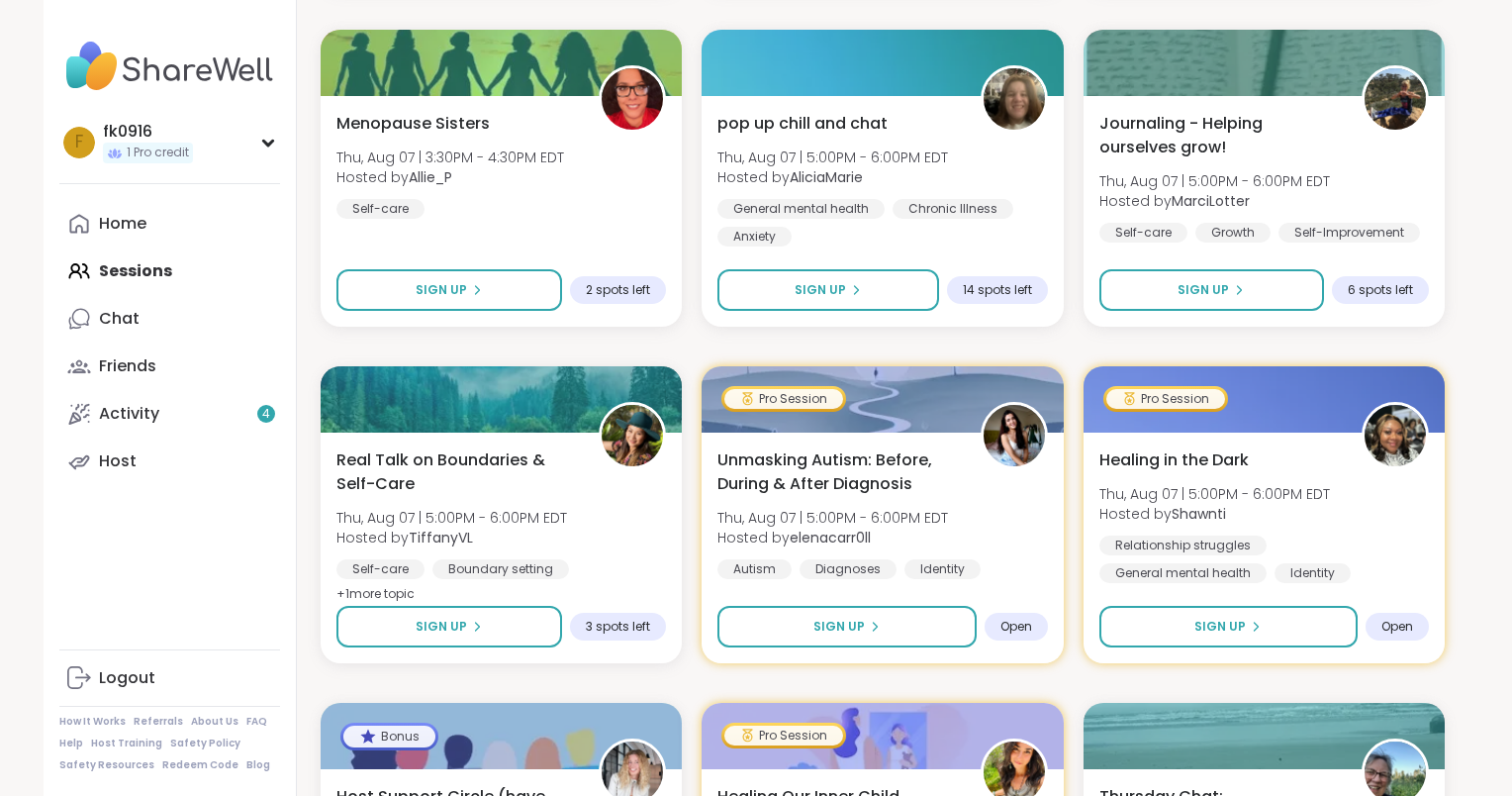 click on "Filter  1 Thu Clear All αωακεν ωιτη βεαυτιφυλ σουλς Thu, Aug 07 | 7:00AM - 8:00AM EDT Hosted by  lyssa Finding purpose General mental health Emotional regulation Sign Up 14 spots left pop up chill and chat  Thu, Aug 07 | 7:00AM - 8:00AM EDT Hosted by  AliciaMarie General mental health Chronic Illness Anxiety Sign Up 15 spots left Good mornings, goals and gratitude's Thu, Aug 07 | 8:00AM - 9:30AM EDT Hosted by  CharityRoss General mental health Self-care Goal-setting + 1  more topic Sign Up 11 spots left Pro Session Dealing with Difficult People Hosted by  CLove Open +" at bounding box center (756, -848) 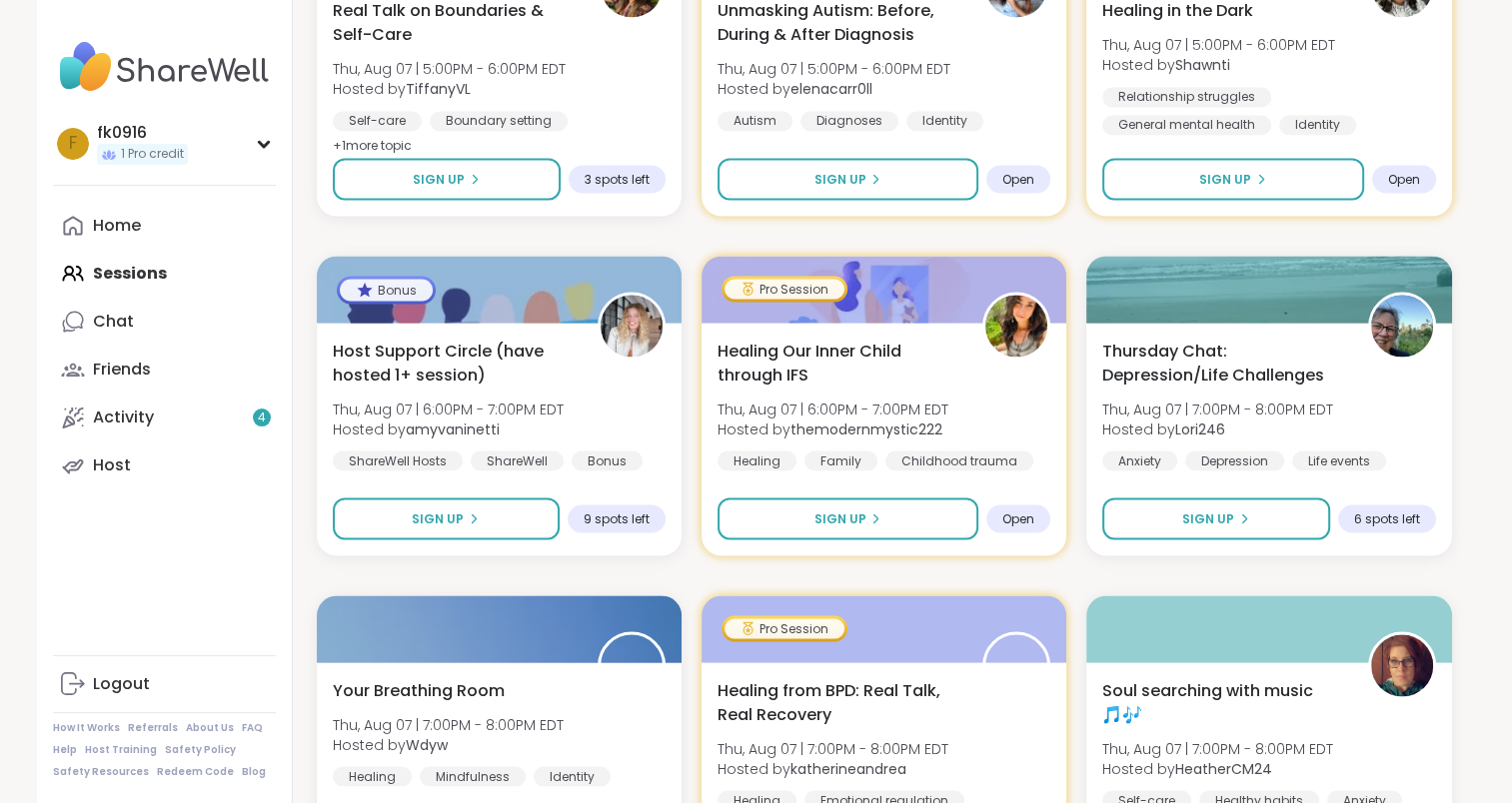scroll, scrollTop: 3768, scrollLeft: 0, axis: vertical 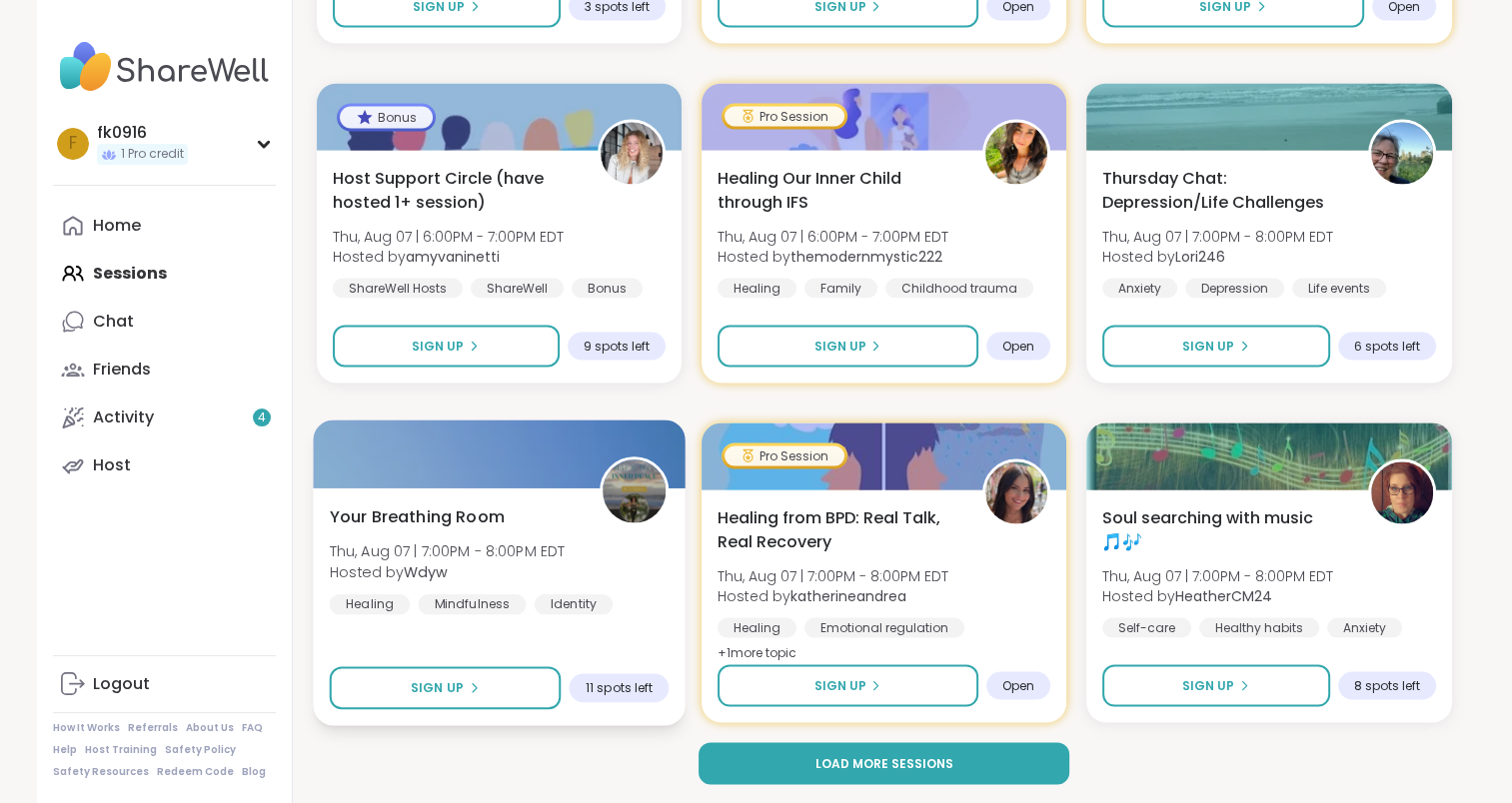 click on "Your Breathing Room Thu, Aug 07 | 7:00PM - 8:00PM EDT Hosted by  Wdyw Healing Mindfulness Identity" at bounding box center [499, 558] 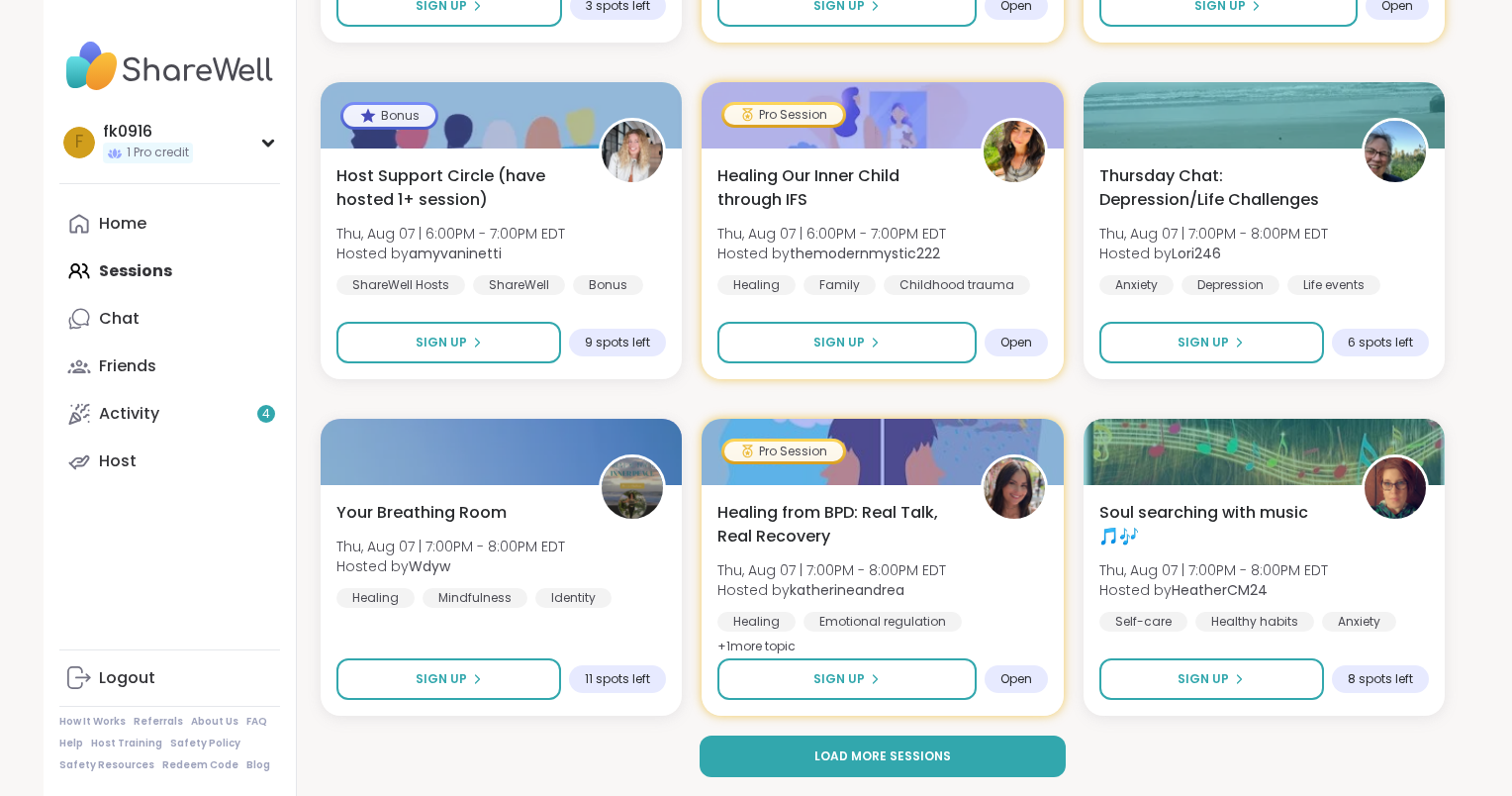 click on "Load more sessions" at bounding box center [883, 756] 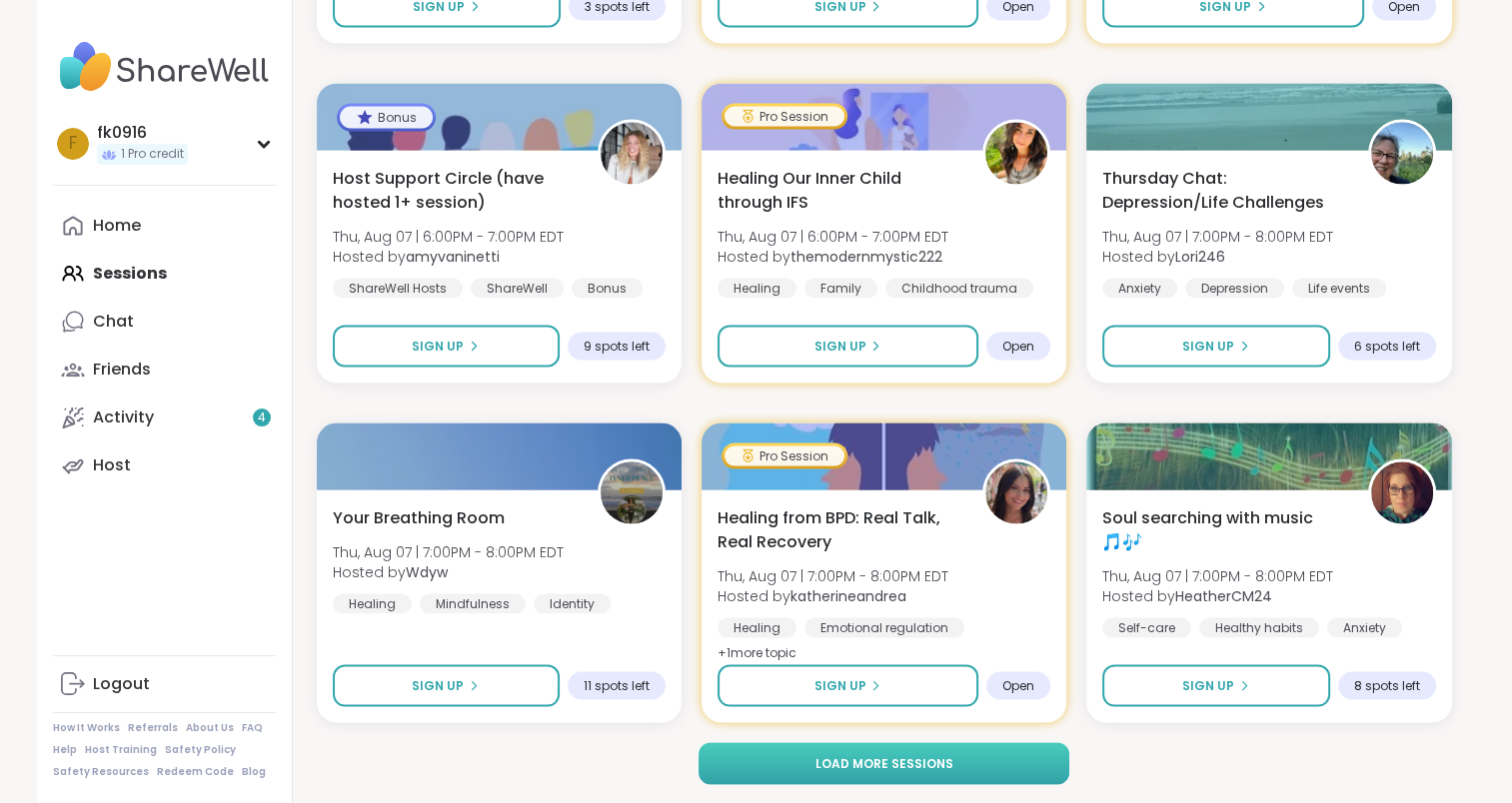 click on "Load more sessions" at bounding box center (883, 763) 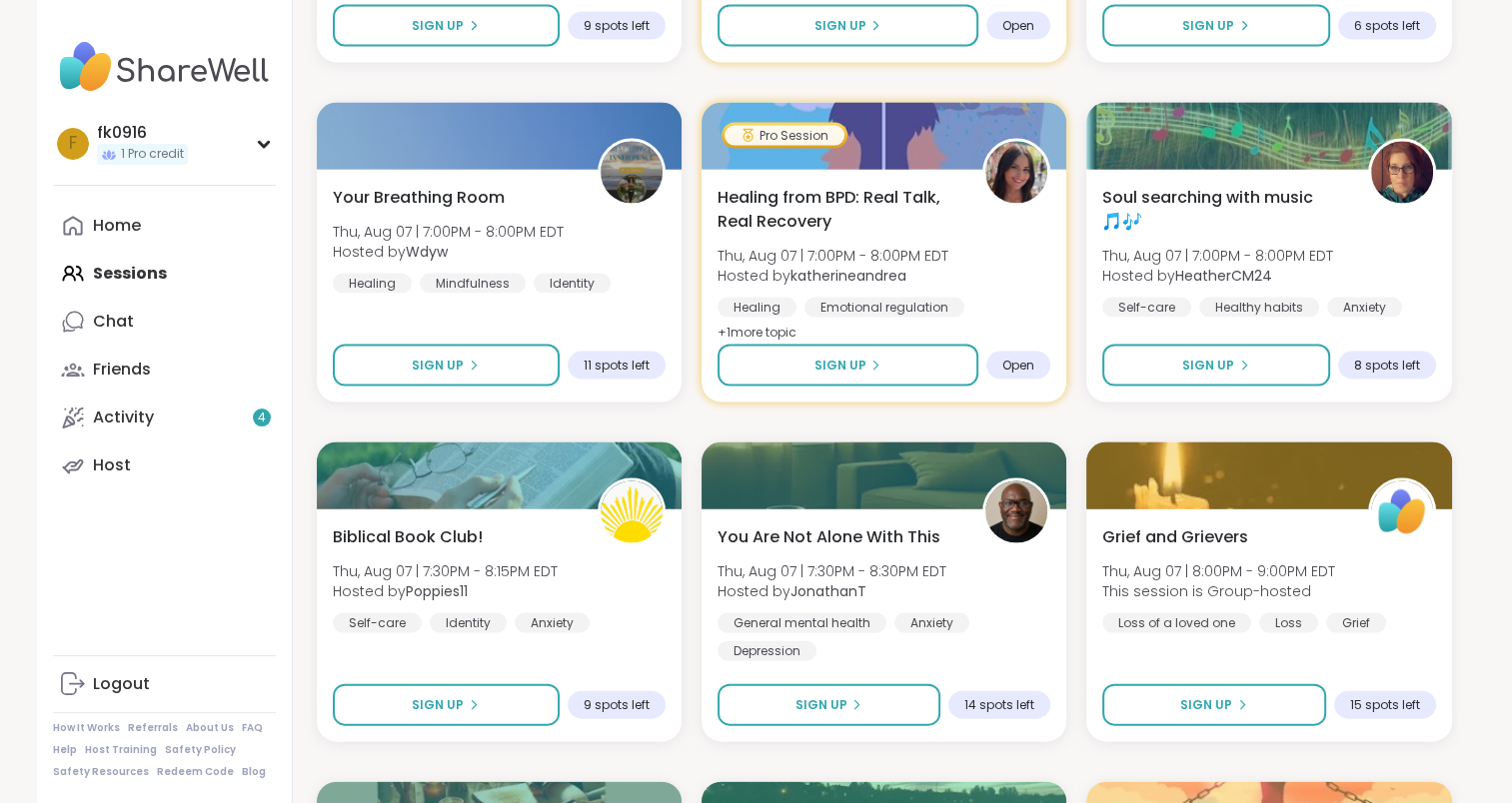 scroll, scrollTop: 4101, scrollLeft: 0, axis: vertical 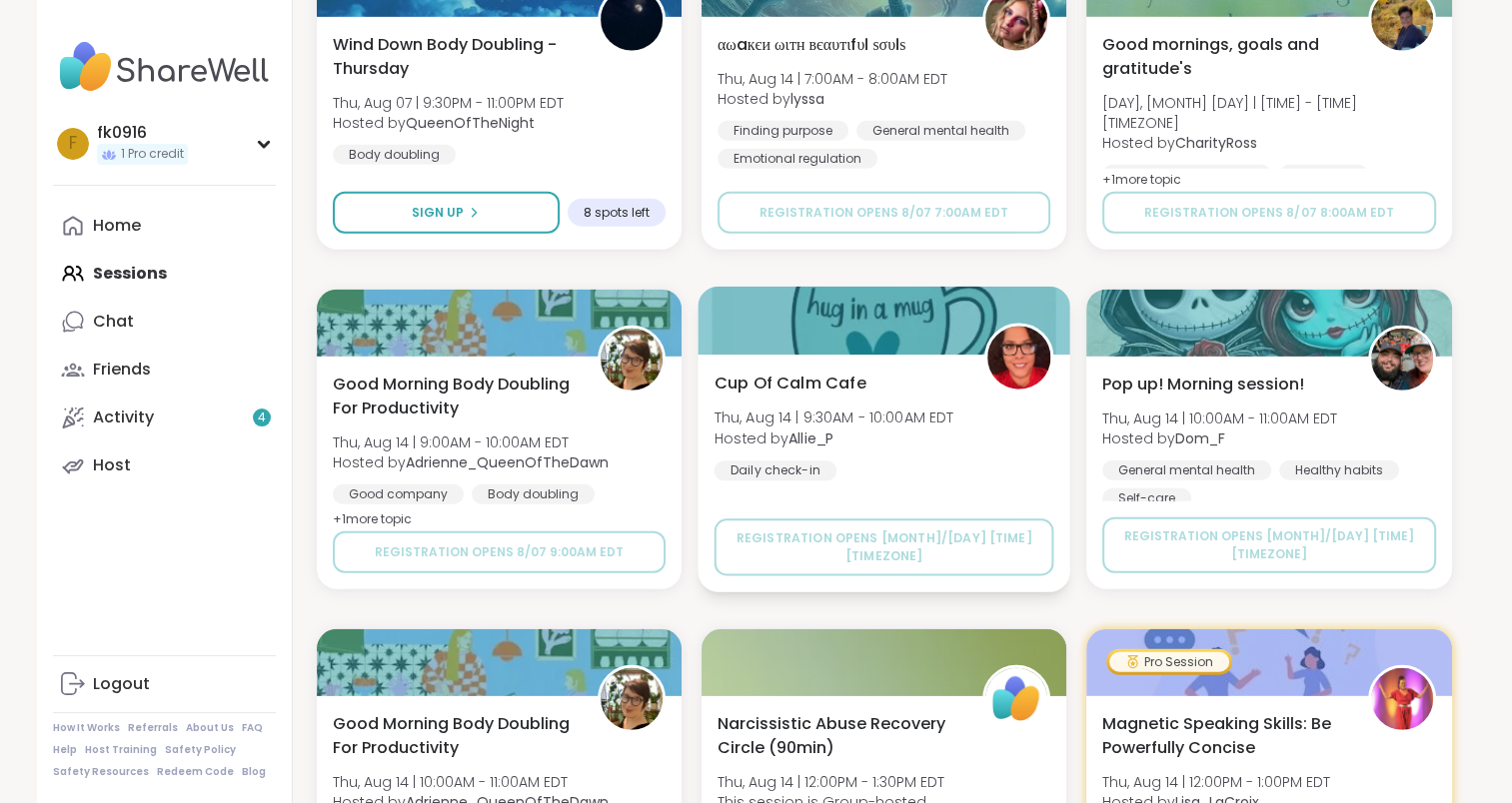 click on "Thu, Aug 14 | 9:30AM - 10:00AM EDT" at bounding box center [833, 417] 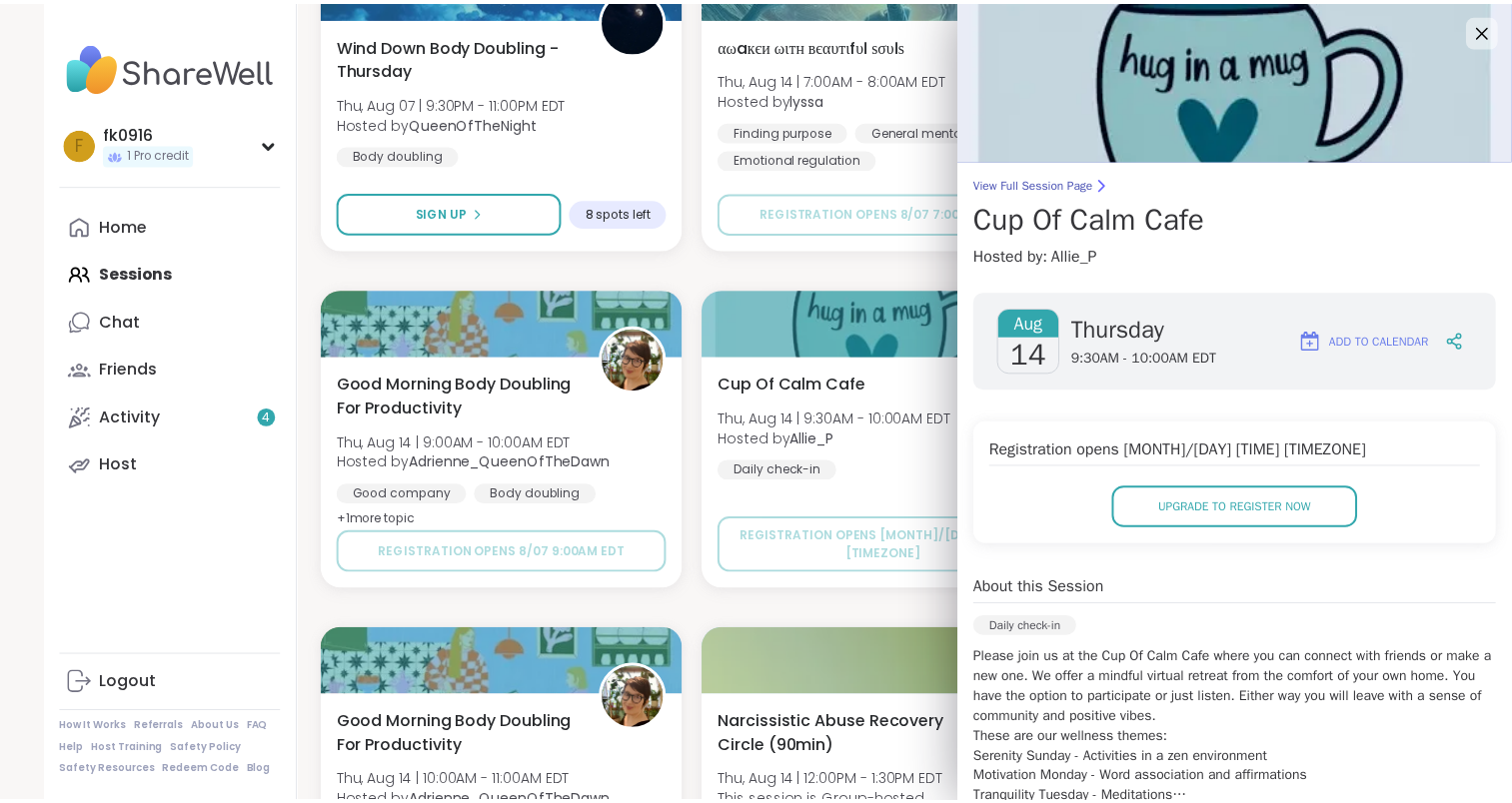 scroll, scrollTop: 426, scrollLeft: 0, axis: vertical 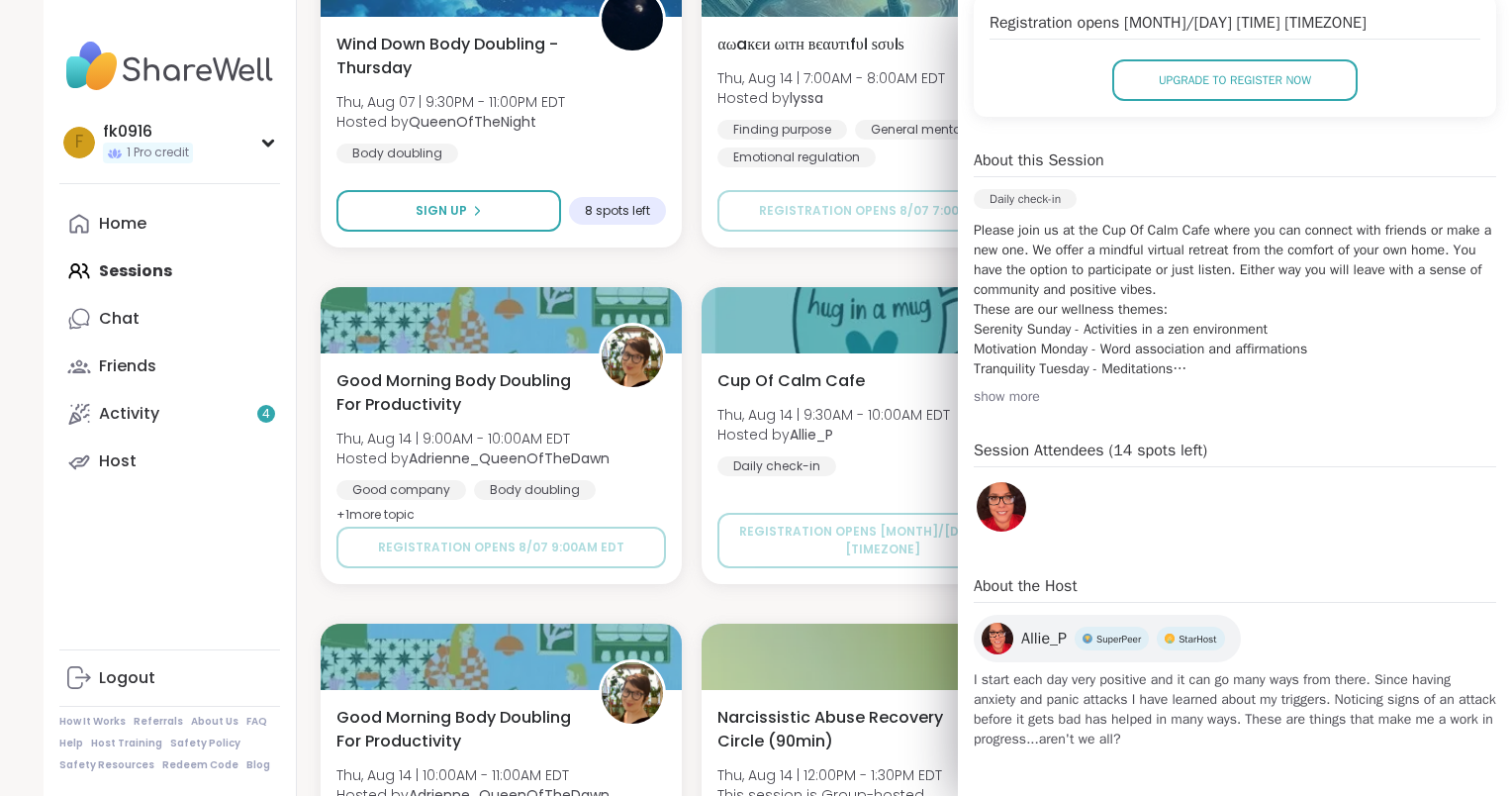 click on "show more" at bounding box center [1235, 397] 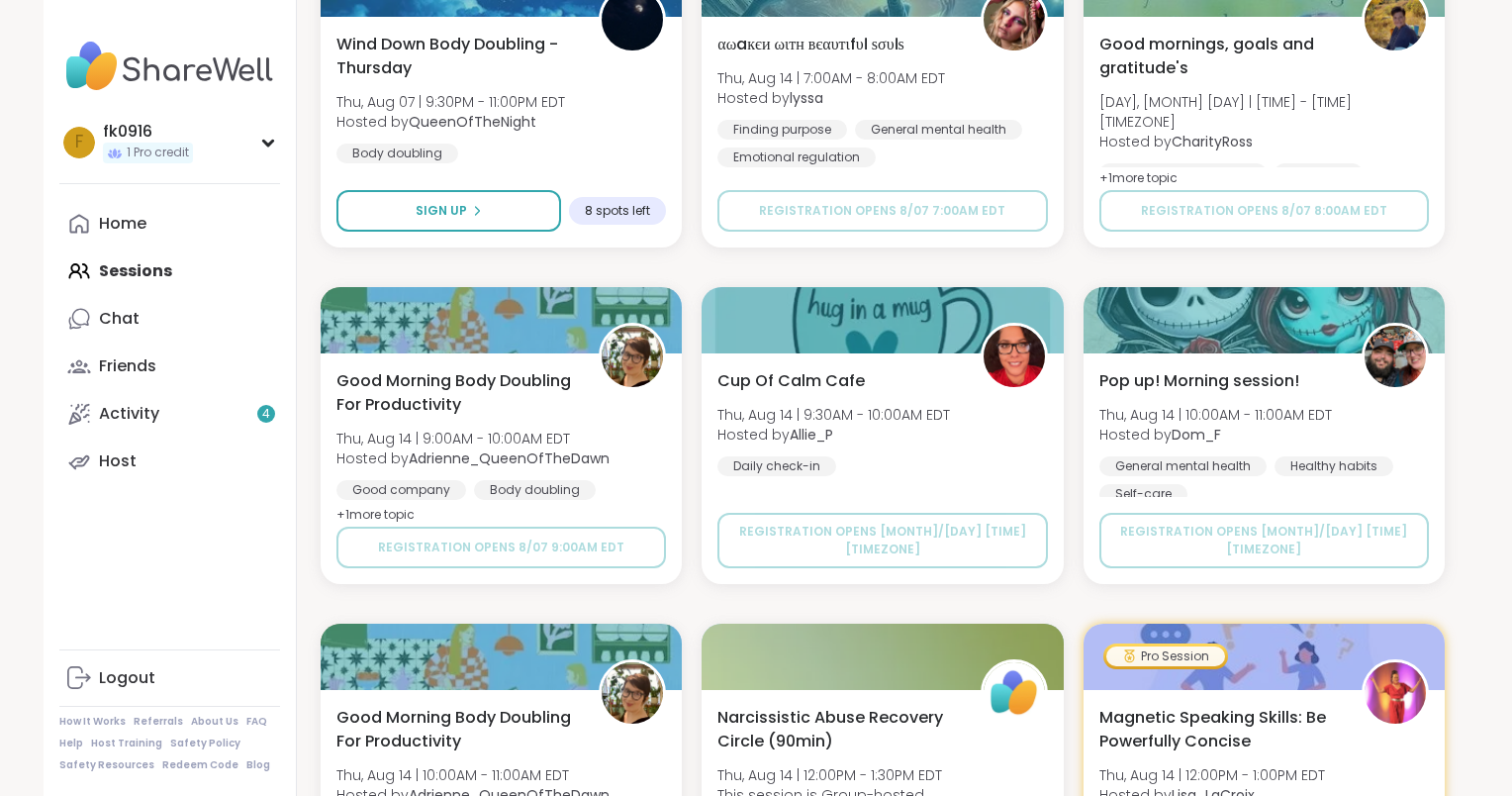 click on "αωακεν ωιτη βεαυτιφυλ σουλς Thu, Aug 07 | 7:00AM - 8:00AM EDT Hosted by  lyssa Finding purpose General mental health Emotional regulation Sign Up 14 spots left pop up chill and chat  Thu, Aug 07 | 7:00AM - 8:00AM EDT Hosted by  AliciaMarie General mental health Chronic Illness Anxiety Sign Up 15 spots left Good mornings, goals and gratitude's Thu, Aug 07 | 8:00AM - 9:30AM EDT Hosted by  CharityRoss General mental health Self-care Goal-setting + 1  more topic Sign Up 11 spots left Pro Session Dealing with Difficult People Thu, Aug 07 | 8:00AM - 9:00AM EDT Hosted by  CLove General mental health Stress management Relationship struggles Sign Up Open Good Morning Body Doubling For Productivity Thu, Aug 07 | 9:00AM - 10:00AM EDT Hosted by  Adrienne_QueenOfTheDawn Good company Body doubling Goal-setting + 1  more topic Sign Up 10 spots left Cup Of Calm Cafe Thu, Aug 07 | 9:30AM - 10:00AM EDT Hosted by  Allie_P Daily check-in Sign Up 14 spots left Pop up! Morning session! Hosted by  Dom_F +" at bounding box center [883, -743] 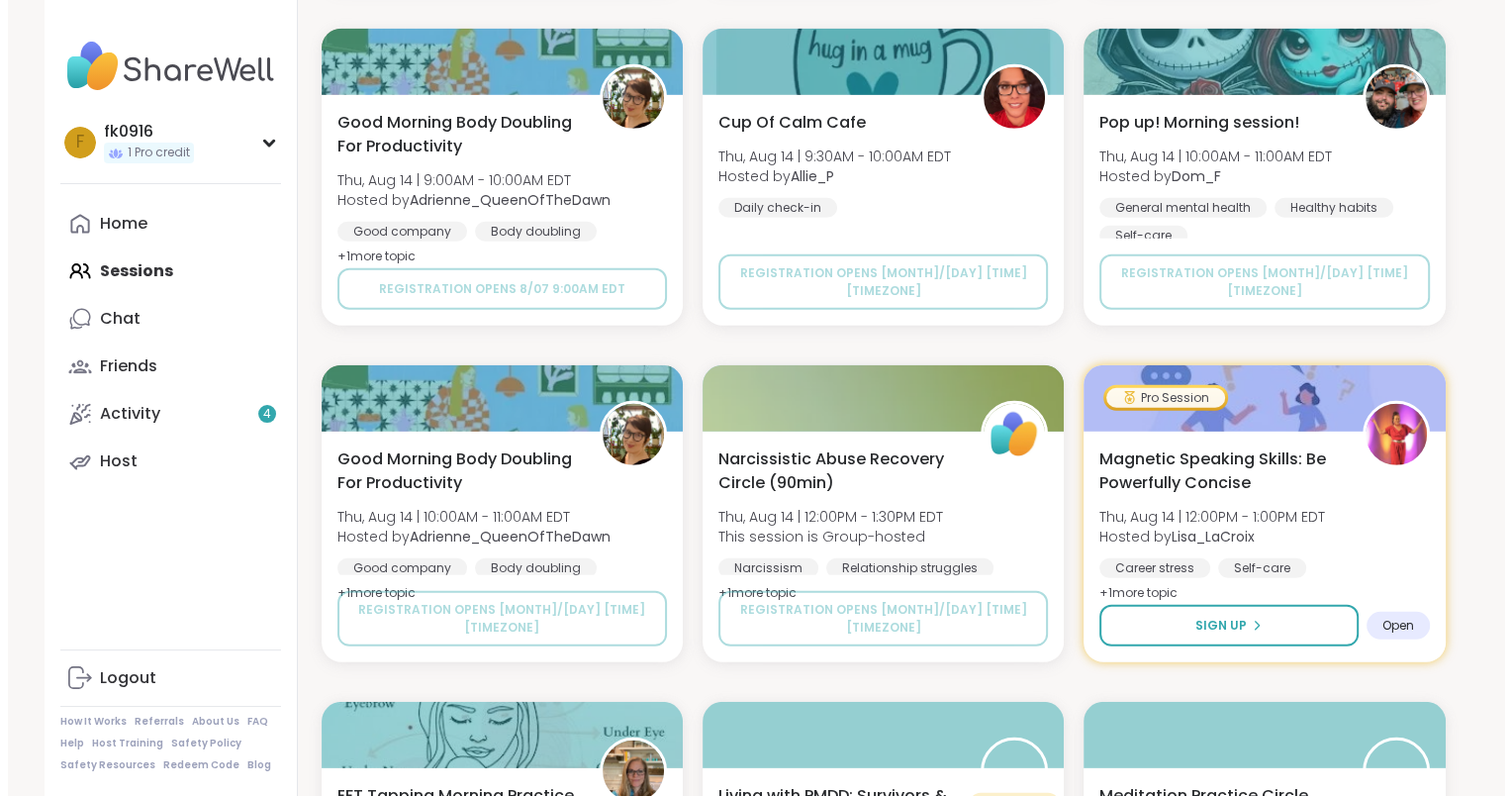 scroll, scrollTop: 5505, scrollLeft: 0, axis: vertical 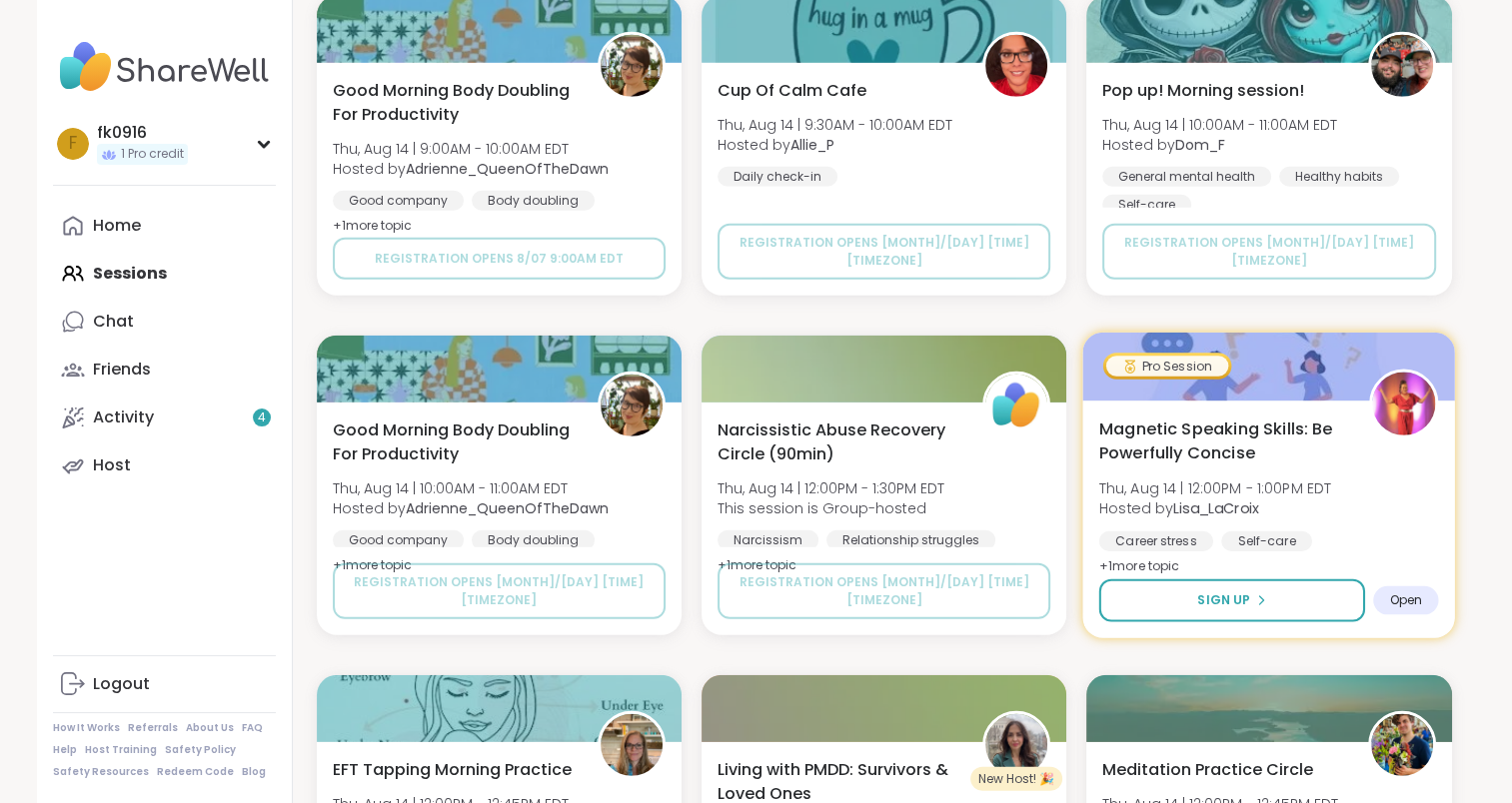 click on "Magnetic Speaking Skills: Be Powerfully Concise Thu, Aug 14 | 12:00PM - 1:00PM EDT Hosted by  Lisa_LaCroix Career stress Self-care General mental health + 1  more topic" at bounding box center [1269, 497] 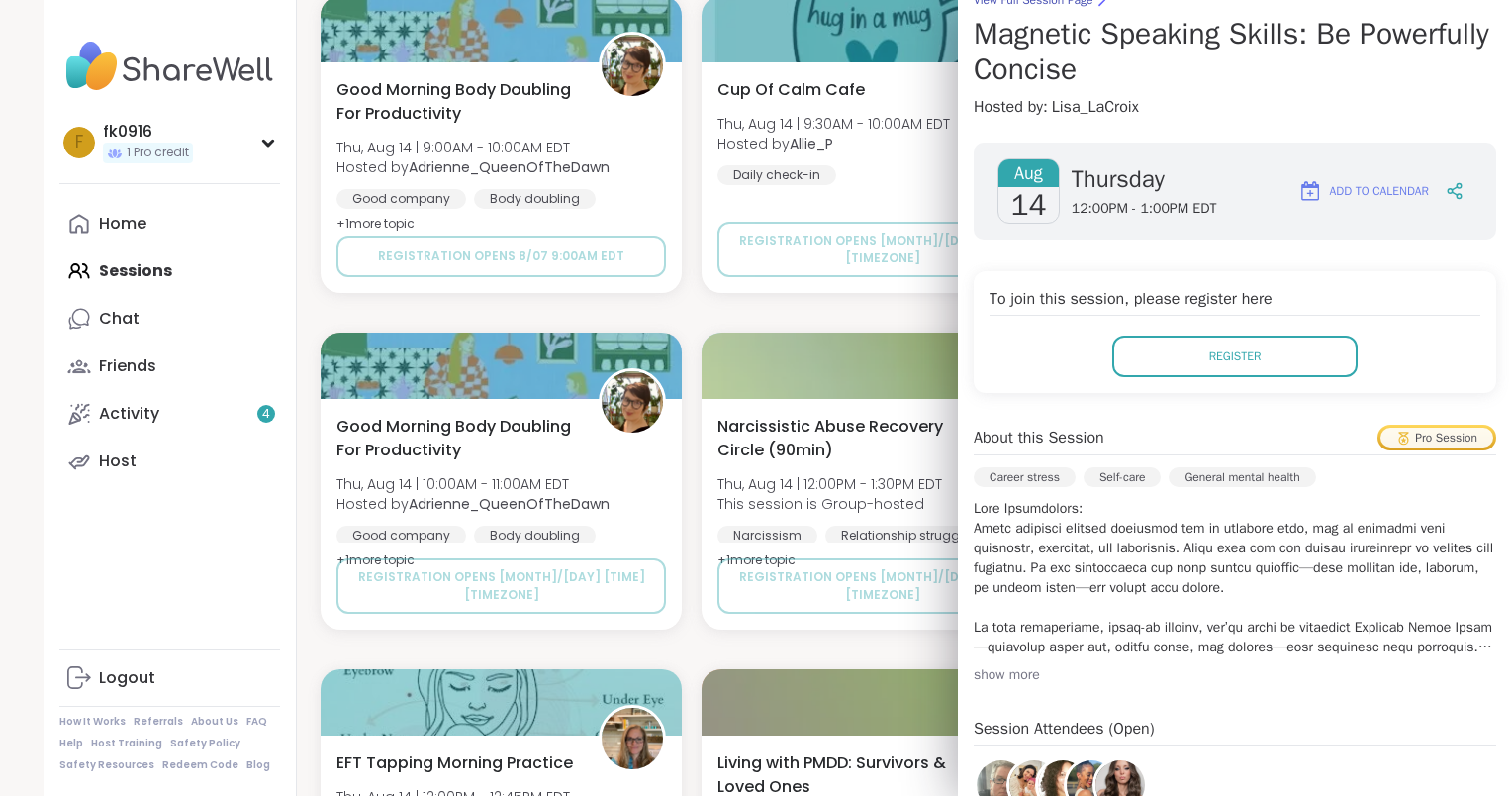 scroll, scrollTop: 211, scrollLeft: 0, axis: vertical 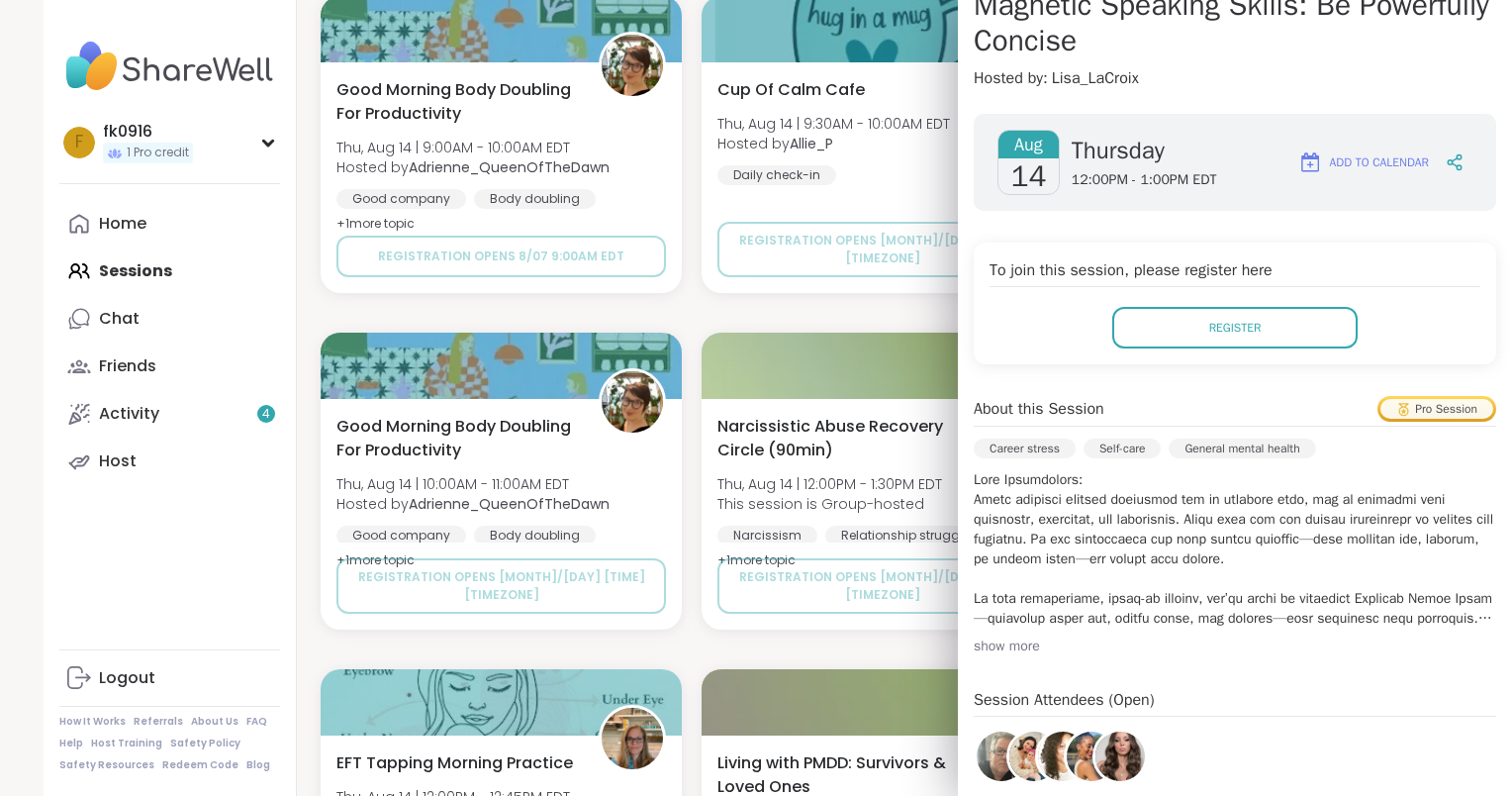 click on "show more" at bounding box center (1235, 647) 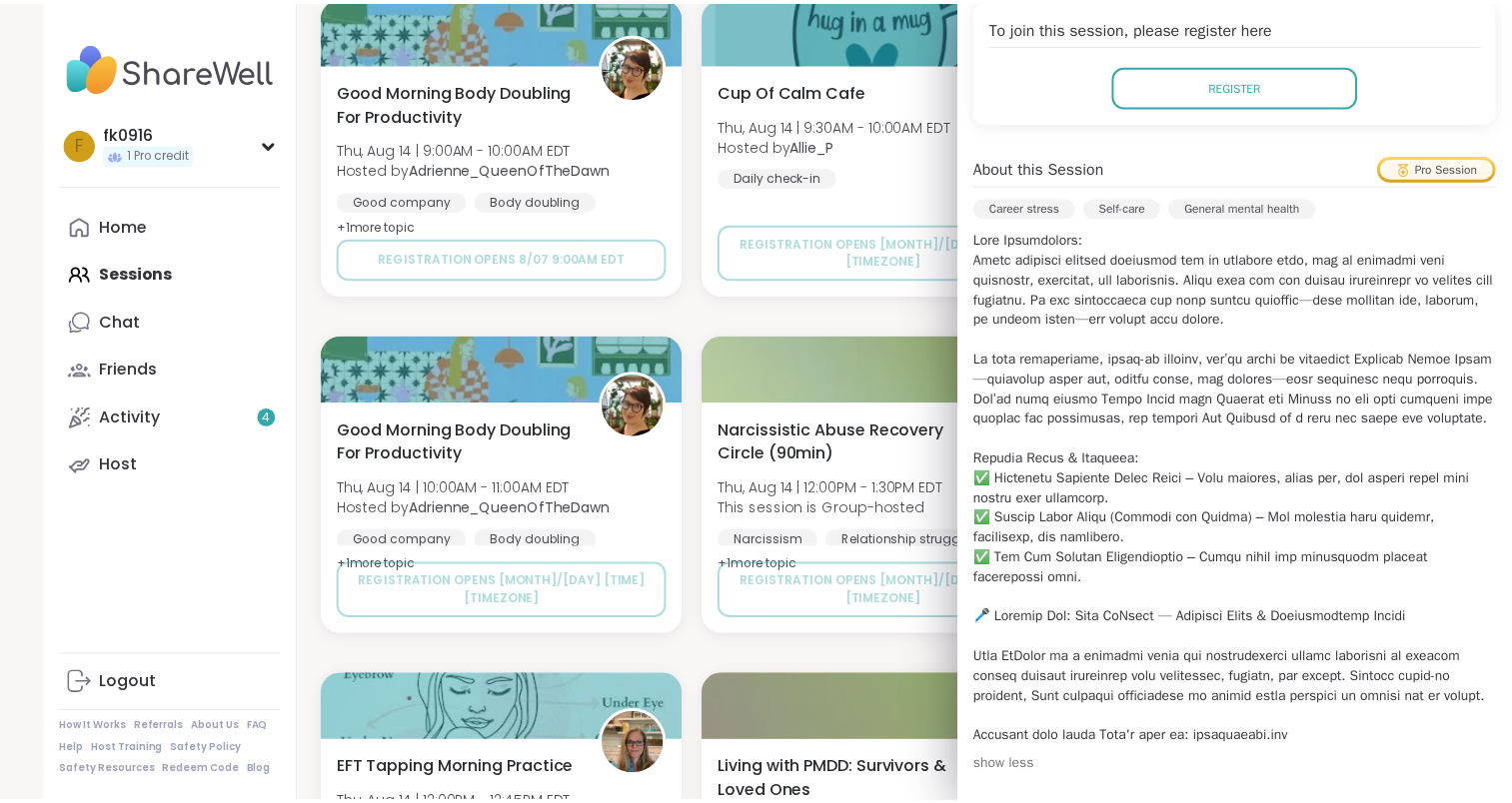 scroll, scrollTop: 492, scrollLeft: 0, axis: vertical 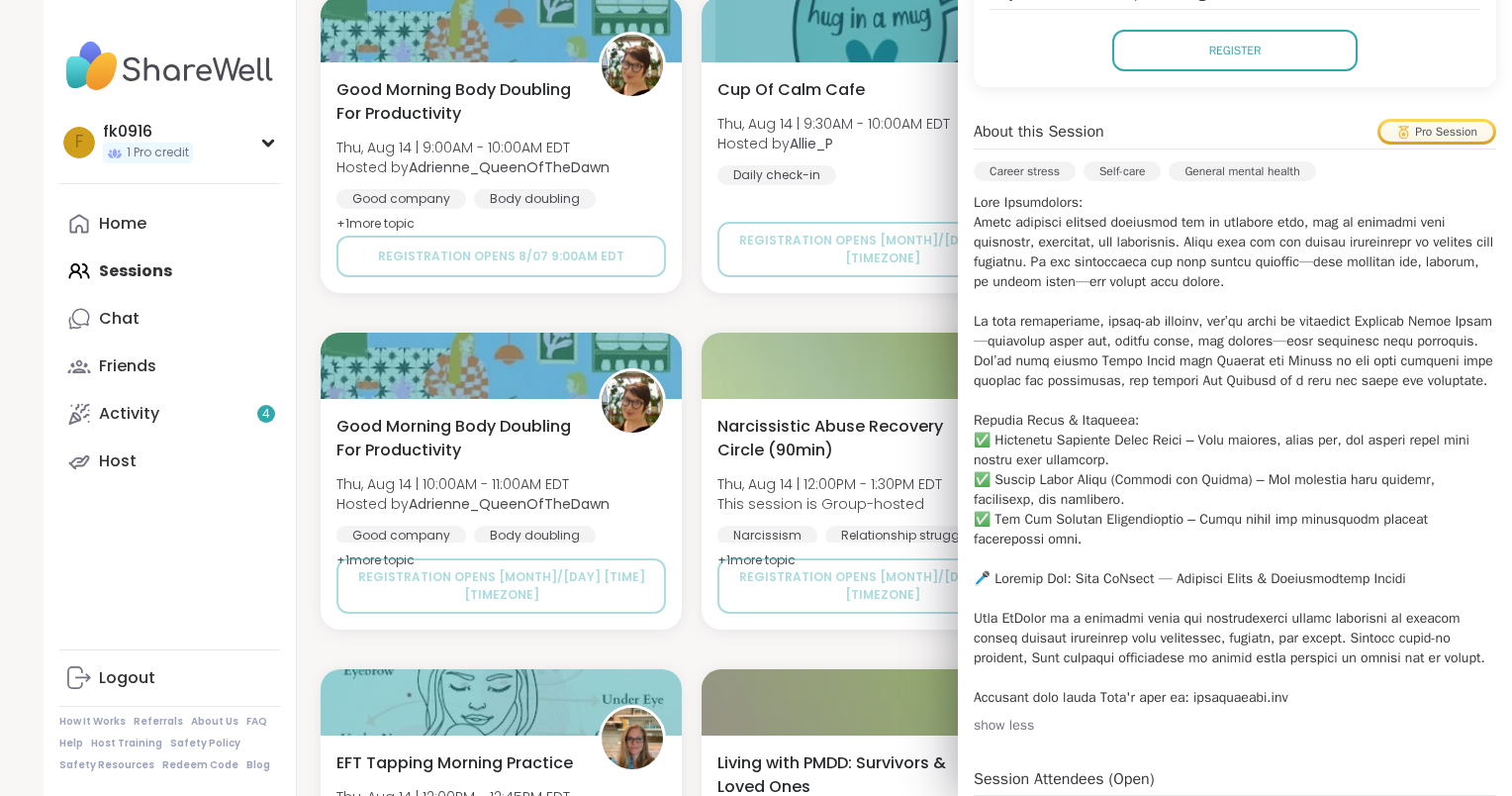 click on "αωακεν ωιτη βεαυτιφυλ σουλς Thu, Aug 07 | 7:00AM - 8:00AM EDT Hosted by  lyssa Finding purpose General mental health Emotional regulation Sign Up 14 spots left pop up chill and chat  Thu, Aug 07 | 7:00AM - 8:00AM EDT Hosted by  AliciaMarie General mental health Chronic Illness Anxiety Sign Up 15 spots left Good mornings, goals and gratitude's Thu, Aug 07 | 8:00AM - 9:30AM EDT Hosted by  CharityRoss General mental health Self-care Goal-setting + 1  more topic Sign Up 11 spots left Pro Session Dealing with Difficult People Thu, Aug 07 | 8:00AM - 9:00AM EDT Hosted by  CLove General mental health Stress management Relationship struggles Sign Up Open Good Morning Body Doubling For Productivity Thu, Aug 07 | 9:00AM - 10:00AM EDT Hosted by  Adrienne_QueenOfTheDawn Good company Body doubling Goal-setting + 1  more topic Sign Up 10 spots left Cup Of Calm Cafe Thu, Aug 07 | 9:30AM - 10:00AM EDT Hosted by  Allie_P Daily check-in Sign Up 14 spots left Pop up! Morning session! Hosted by  Dom_F +" at bounding box center (883, -1034) 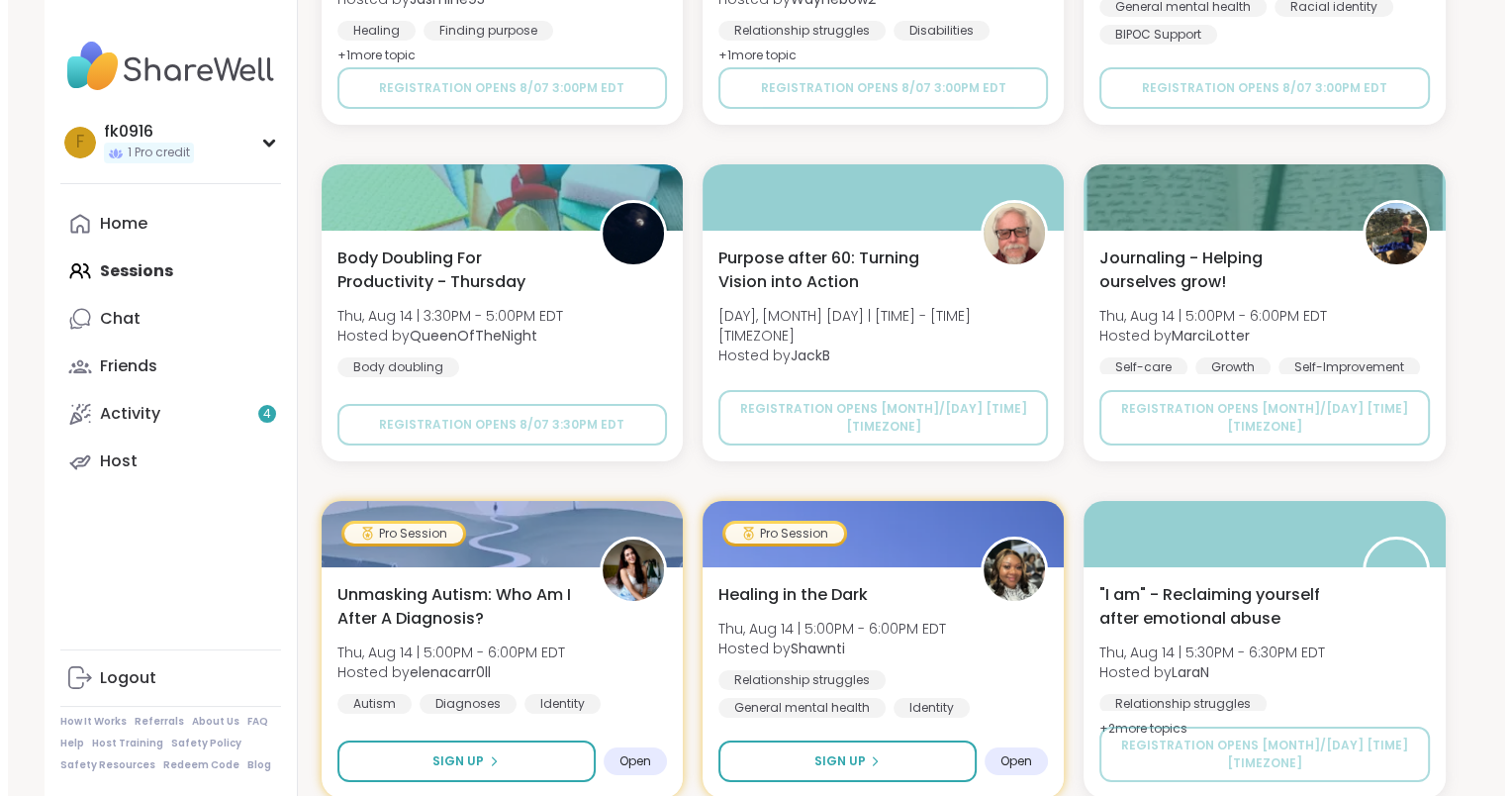 scroll, scrollTop: 7379, scrollLeft: 0, axis: vertical 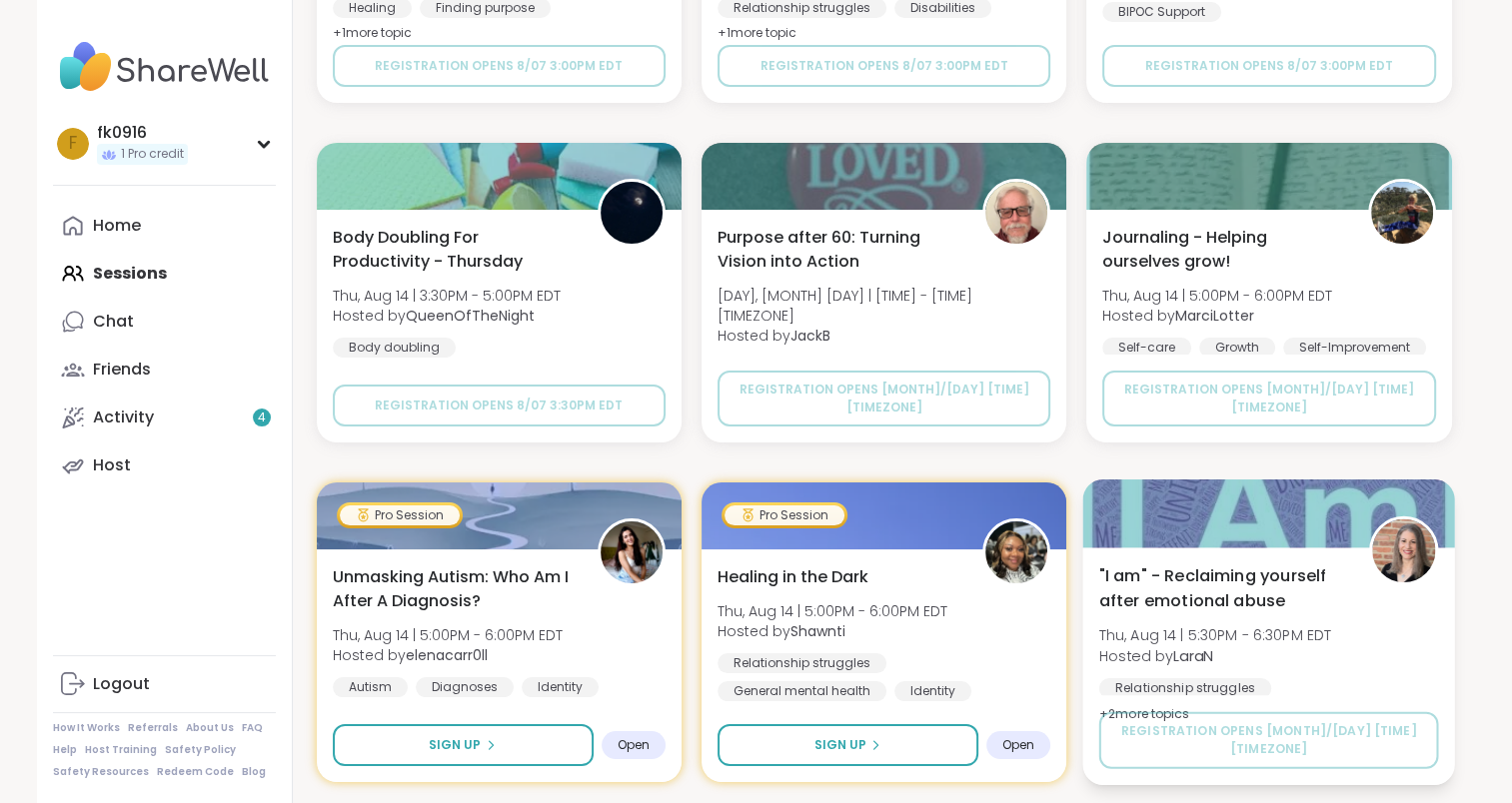 click on "Hosted by  LaraN" at bounding box center (1215, 655) 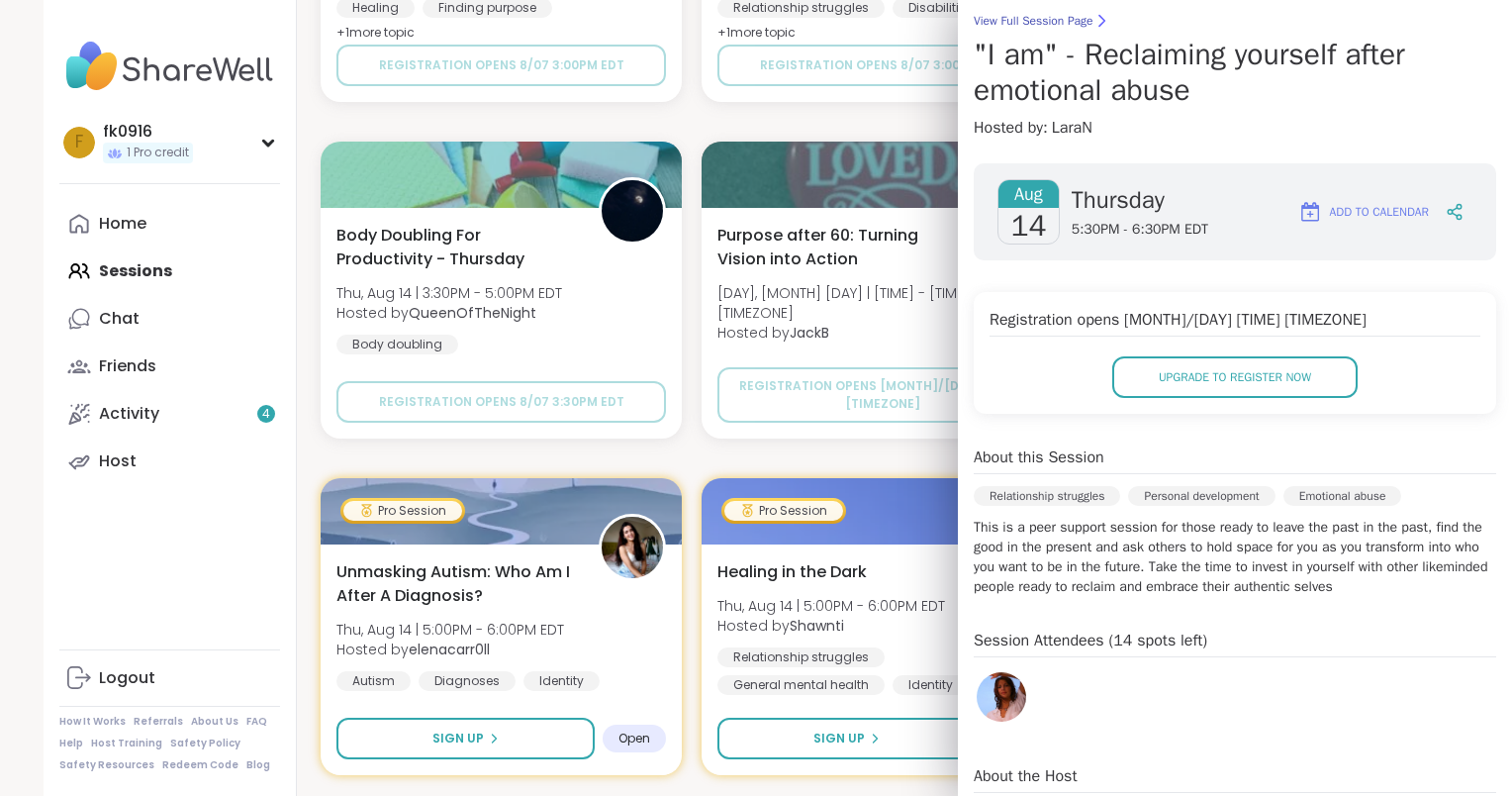 scroll, scrollTop: 184, scrollLeft: 0, axis: vertical 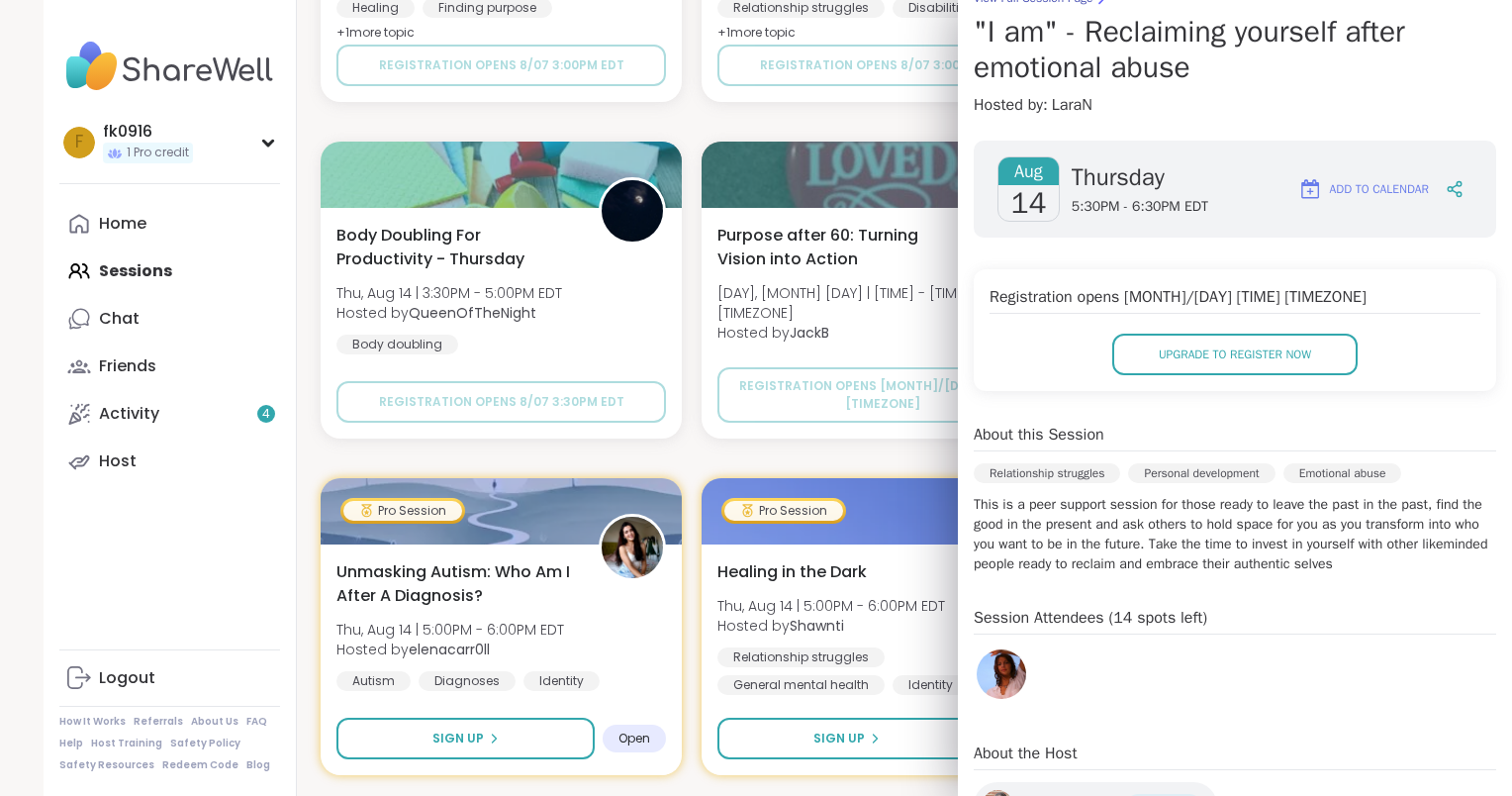 click on "αωακεν ωιτη βεαυτιφυλ σουλς Thu, Aug 07 | 7:00AM - 8:00AM EDT Hosted by  lyssa Finding purpose General mental health Emotional regulation Sign Up 14 spots left pop up chill and chat  Thu, Aug 07 | 7:00AM - 8:00AM EDT Hosted by  AliciaMarie General mental health Chronic Illness Anxiety Sign Up 15 spots left Good mornings, goals and gratitude's Thu, Aug 07 | 8:00AM - 9:30AM EDT Hosted by  CharityRoss General mental health Self-care Goal-setting + 1  more topic Sign Up 11 spots left Pro Session Dealing with Difficult People Thu, Aug 07 | 8:00AM - 9:00AM EDT Hosted by  CLove General mental health Stress management Relationship struggles Sign Up Open Good Morning Body Doubling For Productivity Thu, Aug 07 | 9:00AM - 10:00AM EDT Hosted by  Adrienne_QueenOfTheDawn Good company Body doubling Goal-setting + 1  more topic Sign Up 10 spots left Cup Of Calm Cafe Thu, Aug 07 | 9:30AM - 10:00AM EDT Hosted by  Allie_P Daily check-in Sign Up 14 spots left Pop up! Morning session! Hosted by  Dom_F +" at bounding box center (883, -2908) 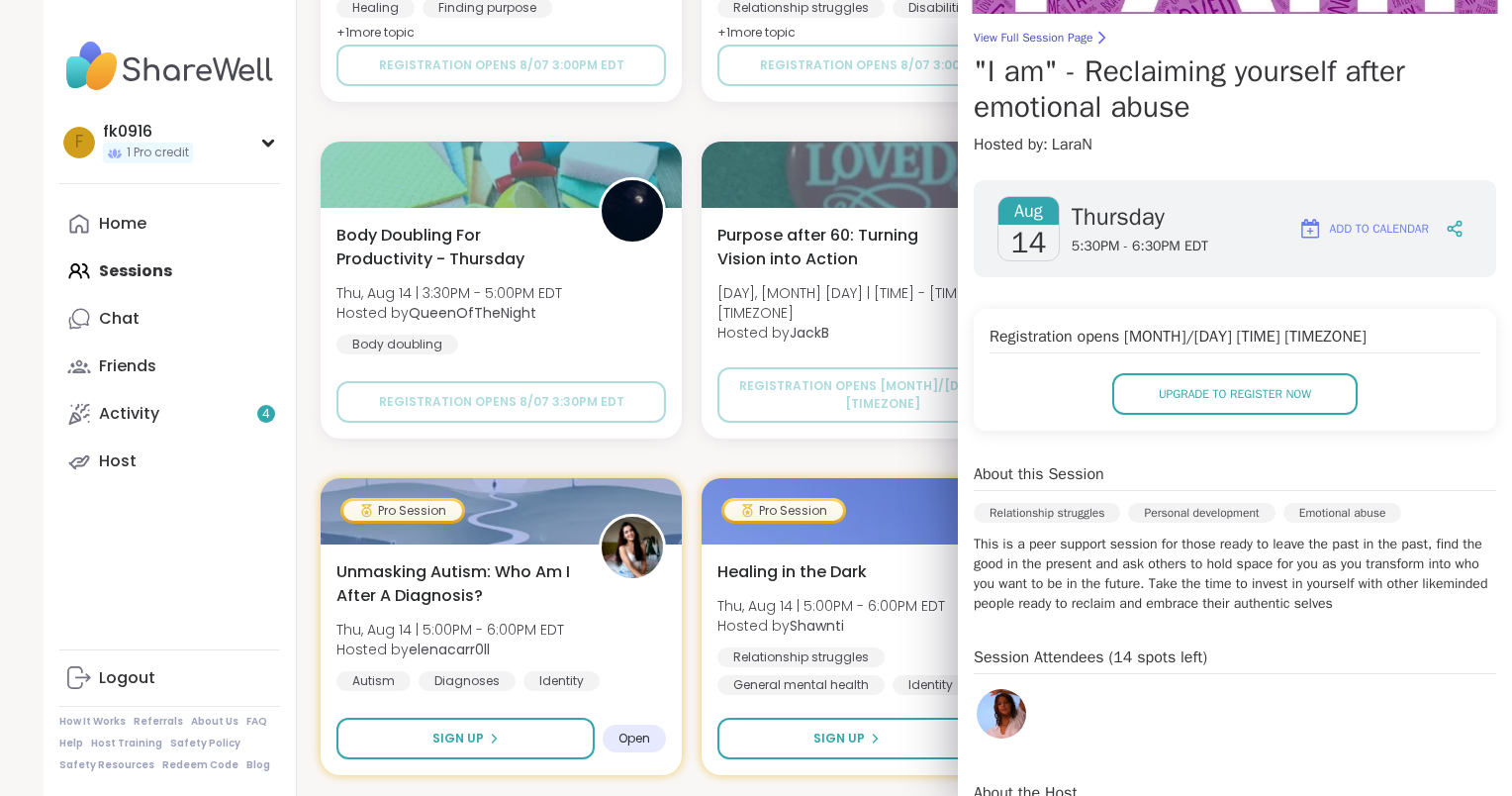 click on "αωακεν ωιτη βεαυτιφυλ σουλς Thu, Aug 07 | 7:00AM - 8:00AM EDT Hosted by  lyssa Finding purpose General mental health Emotional regulation Sign Up 14 spots left pop up chill and chat  Thu, Aug 07 | 7:00AM - 8:00AM EDT Hosted by  AliciaMarie General mental health Chronic Illness Anxiety Sign Up 15 spots left Good mornings, goals and gratitude's Thu, Aug 07 | 8:00AM - 9:30AM EDT Hosted by  CharityRoss General mental health Self-care Goal-setting + 1  more topic Sign Up 11 spots left Pro Session Dealing with Difficult People Thu, Aug 07 | 8:00AM - 9:00AM EDT Hosted by  CLove General mental health Stress management Relationship struggles Sign Up Open Good Morning Body Doubling For Productivity Thu, Aug 07 | 9:00AM - 10:00AM EDT Hosted by  Adrienne_QueenOfTheDawn Good company Body doubling Goal-setting + 1  more topic Sign Up 10 spots left Cup Of Calm Cafe Thu, Aug 07 | 9:30AM - 10:00AM EDT Hosted by  Allie_P Daily check-in Sign Up 14 spots left Pop up! Morning session! Hosted by  Dom_F +" at bounding box center [883, -2908] 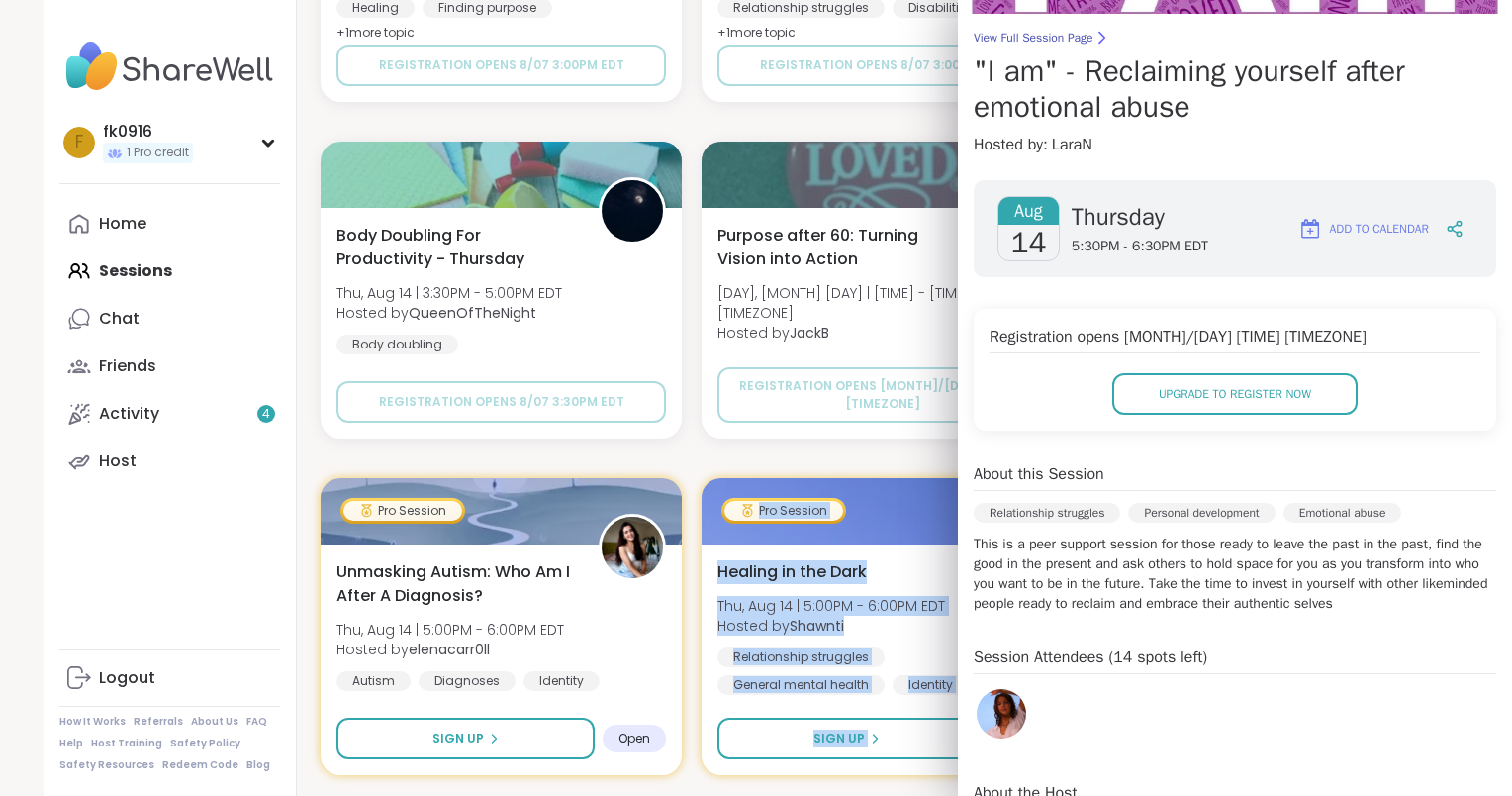 drag, startPoint x: 881, startPoint y: 468, endPoint x: 1515, endPoint y: 679, distance: 668.1893 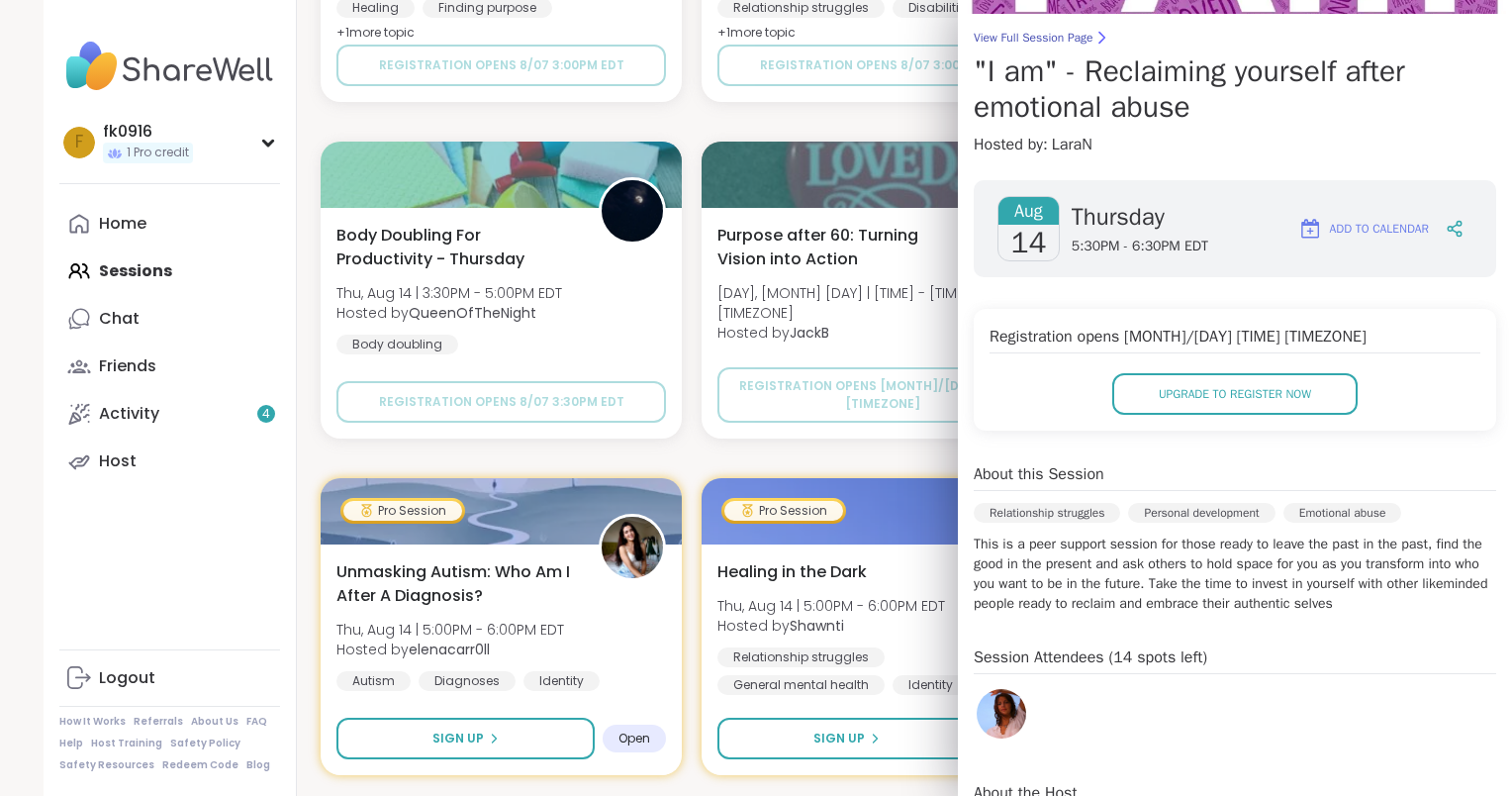 click on "f fk0916 1 Pro credit Profile Membership Settings Help Home Sessions Chat Friends Activity 4 Host Logout How It Works Referrals About Us FAQ Help Host Training Safety Policy Safety Resources Redeem Code Blog" at bounding box center [170, 398] 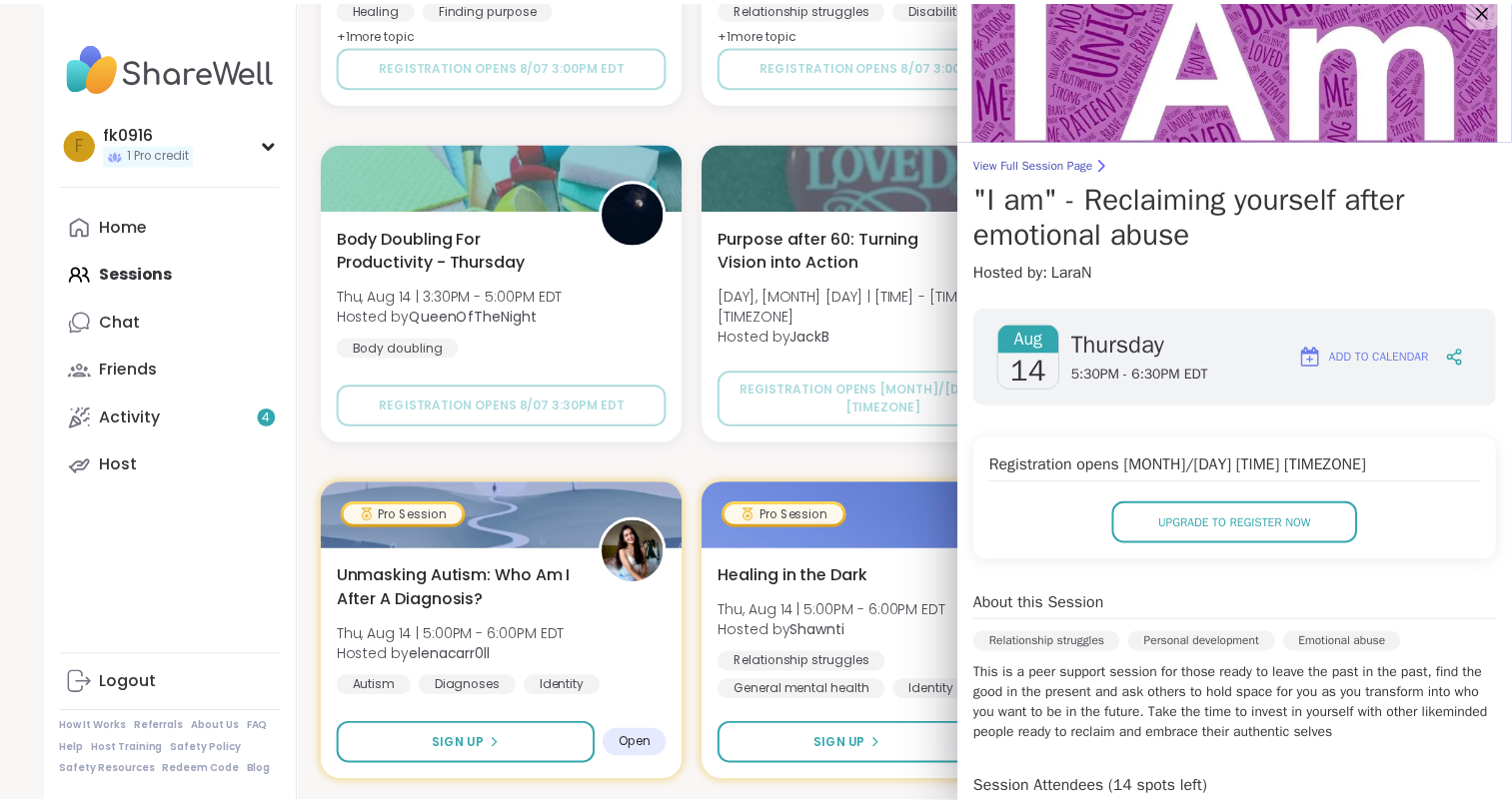 scroll, scrollTop: 0, scrollLeft: 0, axis: both 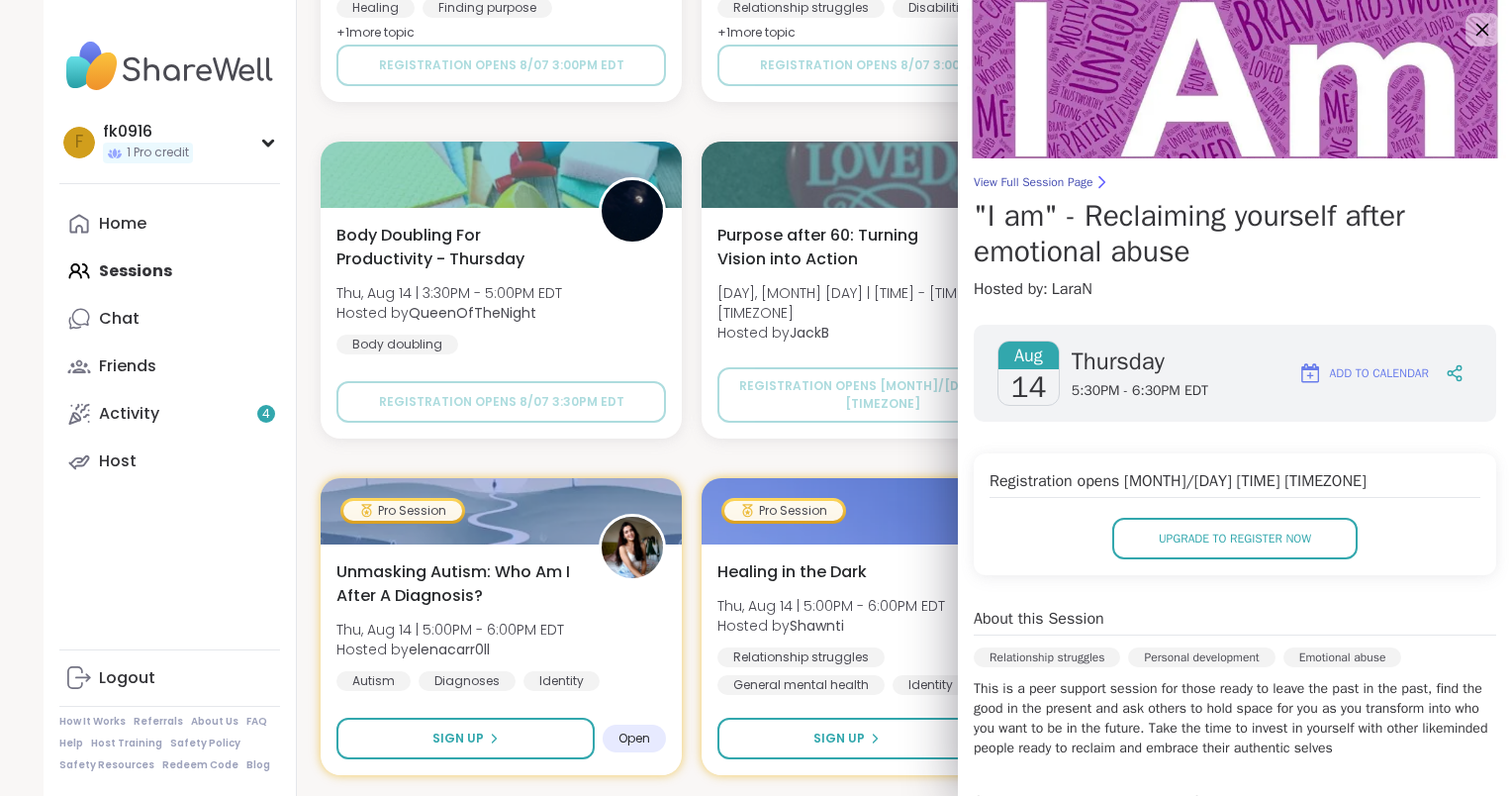 click 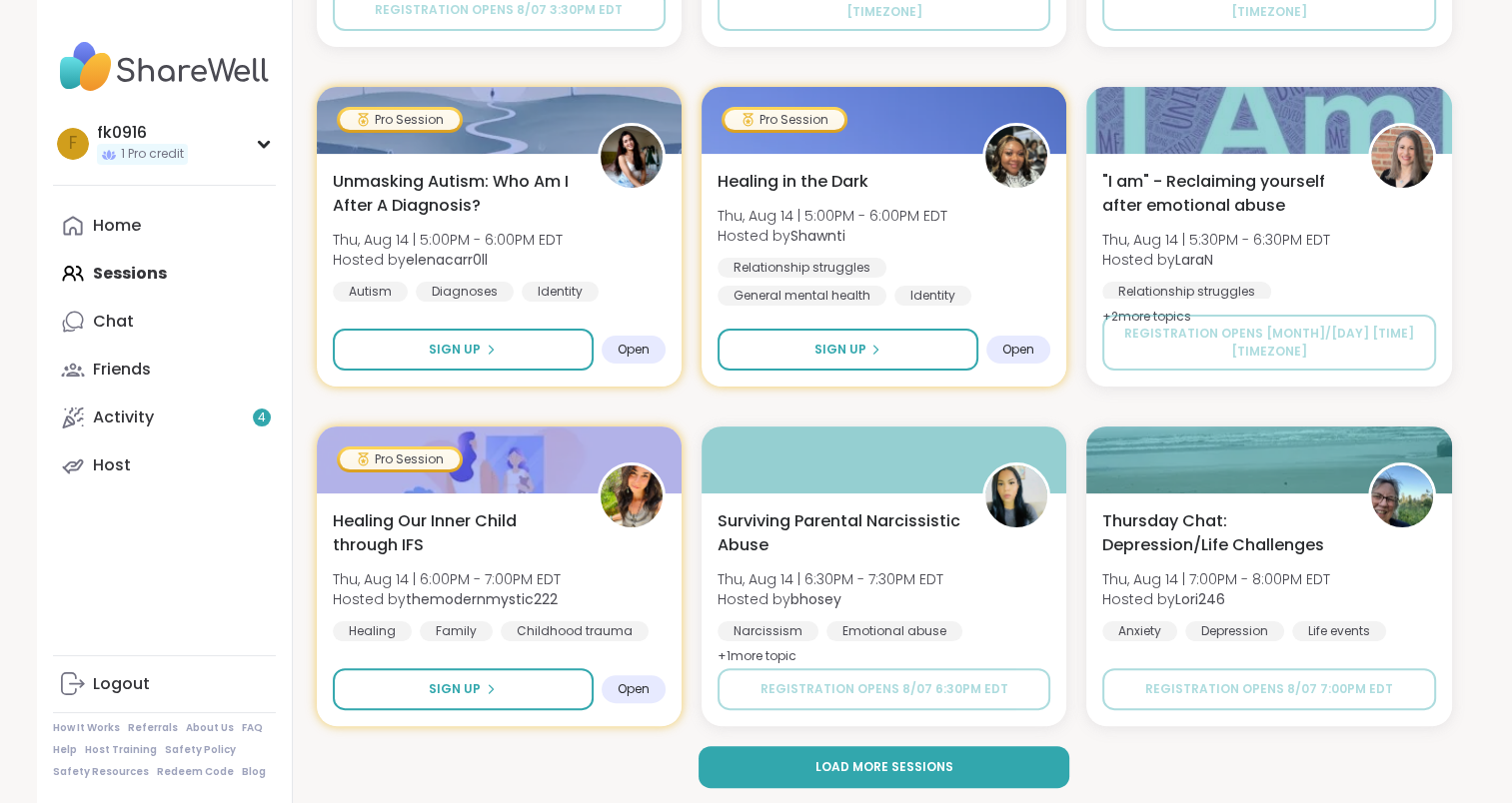 scroll, scrollTop: 7843, scrollLeft: 0, axis: vertical 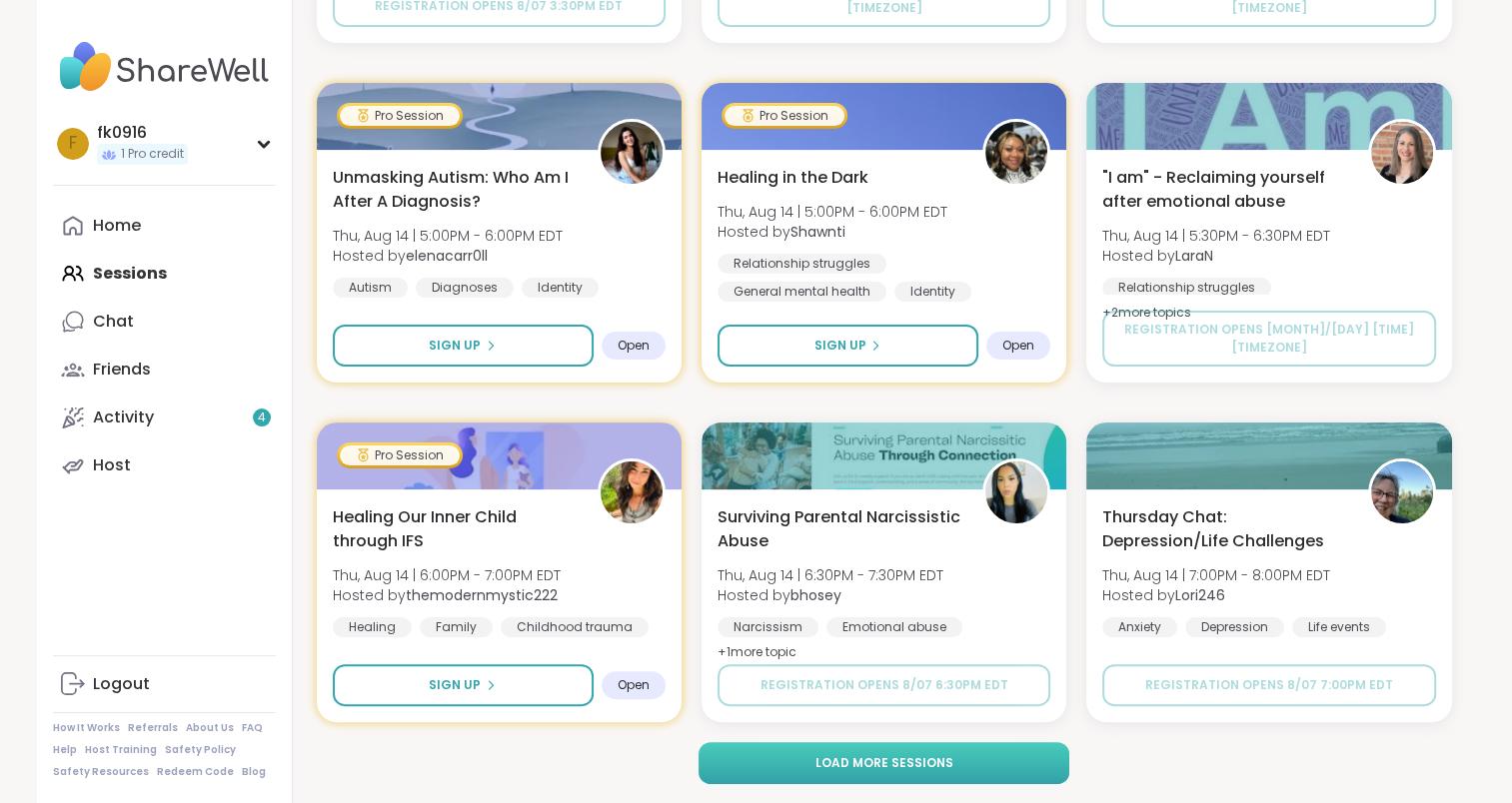 click on "Load more sessions" at bounding box center [883, 763] 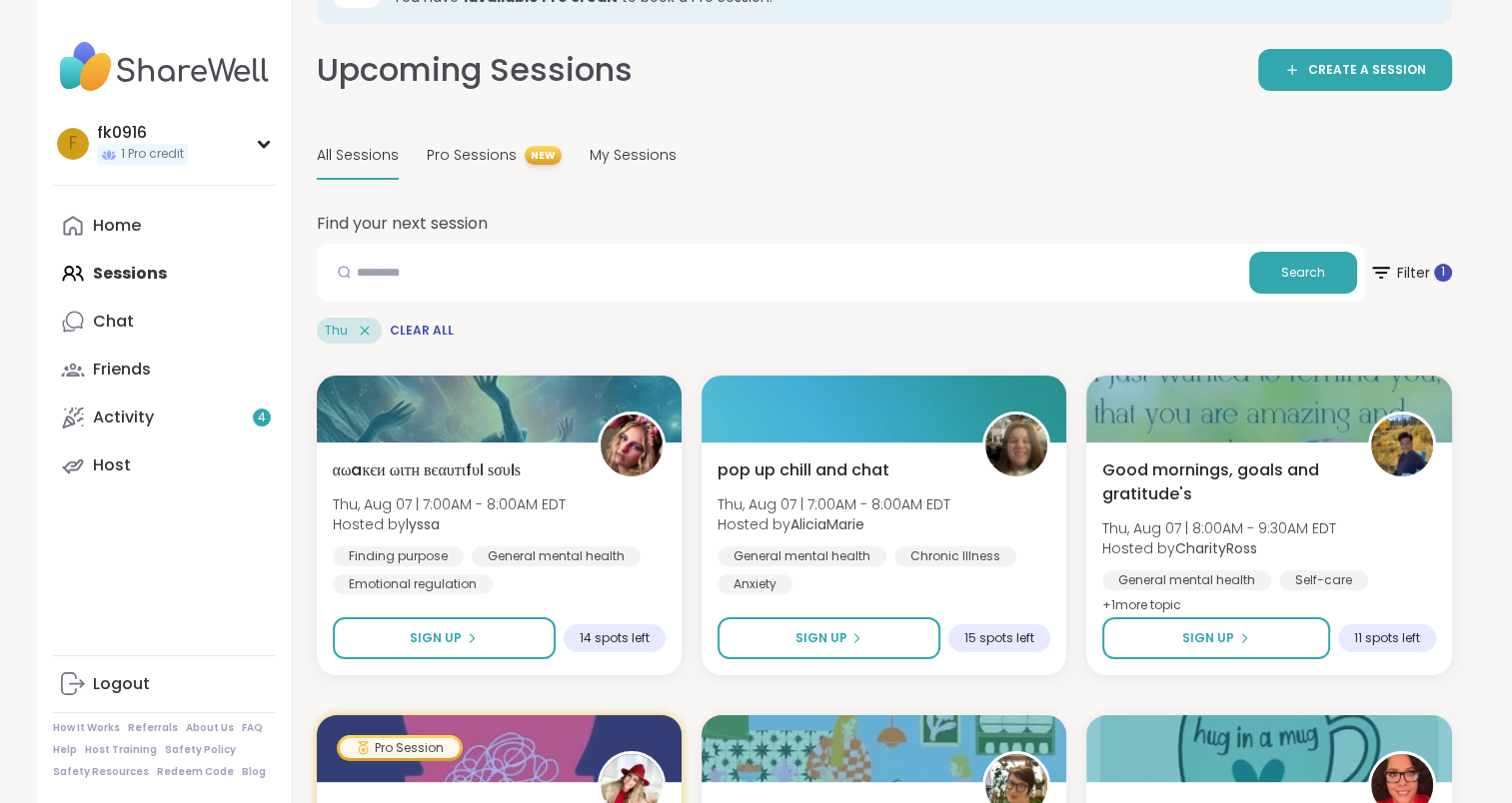 scroll, scrollTop: 0, scrollLeft: 0, axis: both 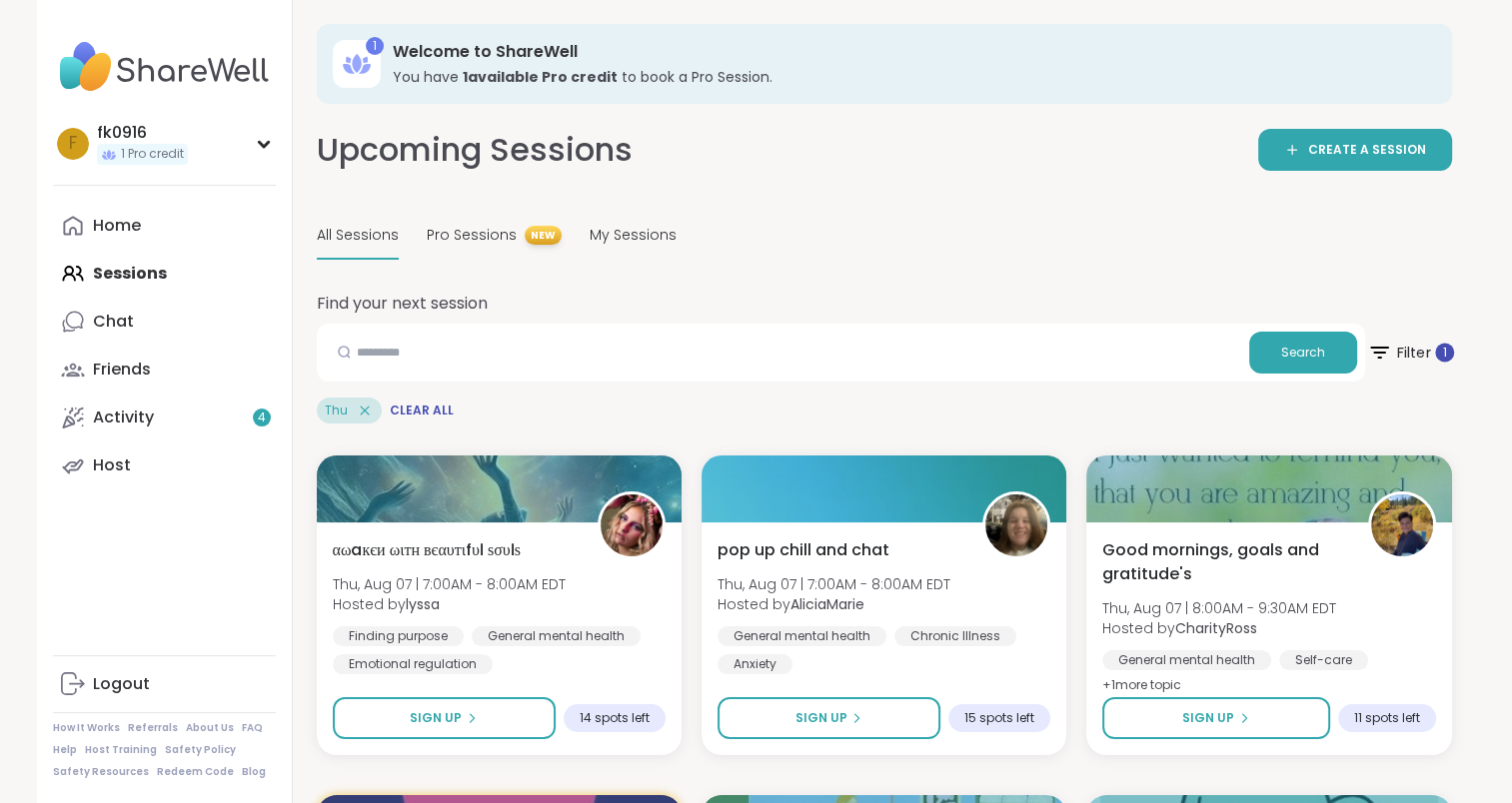 click on "Filter   1" at bounding box center (1409, 353) 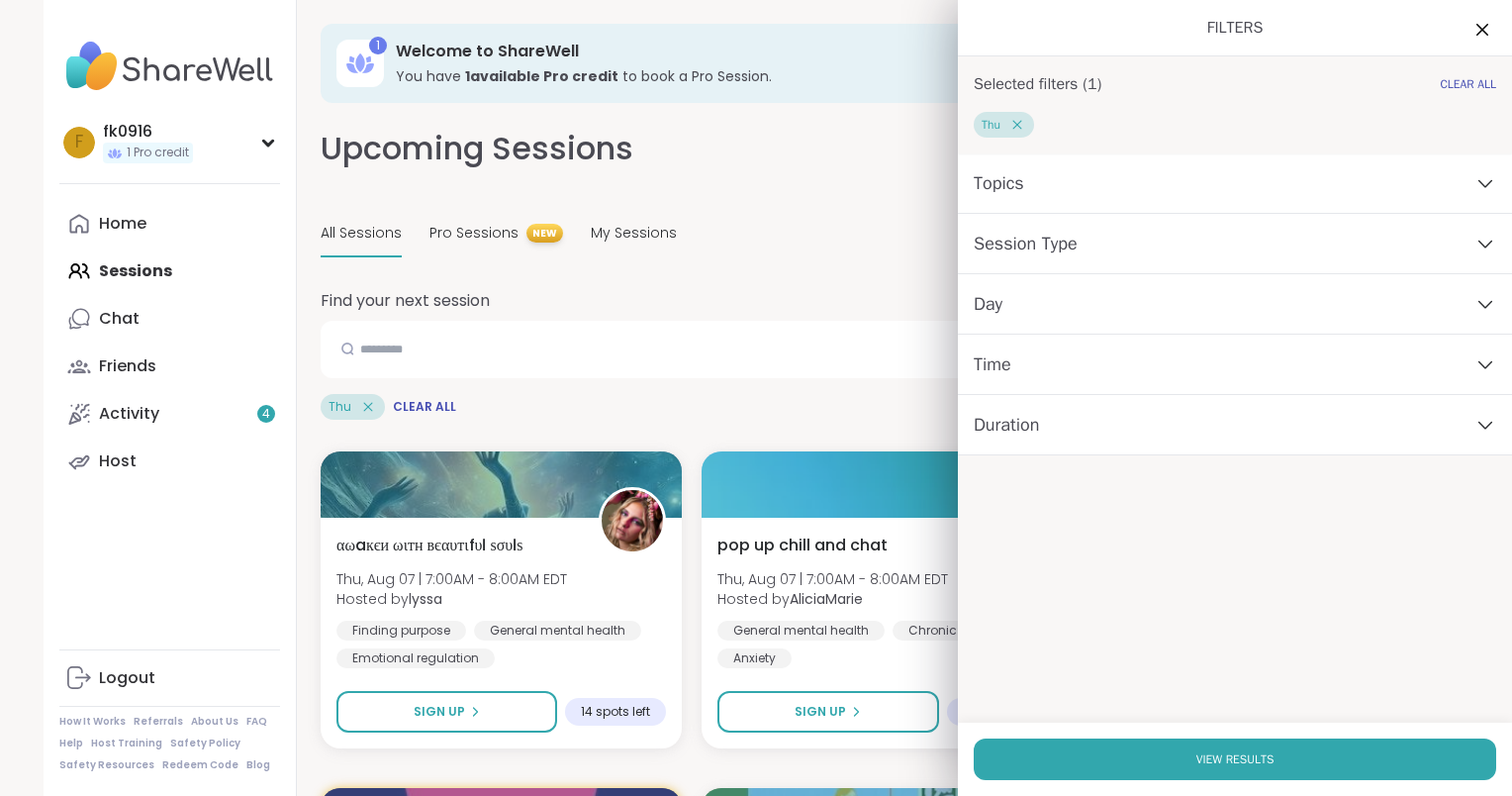 click on "Time" at bounding box center [1235, 364] 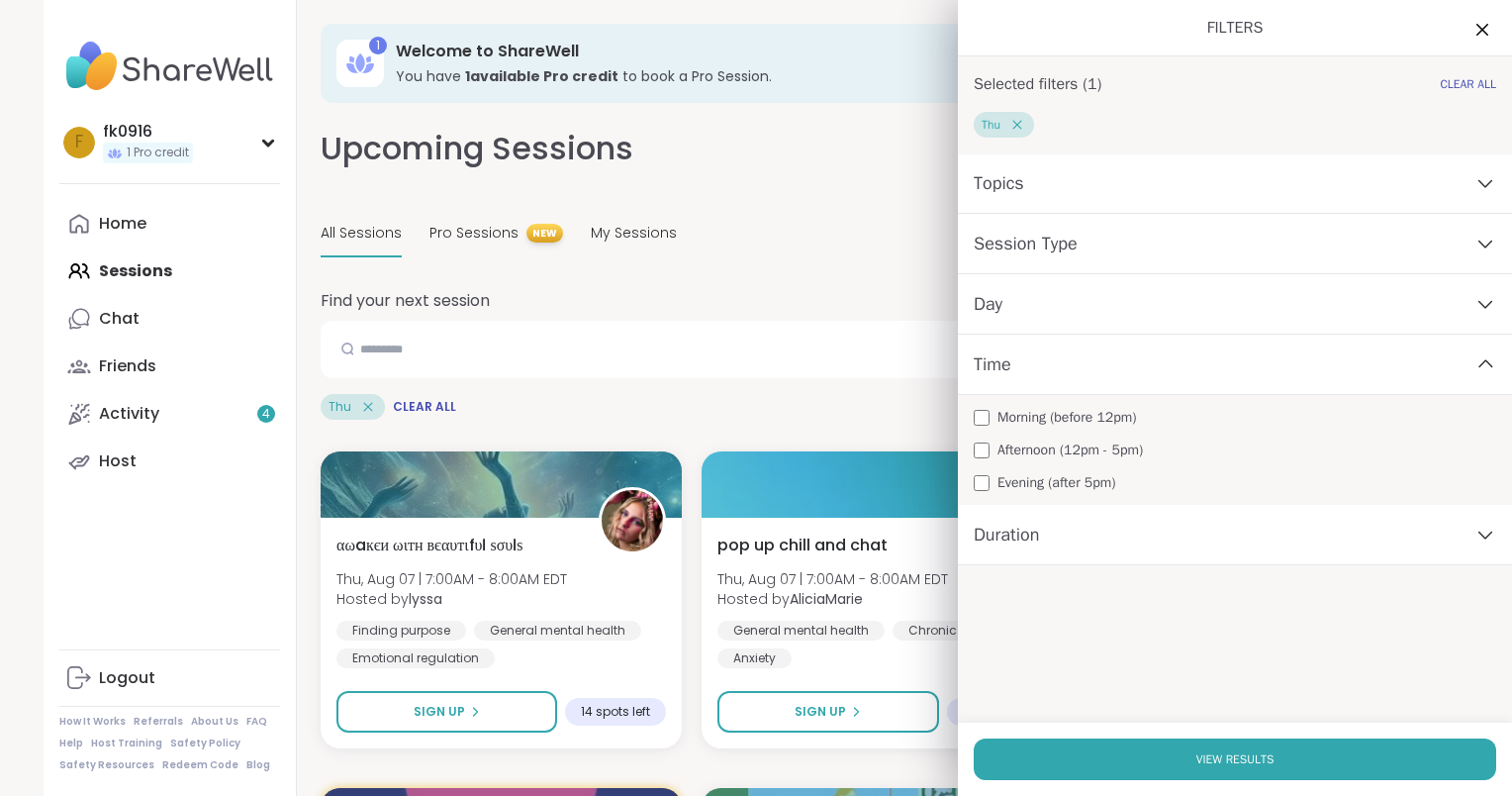click 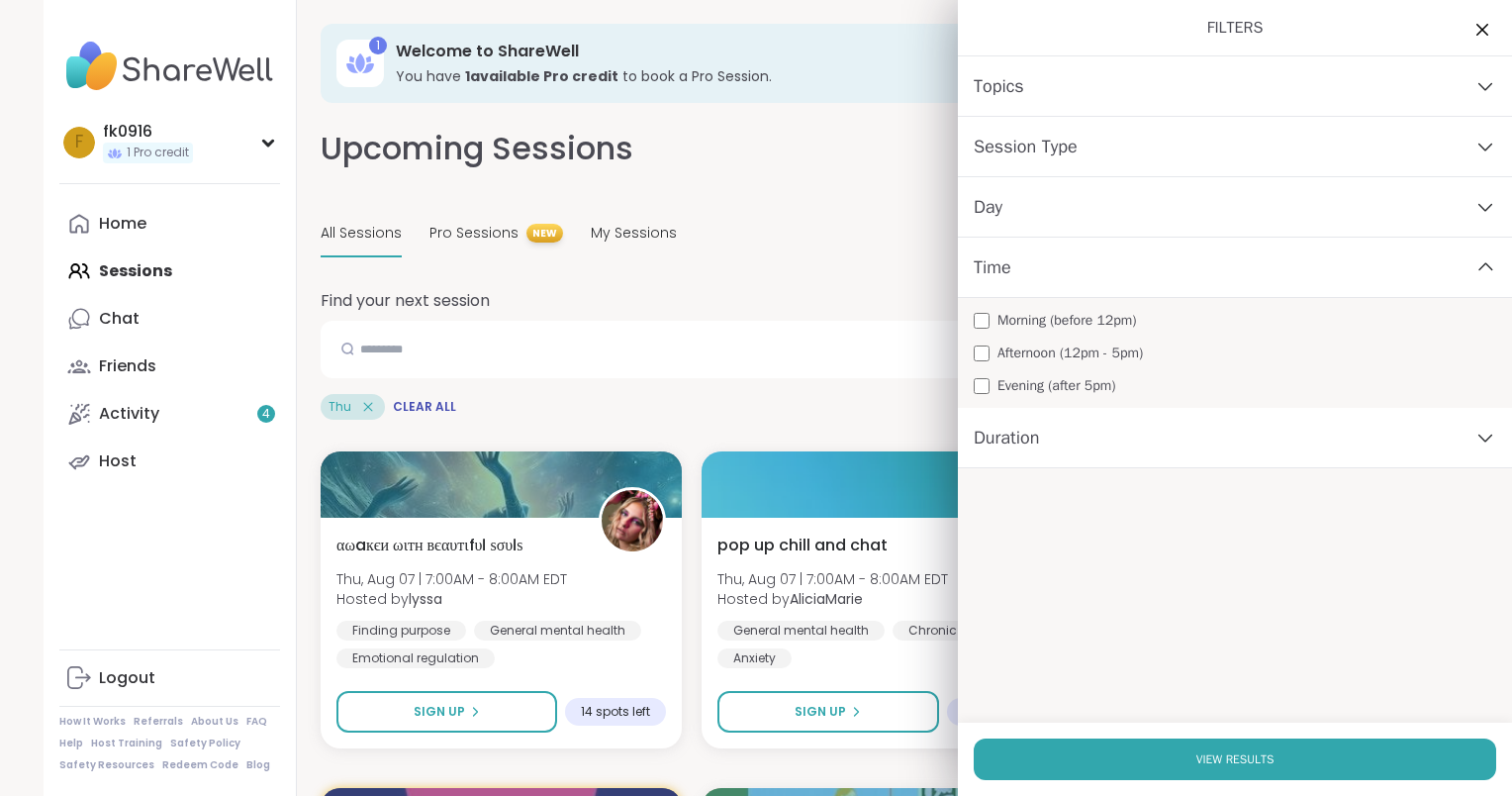 click 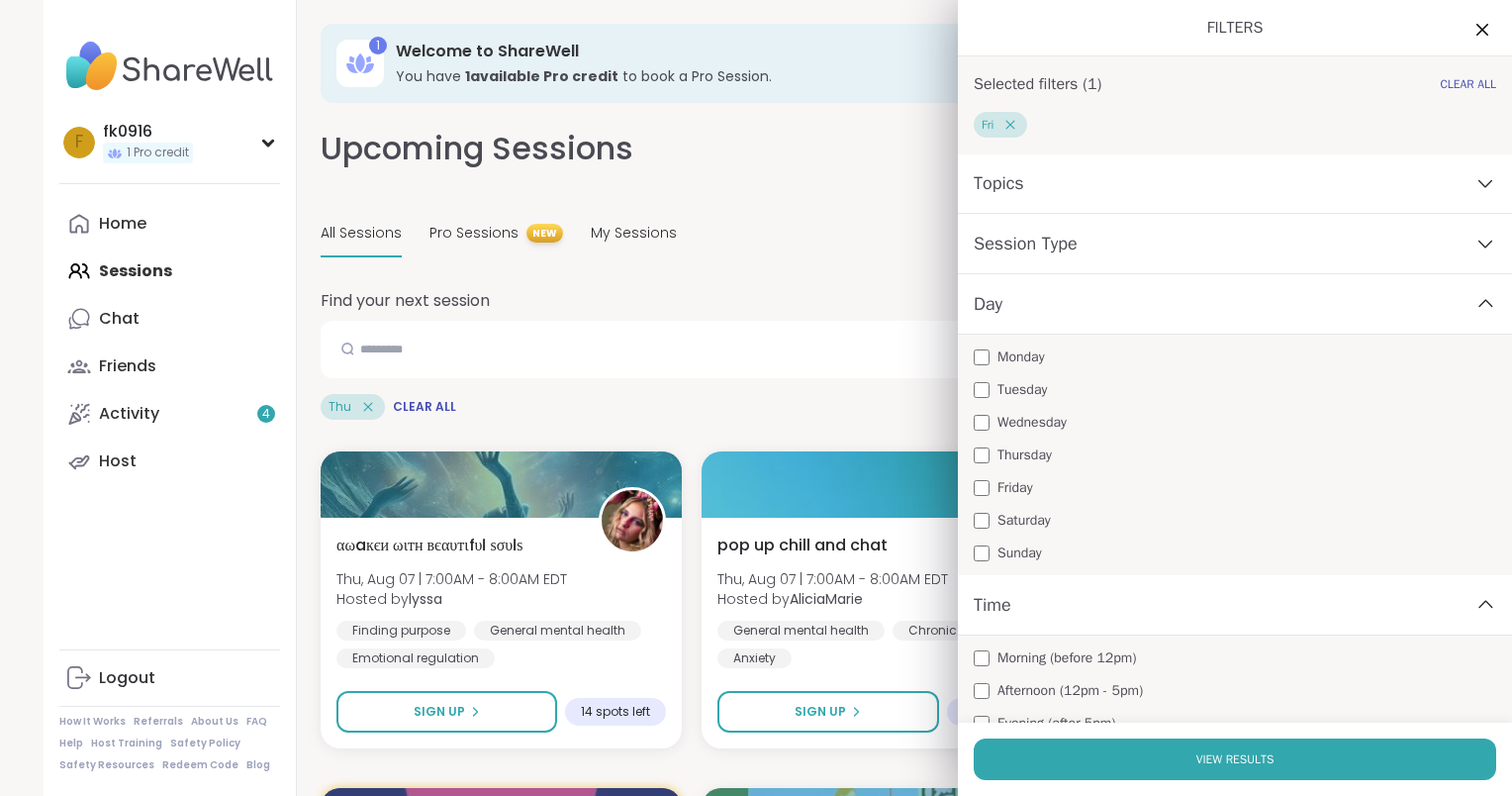 click 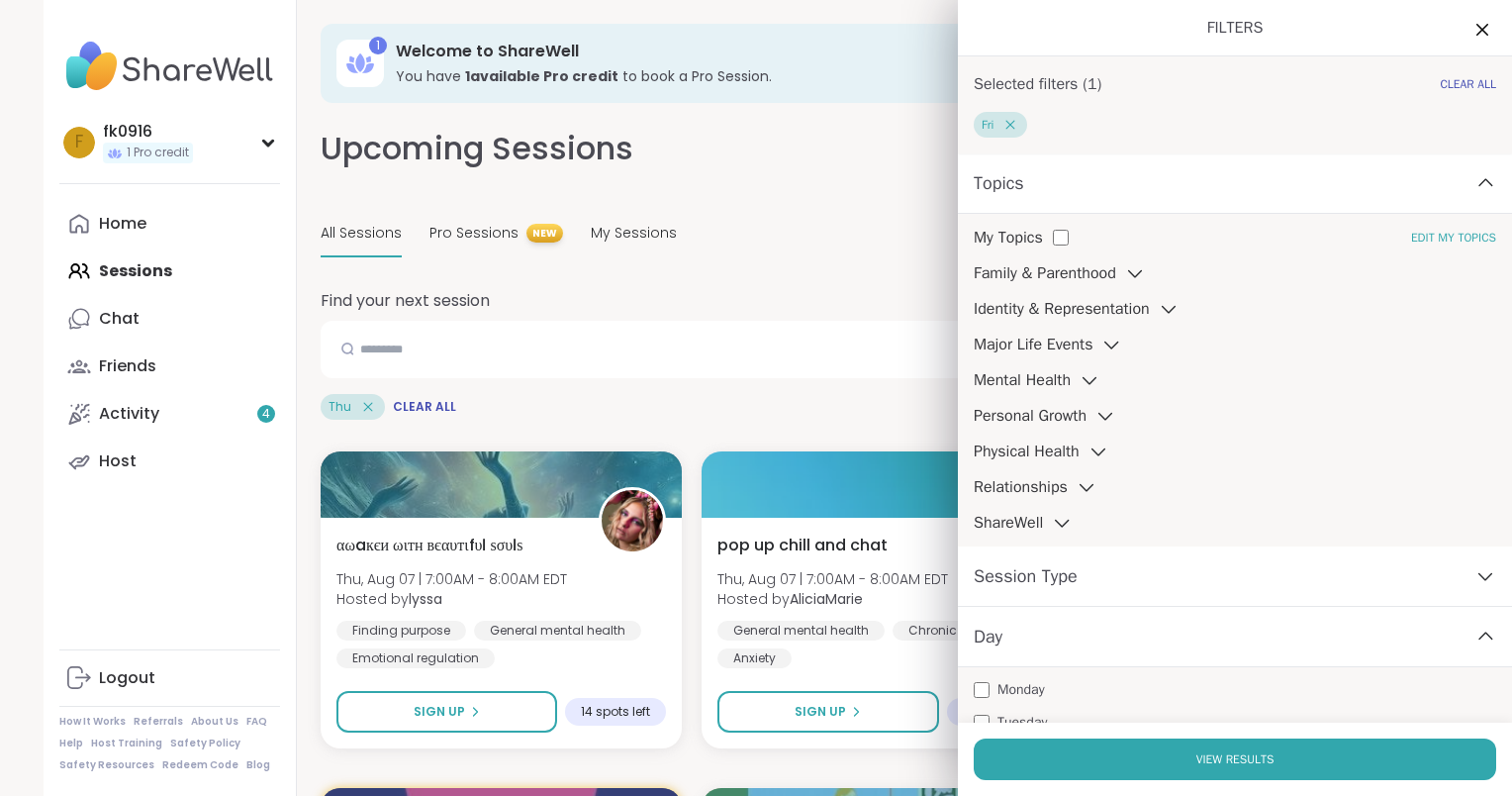 click 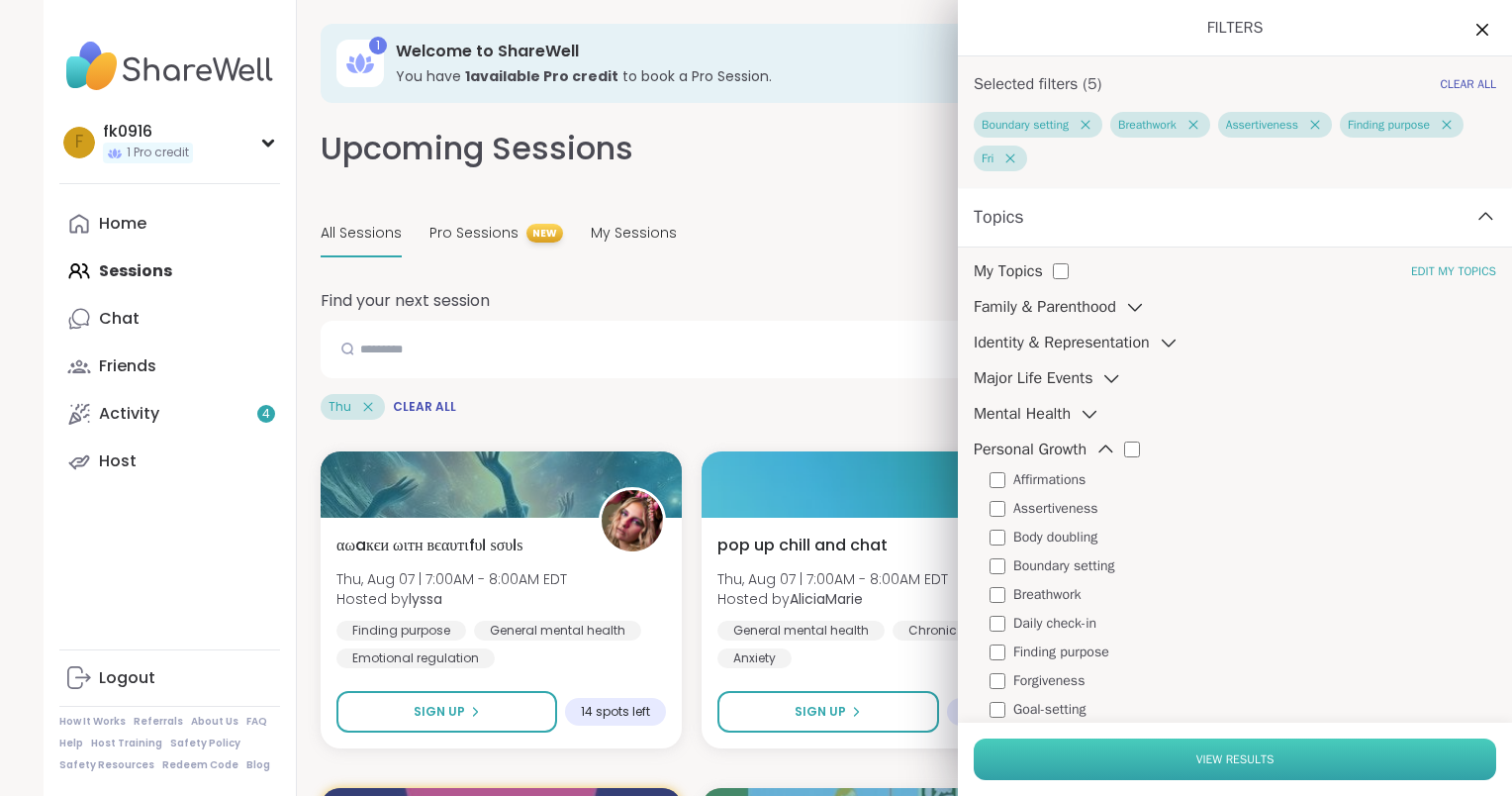 click on "View Results" at bounding box center [1235, 759] 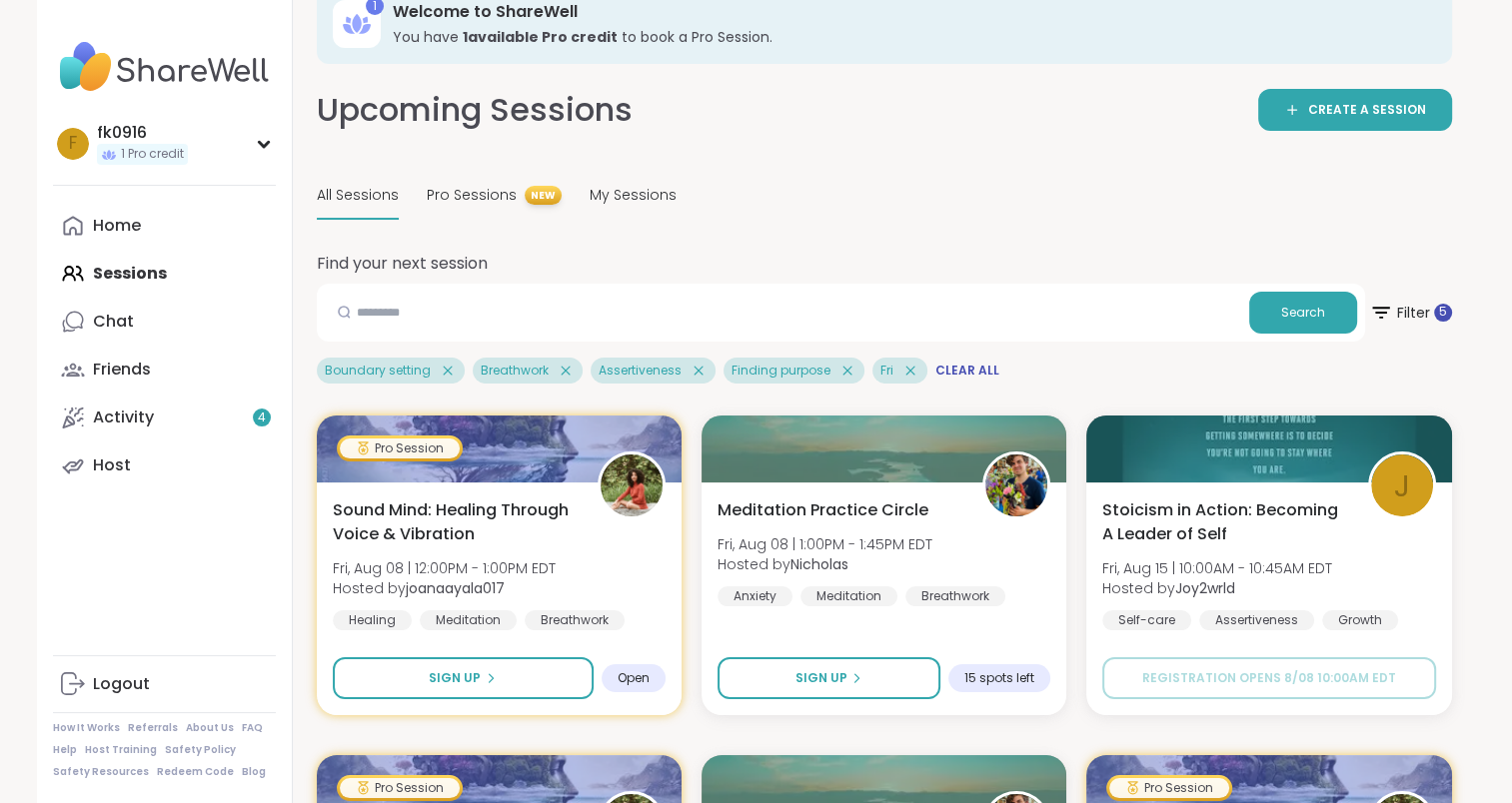 scroll, scrollTop: 80, scrollLeft: 0, axis: vertical 